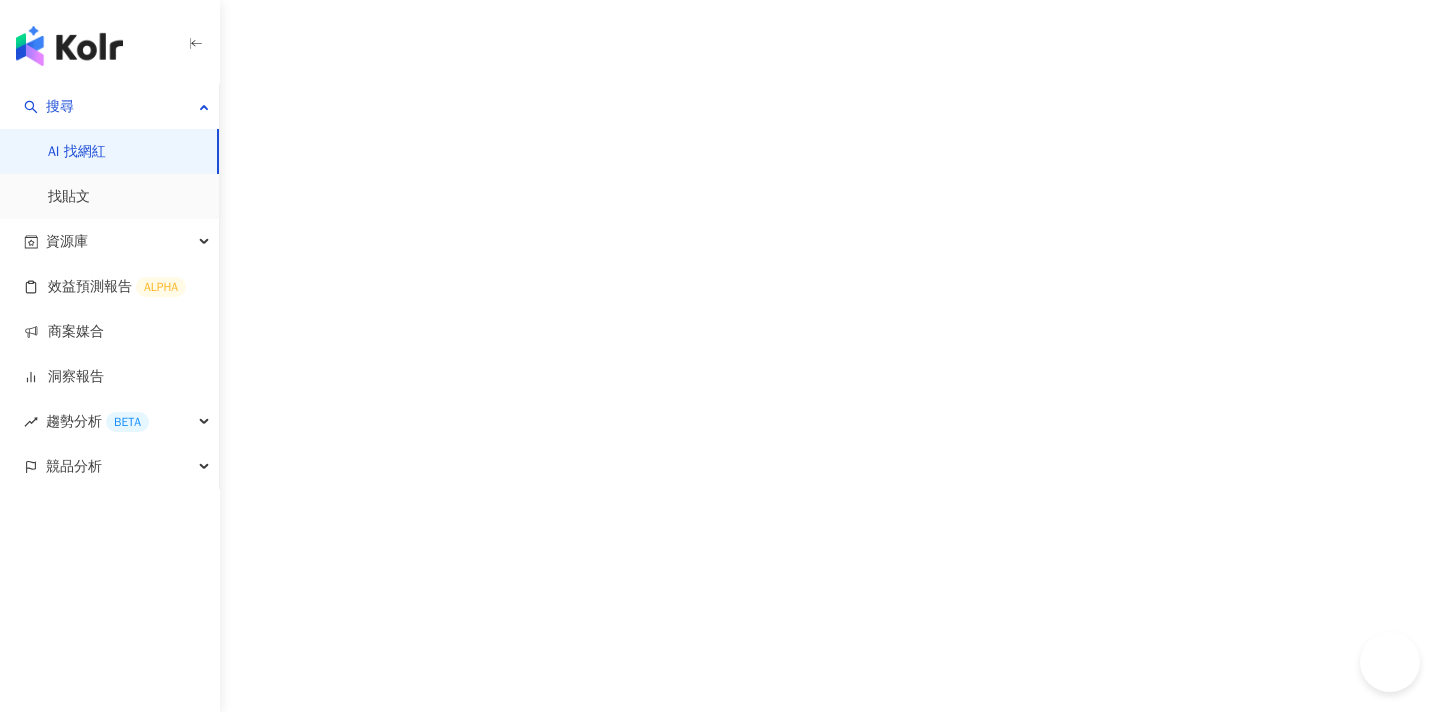 scroll, scrollTop: 0, scrollLeft: 0, axis: both 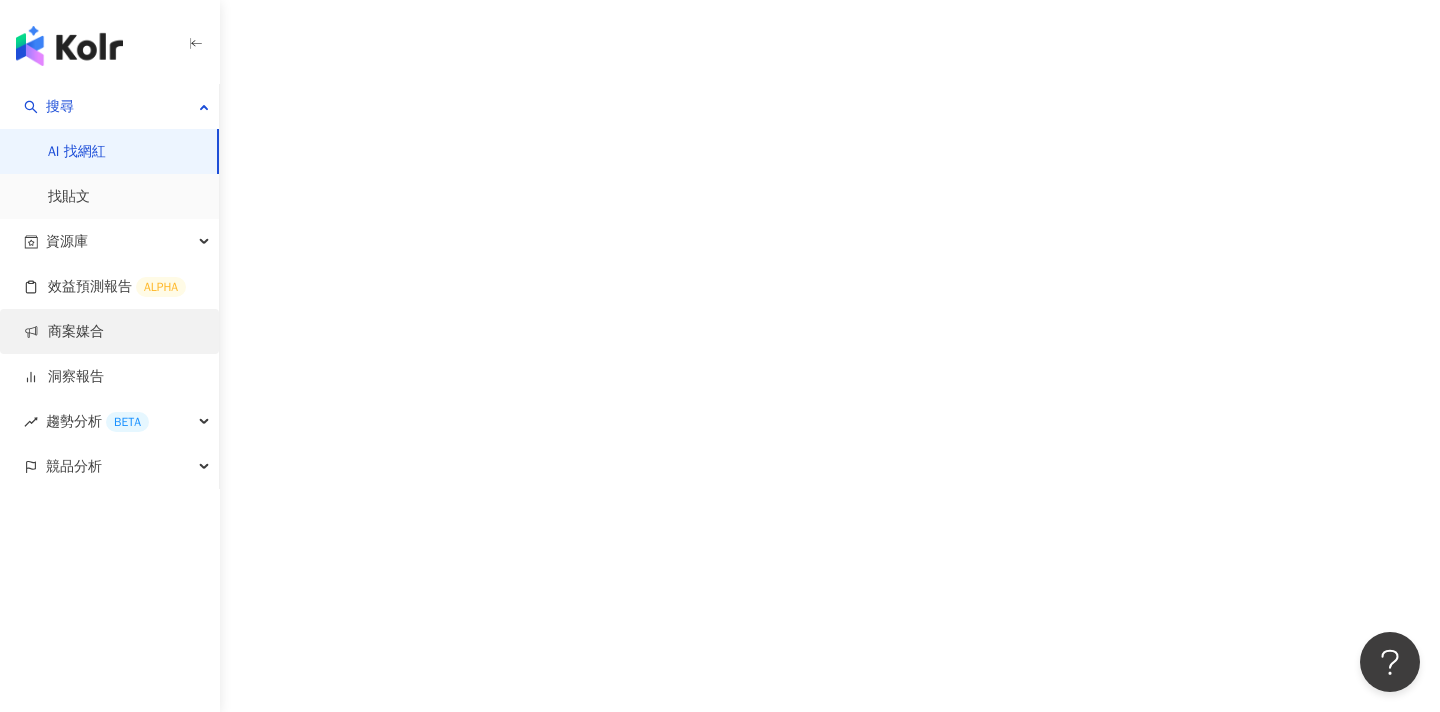 click on "商案媒合" at bounding box center (64, 332) 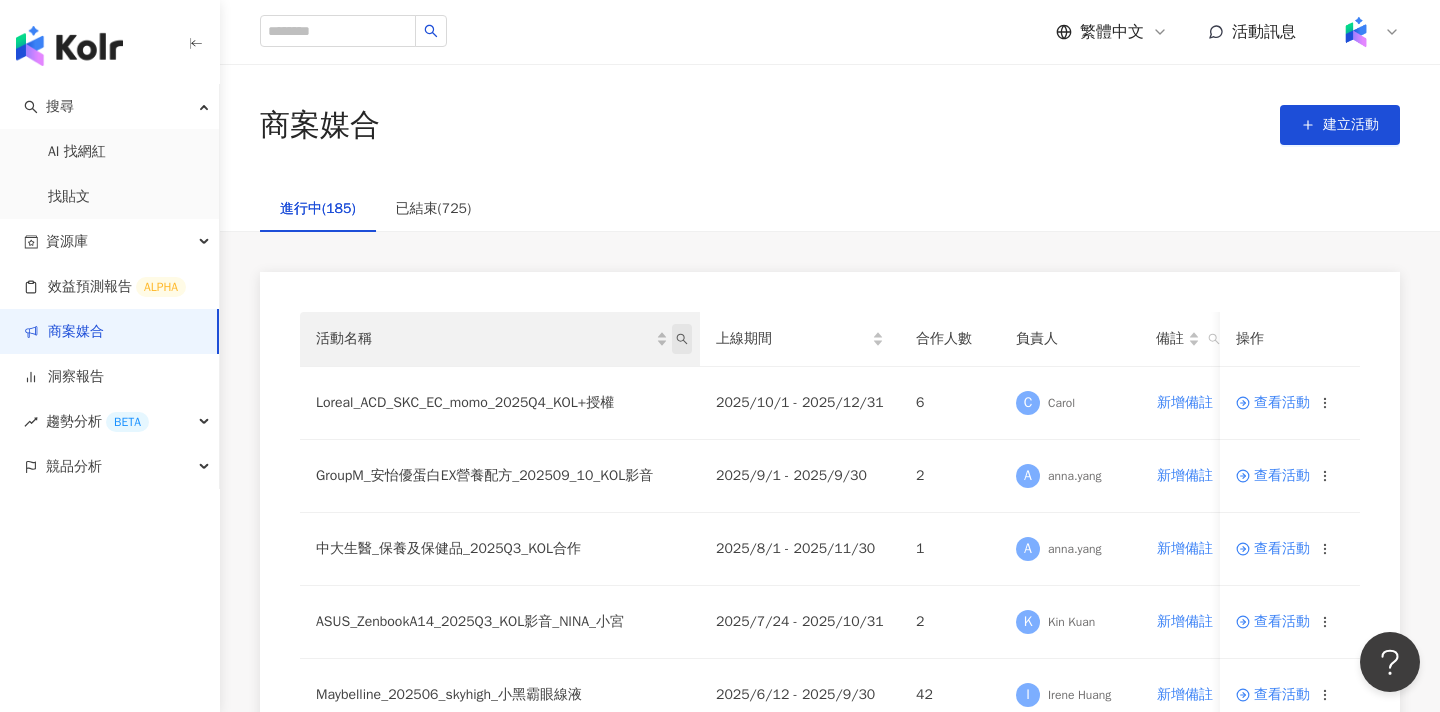 click 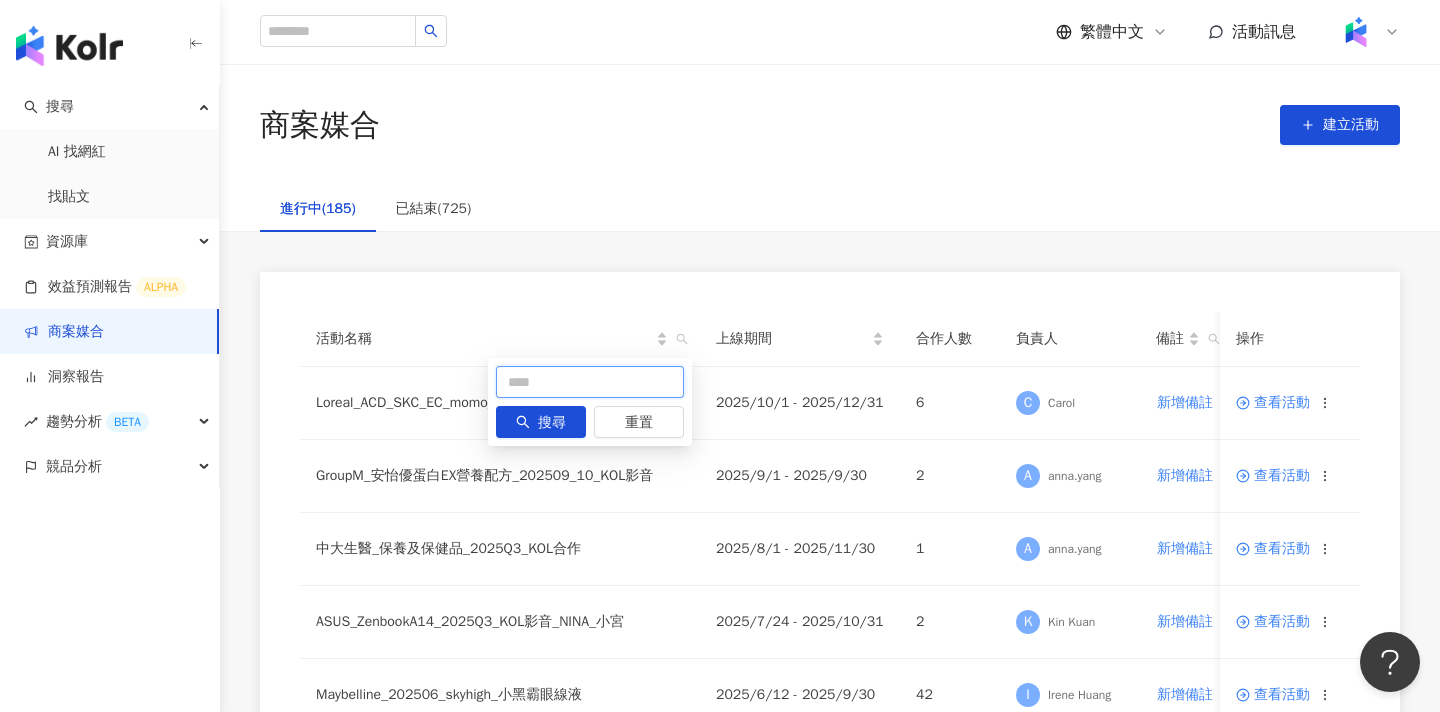 click at bounding box center [590, 382] 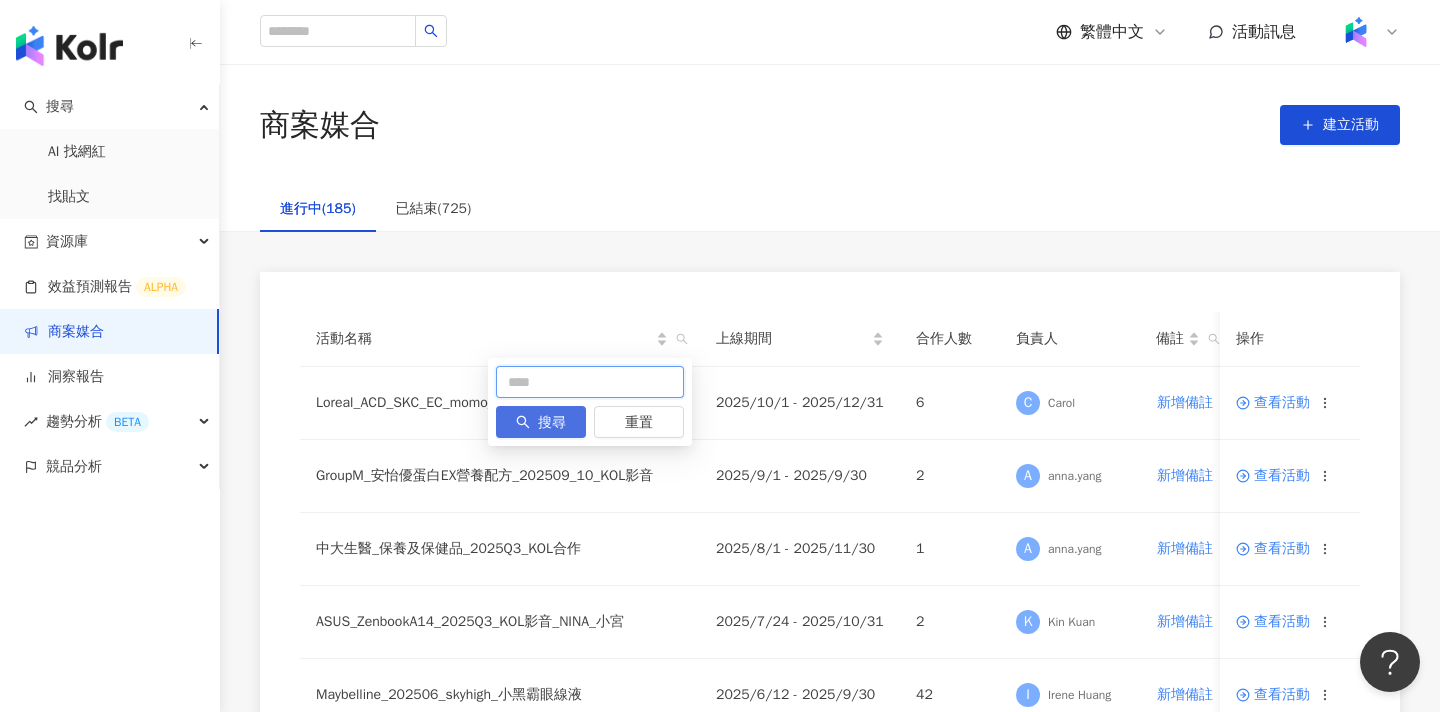 paste on "***" 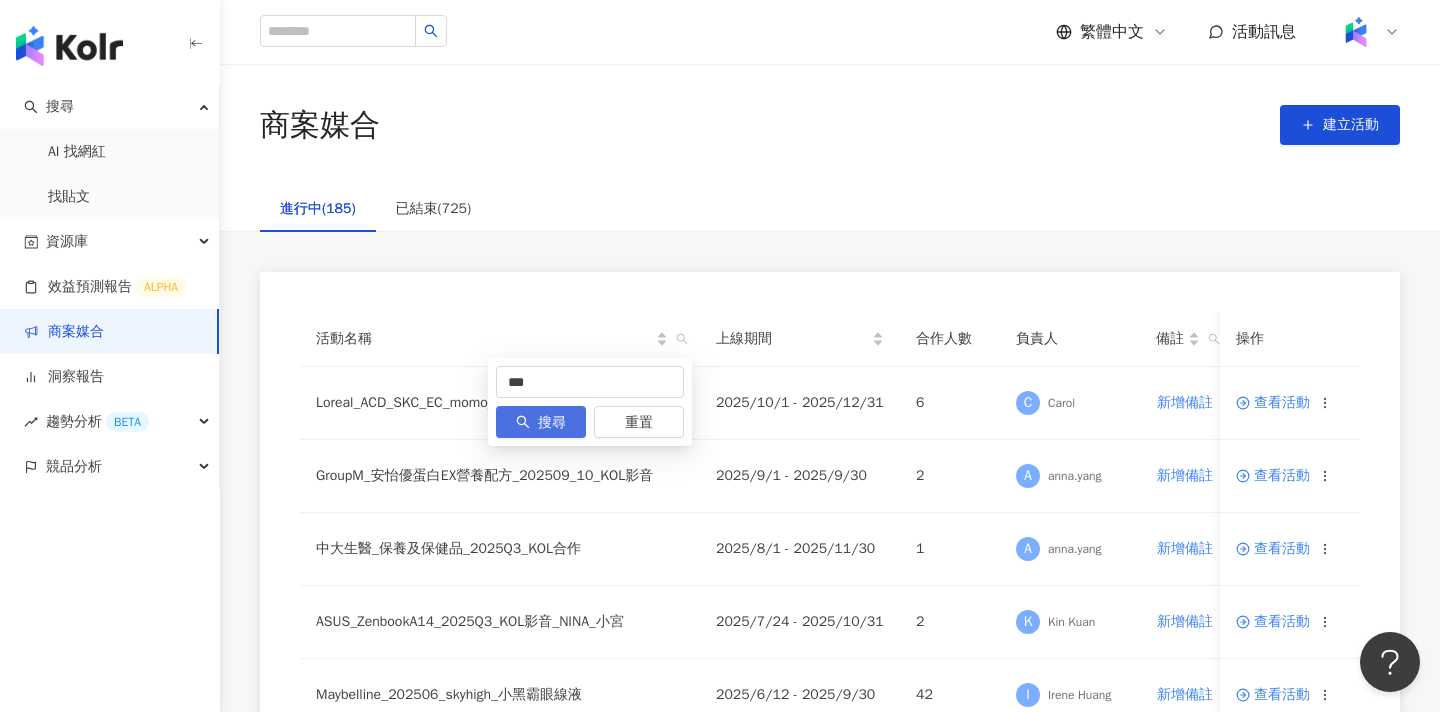 click on "搜尋" at bounding box center [552, 423] 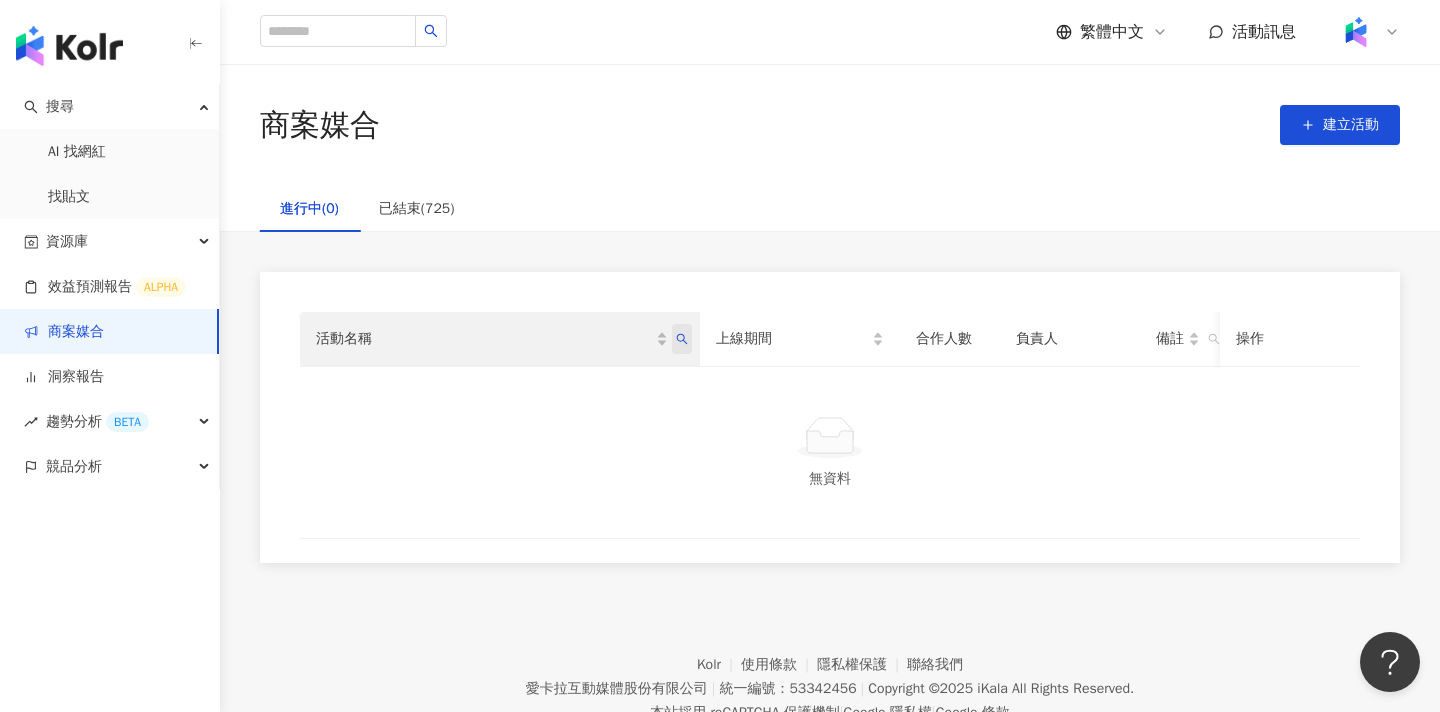 click 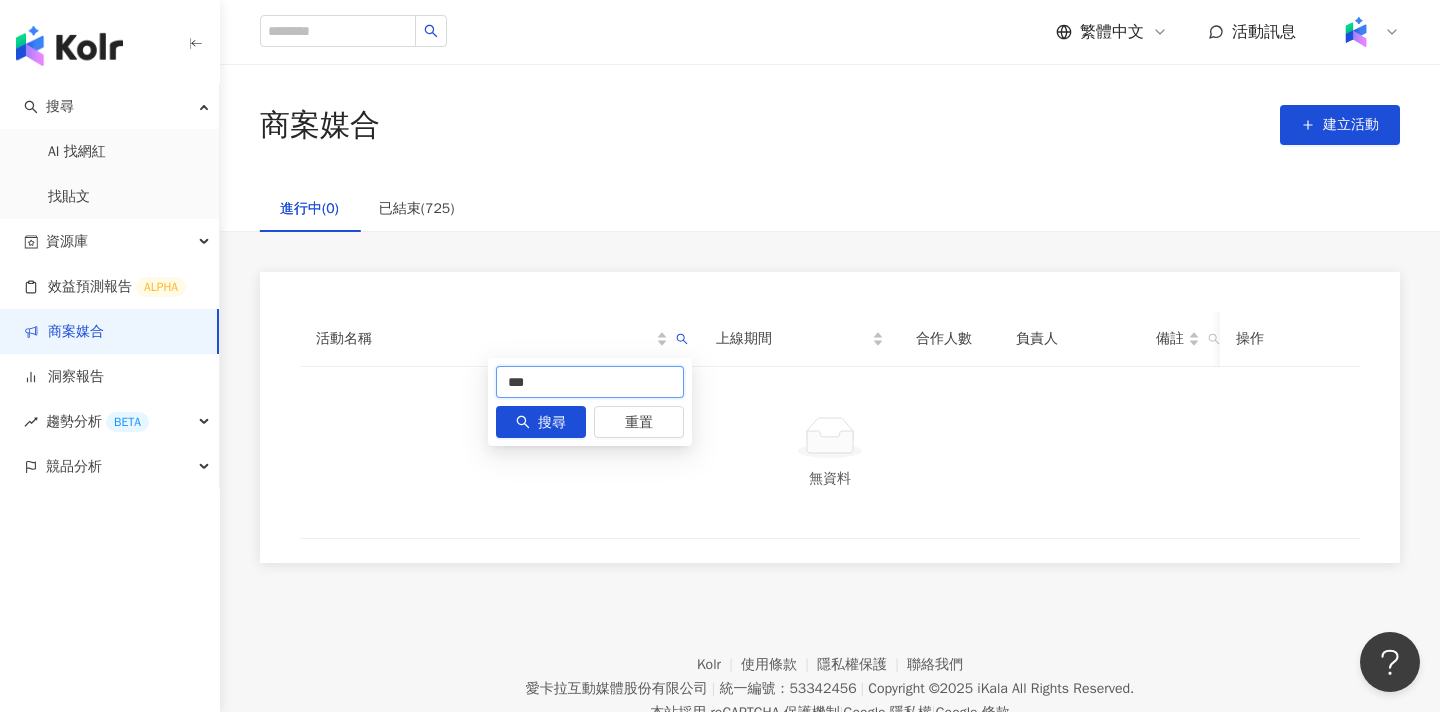 click on "***" at bounding box center (590, 382) 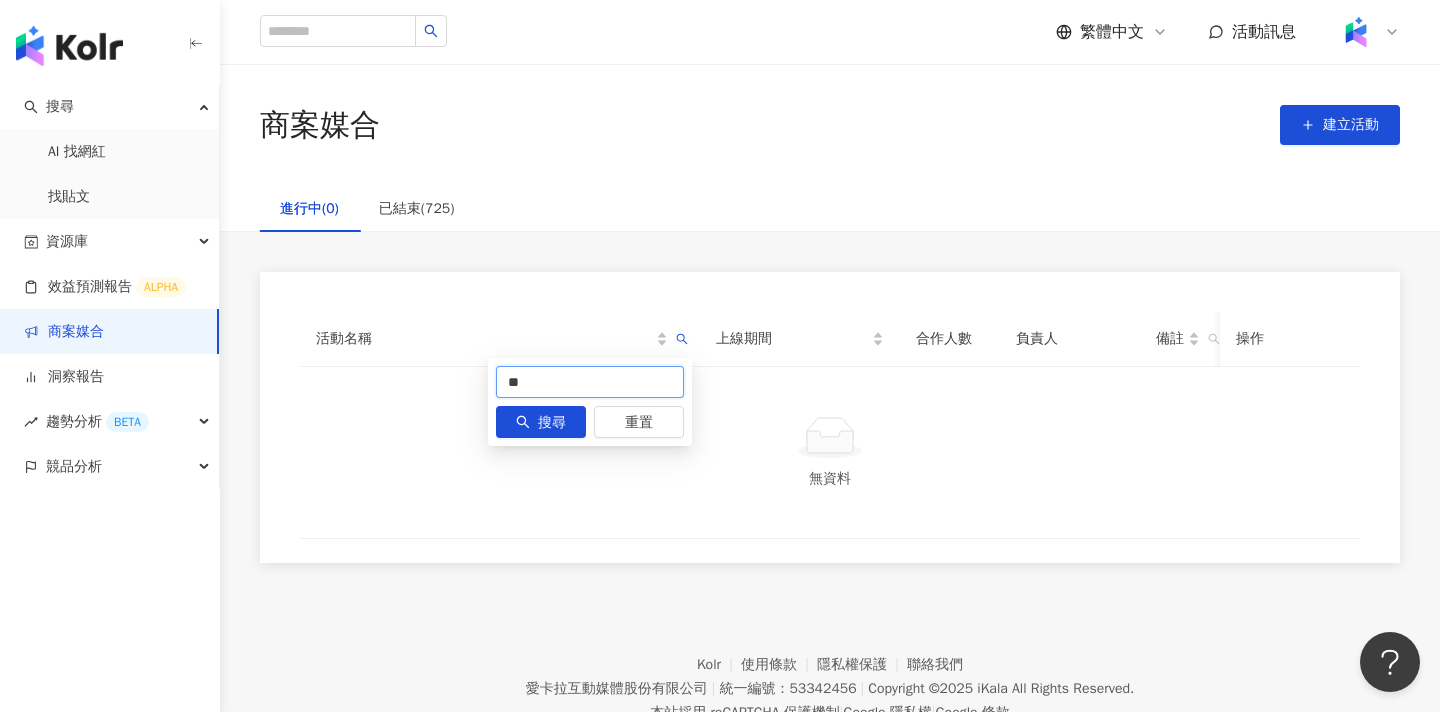 type on "*" 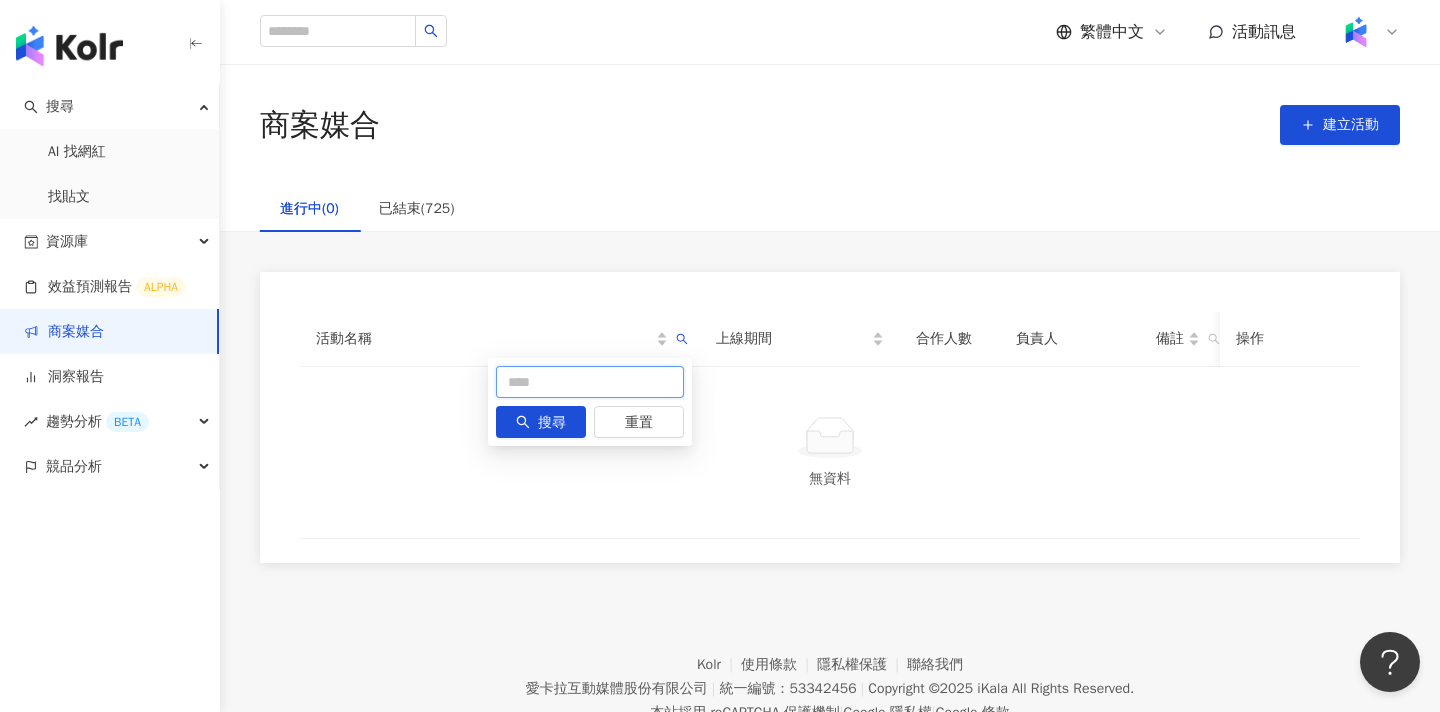 paste on "***" 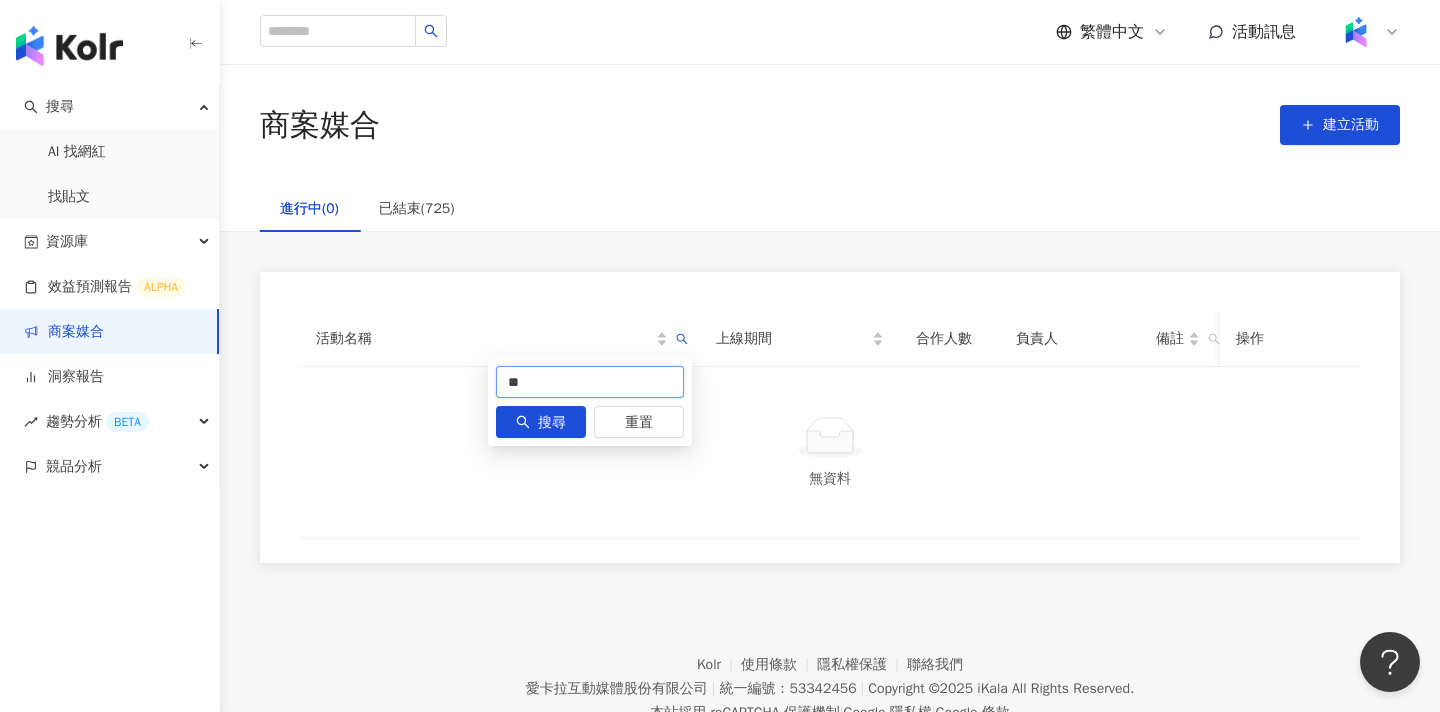 type on "*" 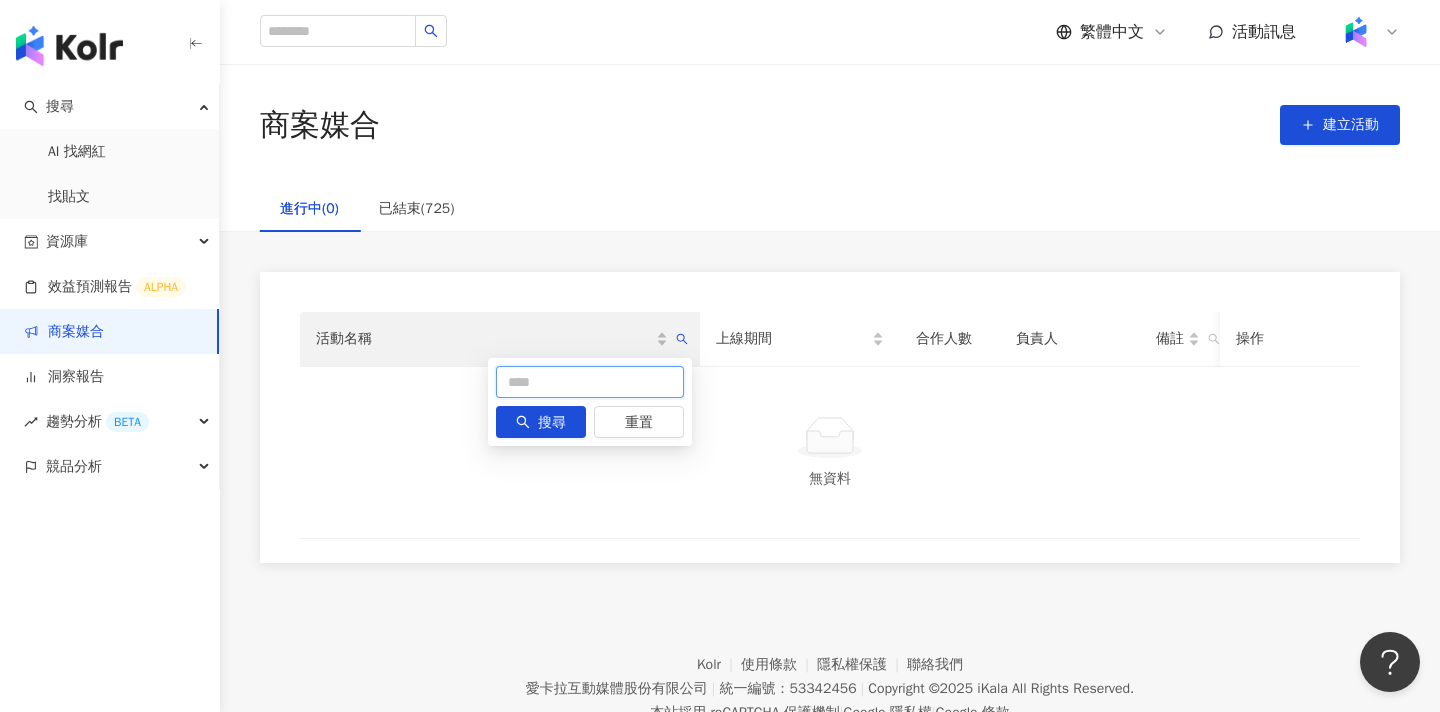 paste on "**********" 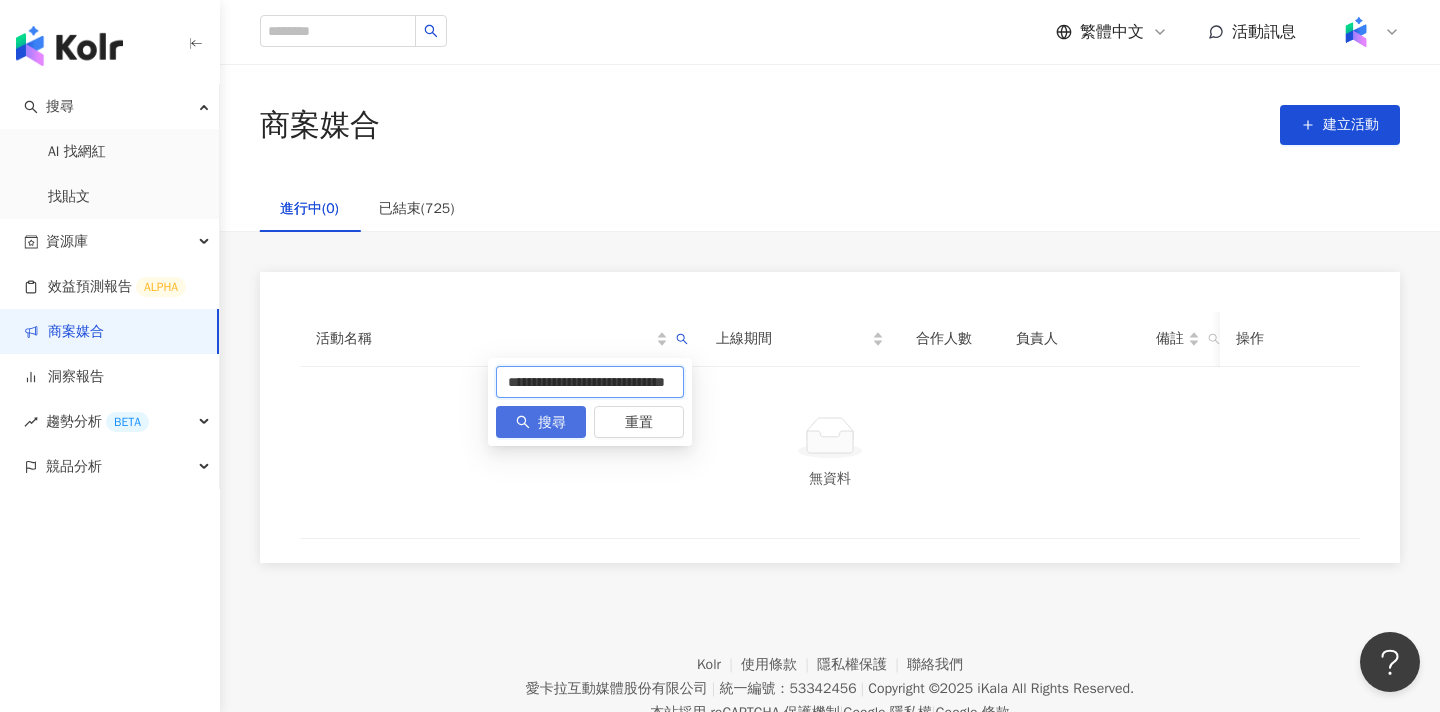 scroll, scrollTop: 0, scrollLeft: 75, axis: horizontal 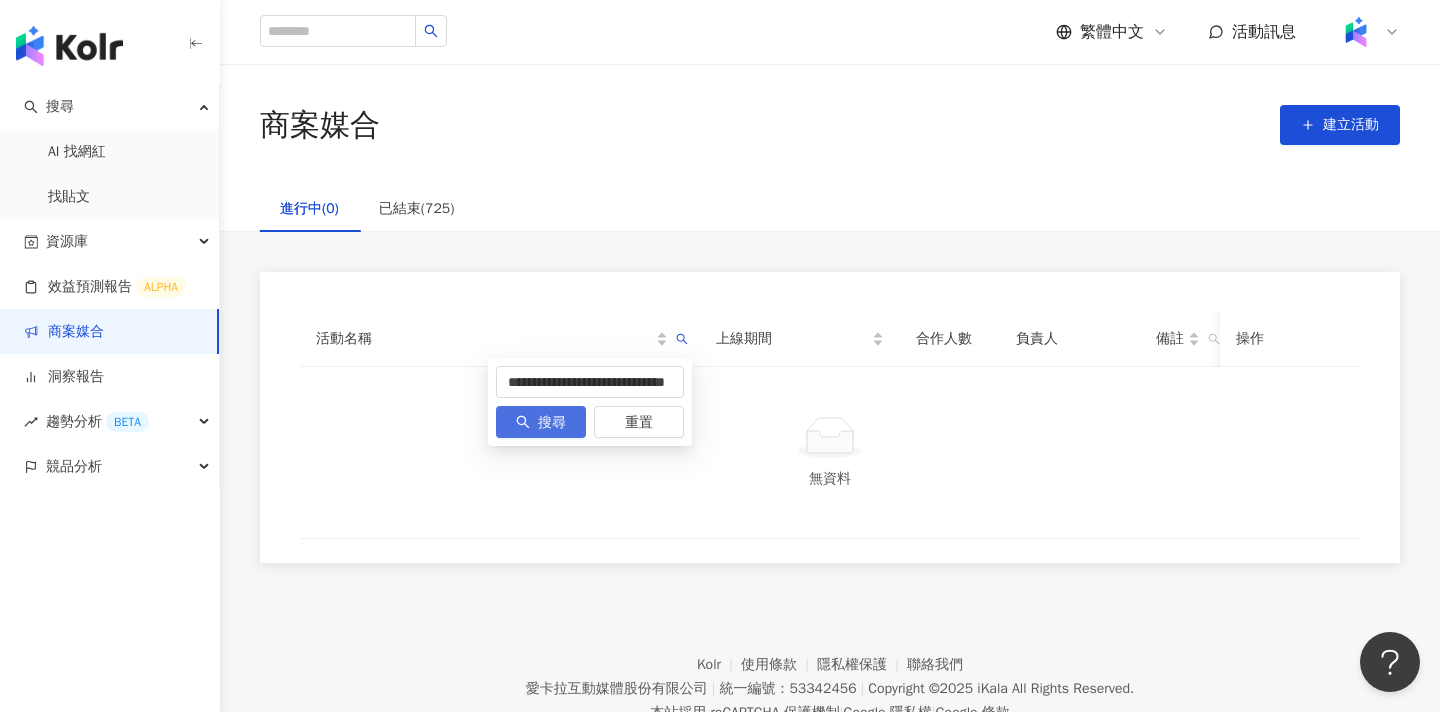click on "搜尋" at bounding box center [552, 423] 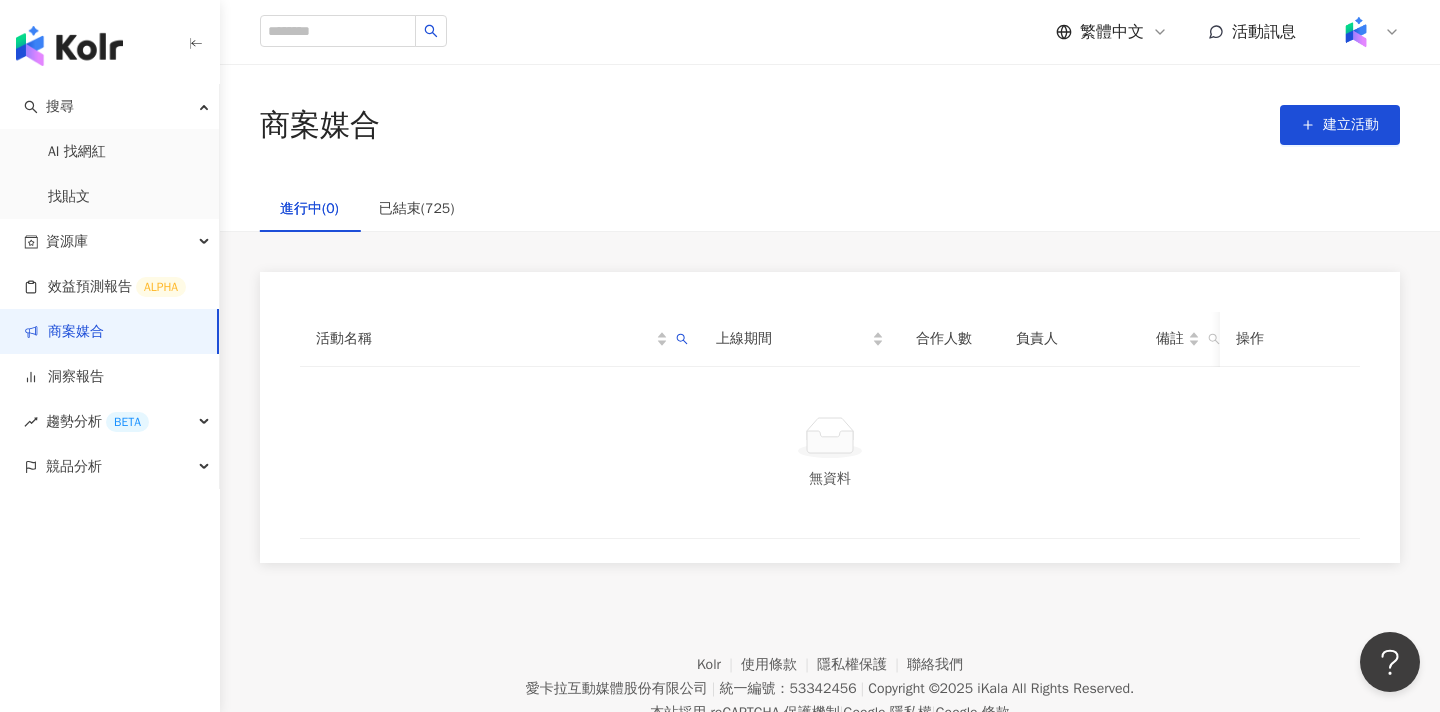 click on "商案媒合 建立活動" at bounding box center (830, 125) 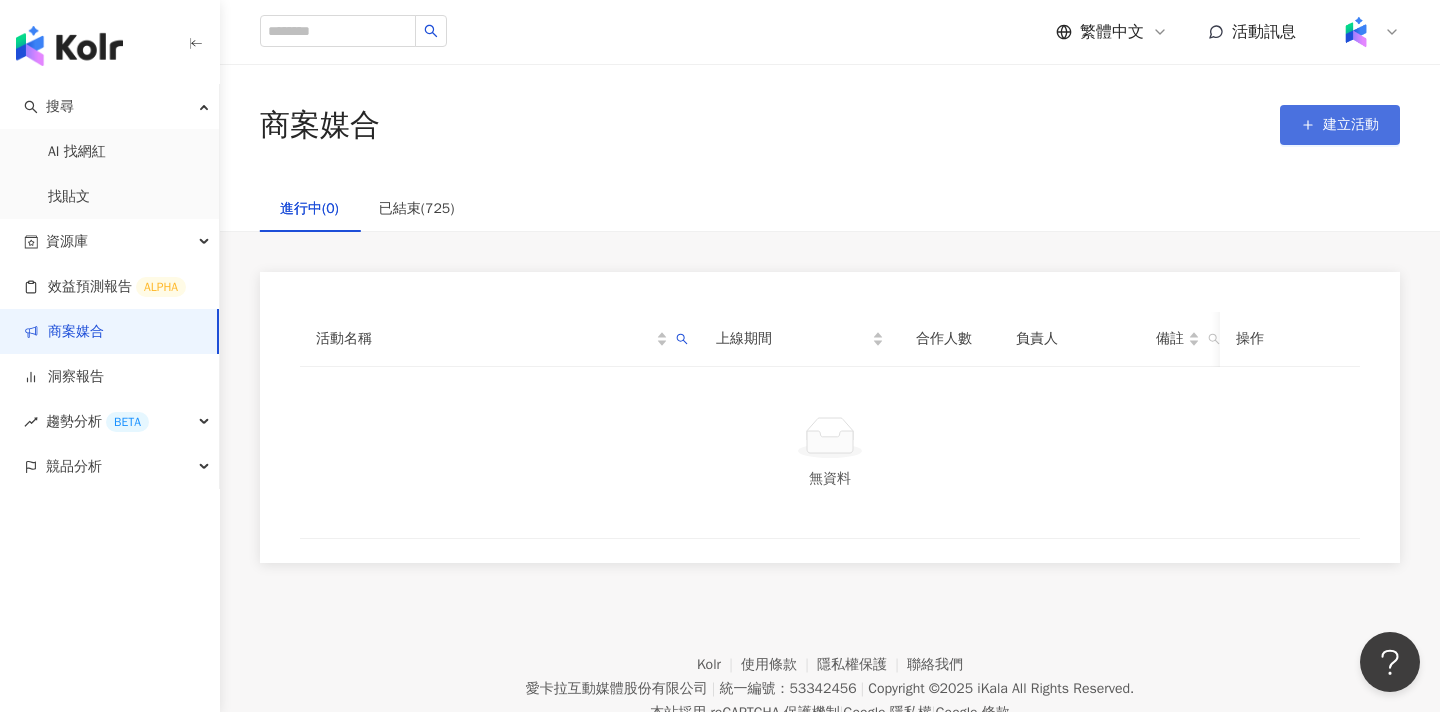 click on "建立活動" at bounding box center [1340, 125] 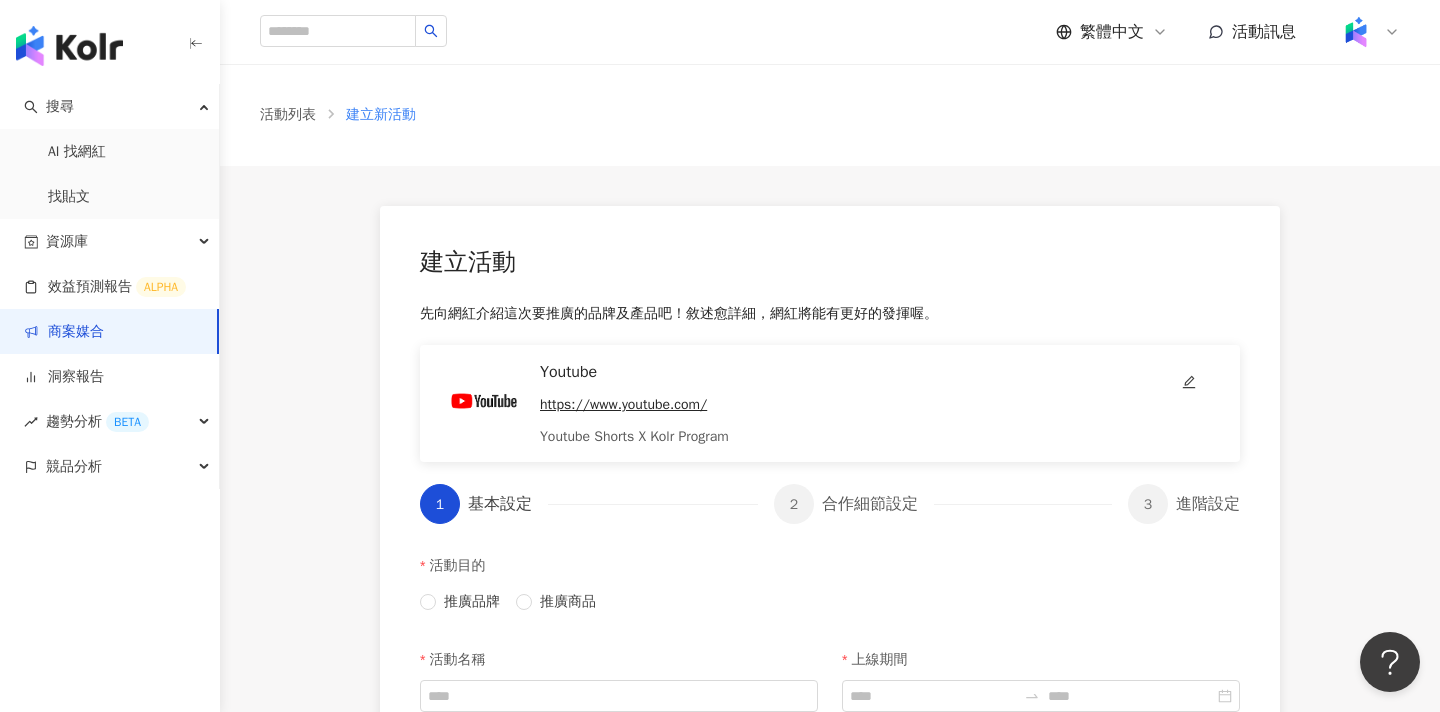scroll, scrollTop: 432, scrollLeft: 0, axis: vertical 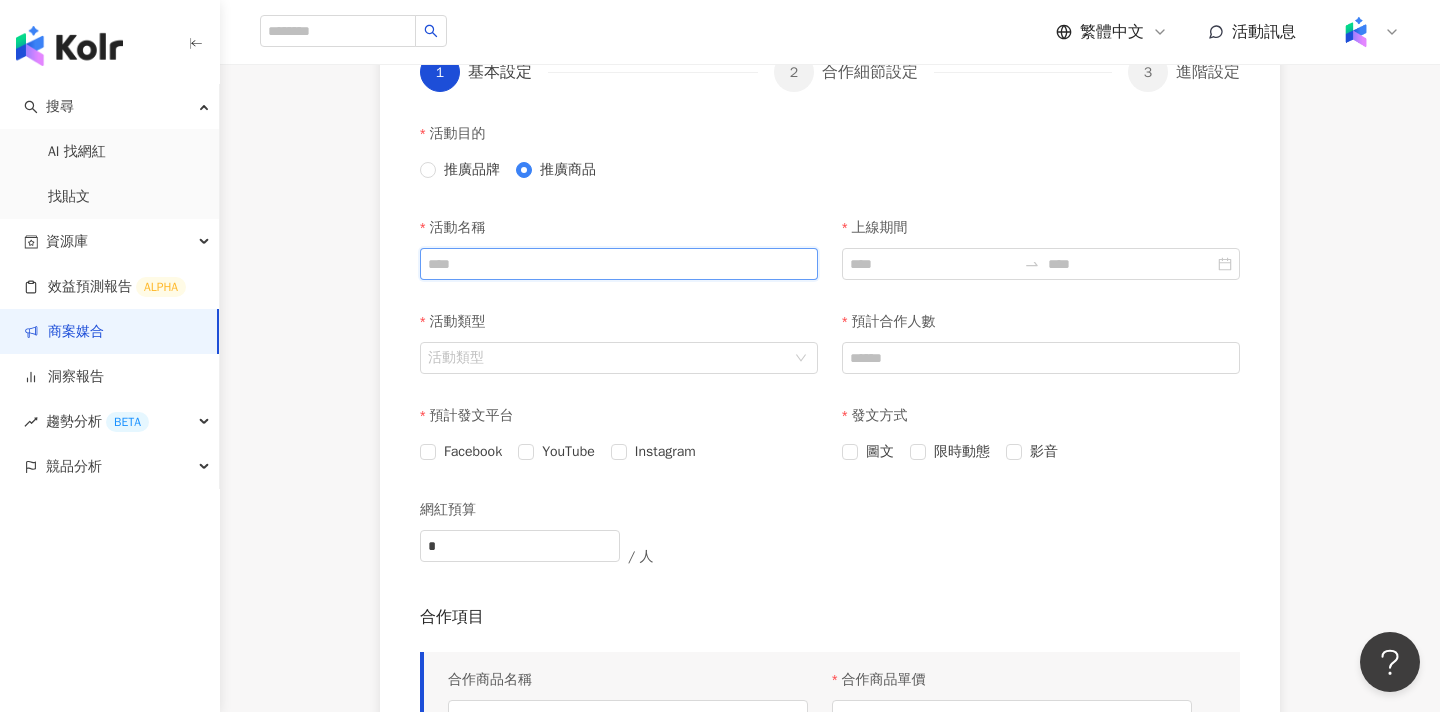 click on "活動名稱" at bounding box center [619, 264] 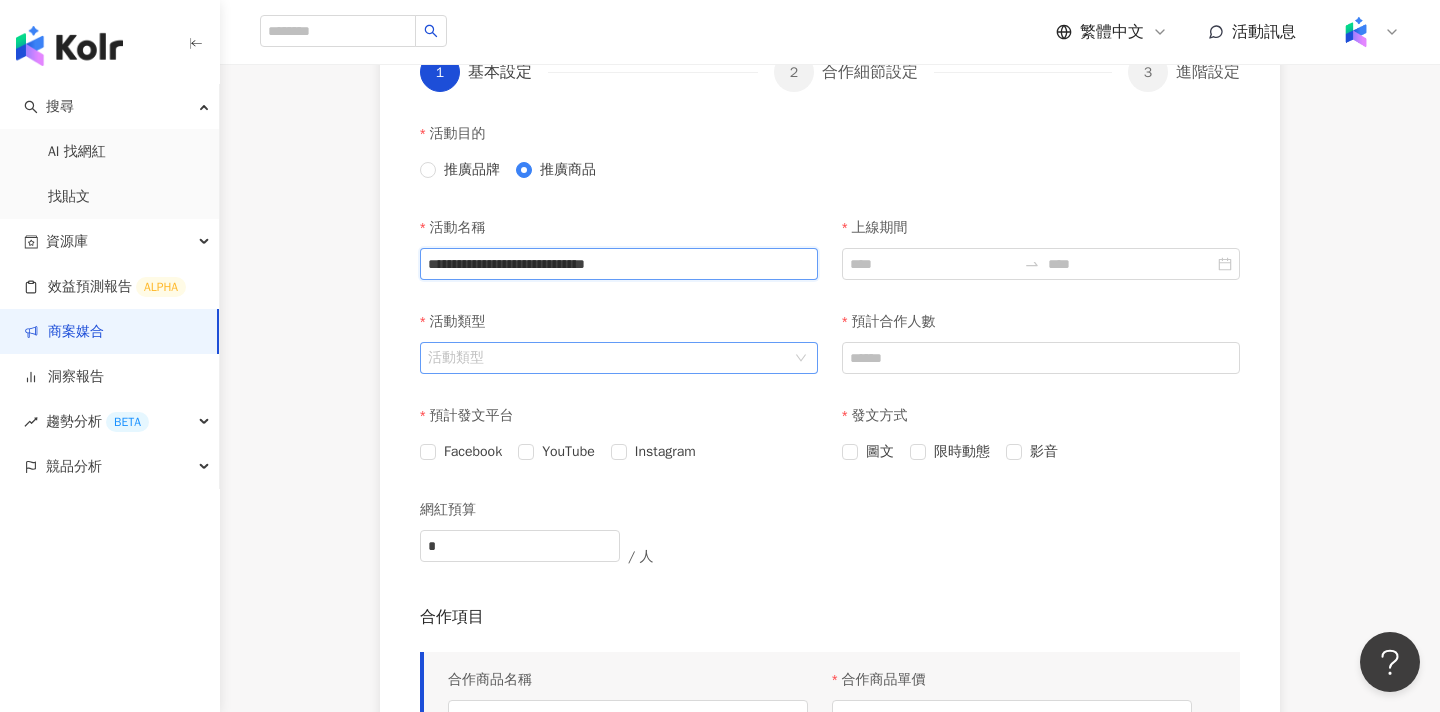 type on "**********" 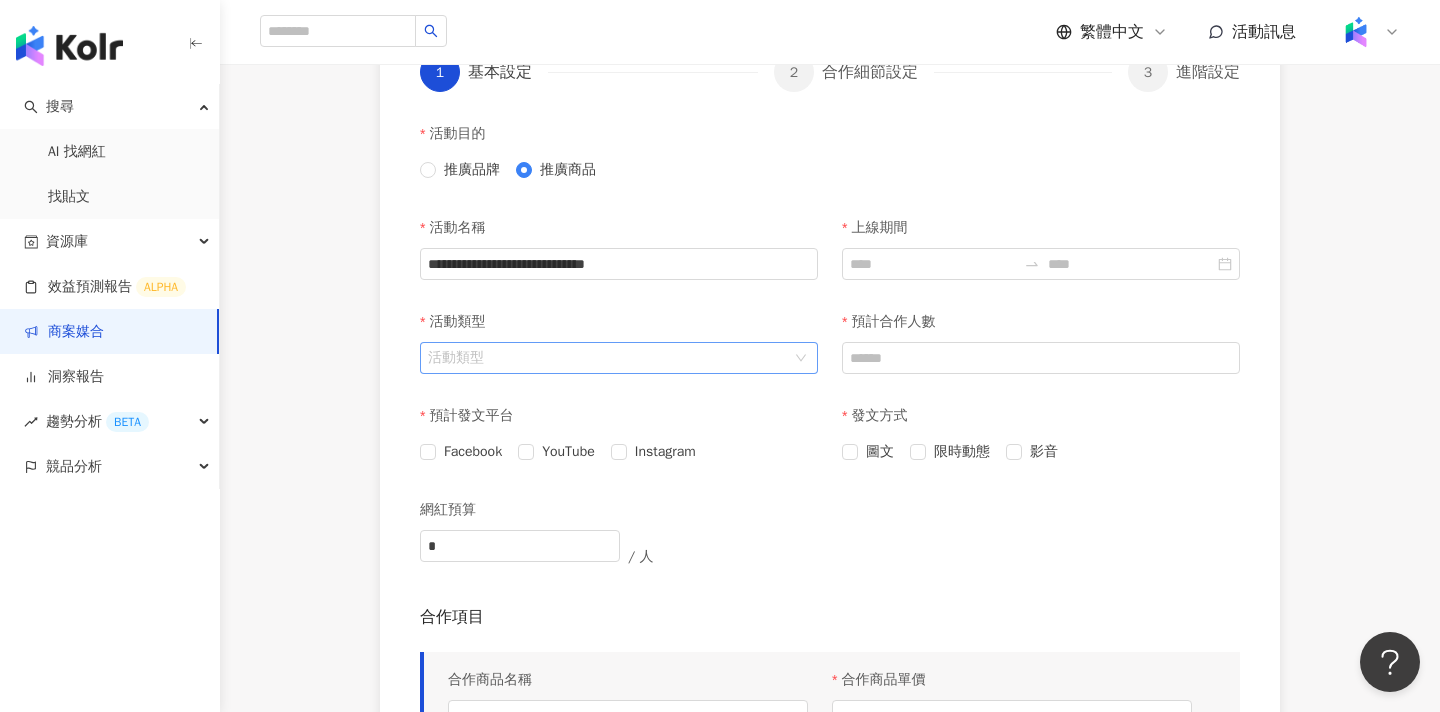 click on "活動類型" at bounding box center (608, 358) 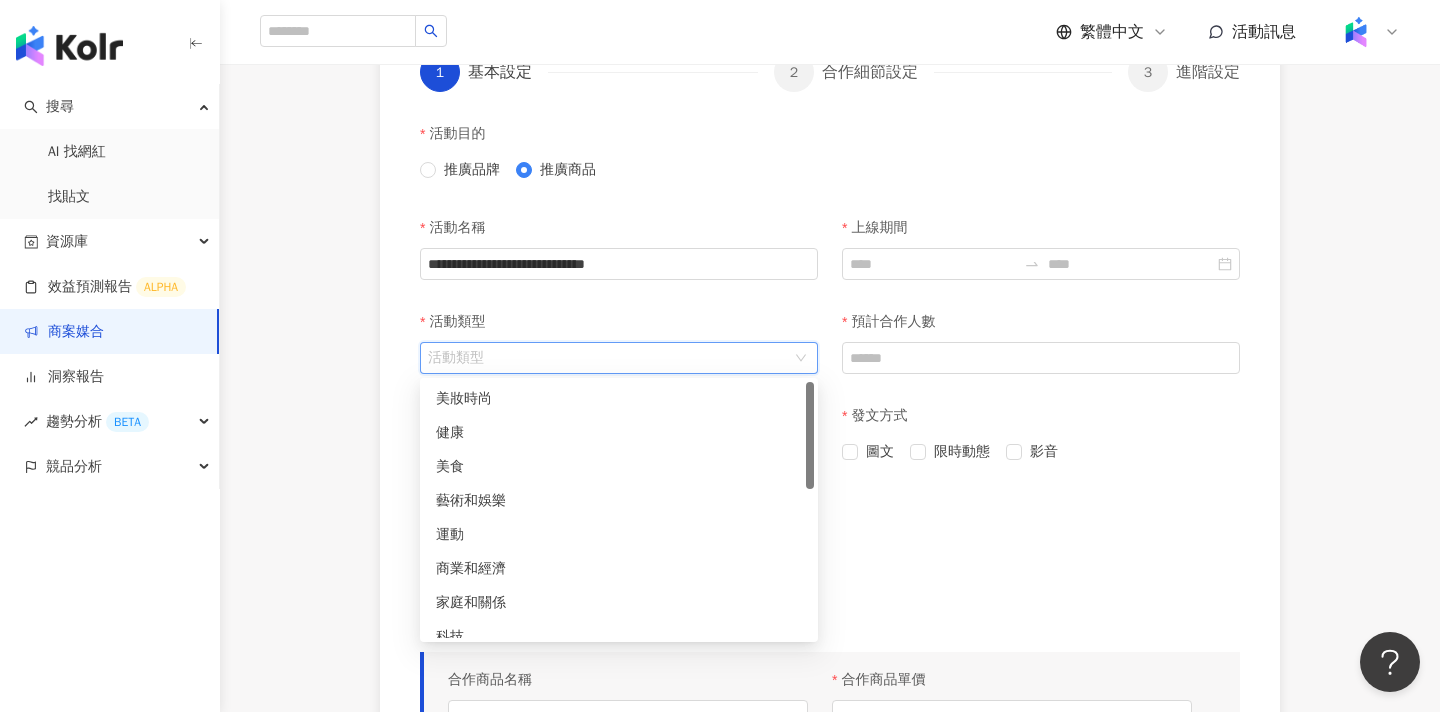 scroll, scrollTop: 0, scrollLeft: 0, axis: both 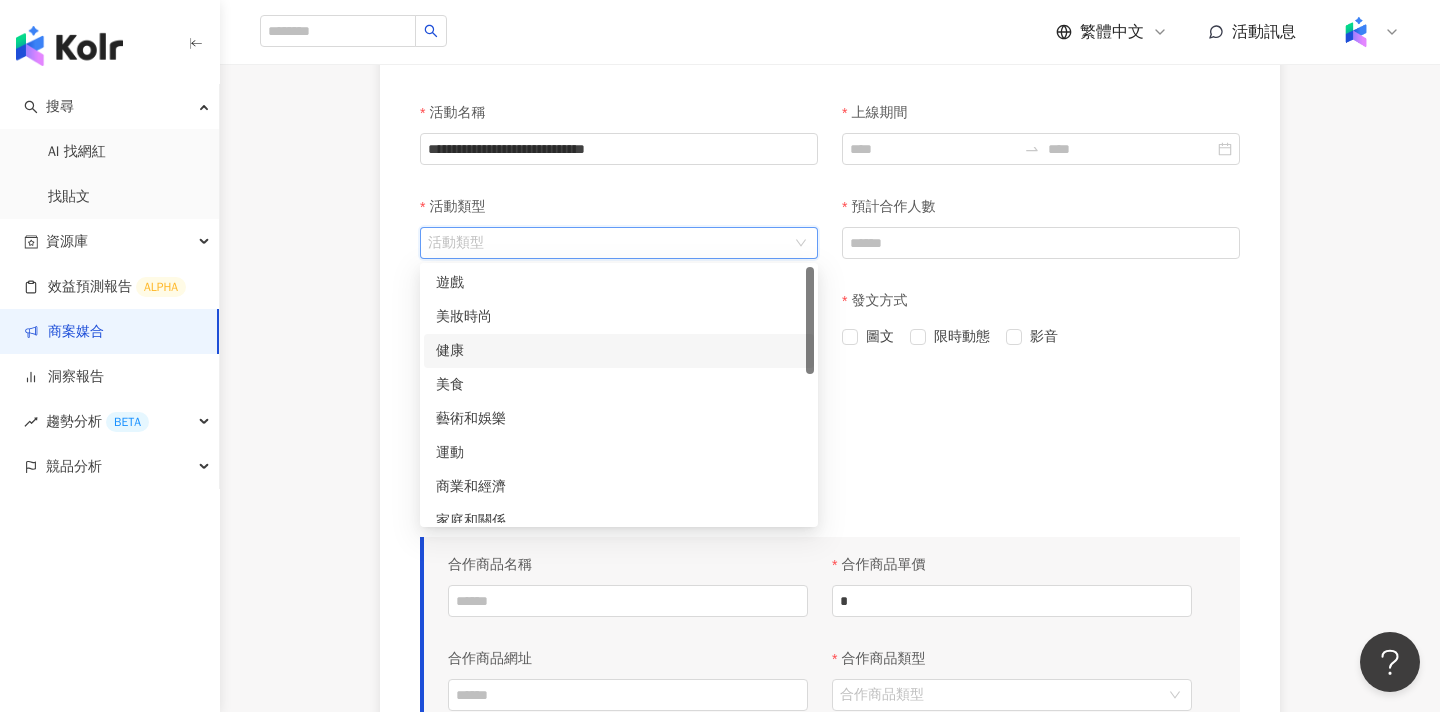 click on "健康" at bounding box center [619, 351] 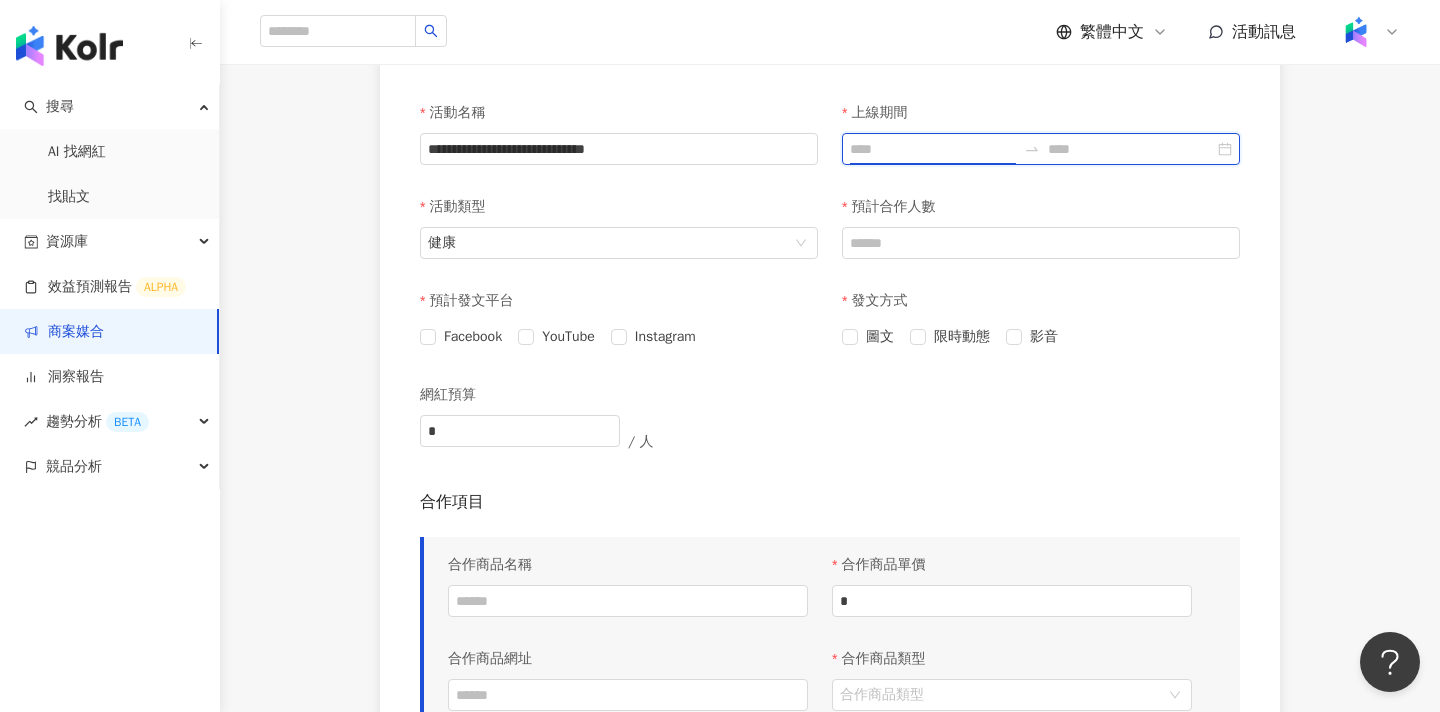 click on "上線期間" at bounding box center [933, 149] 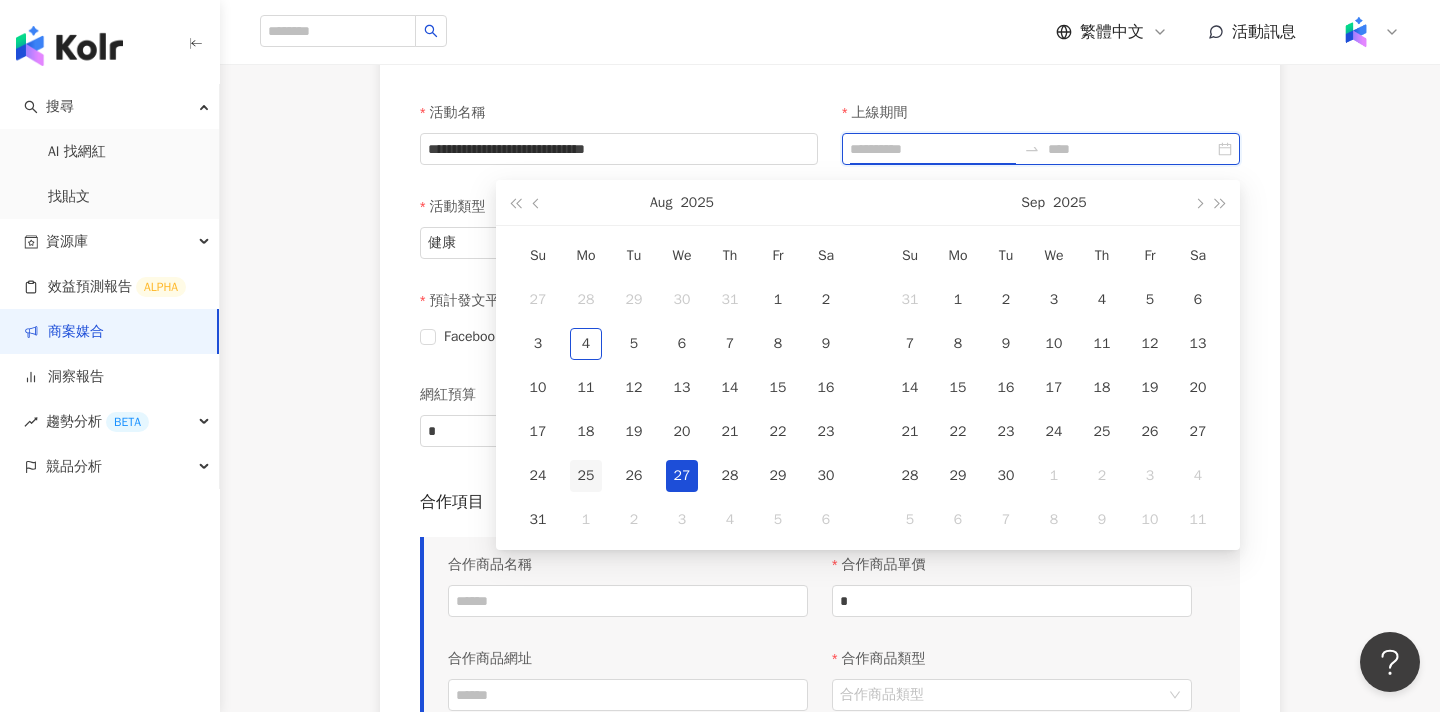 type on "**********" 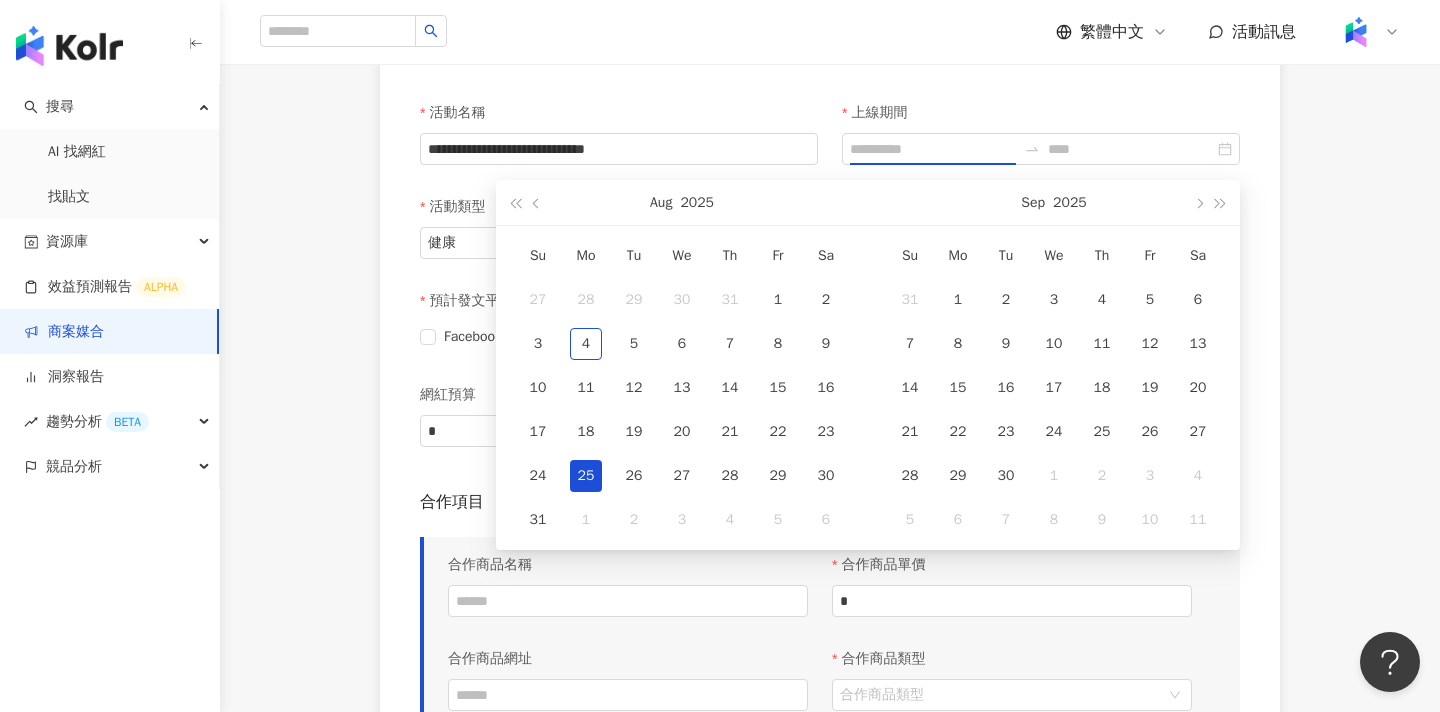 click on "25" at bounding box center [586, 476] 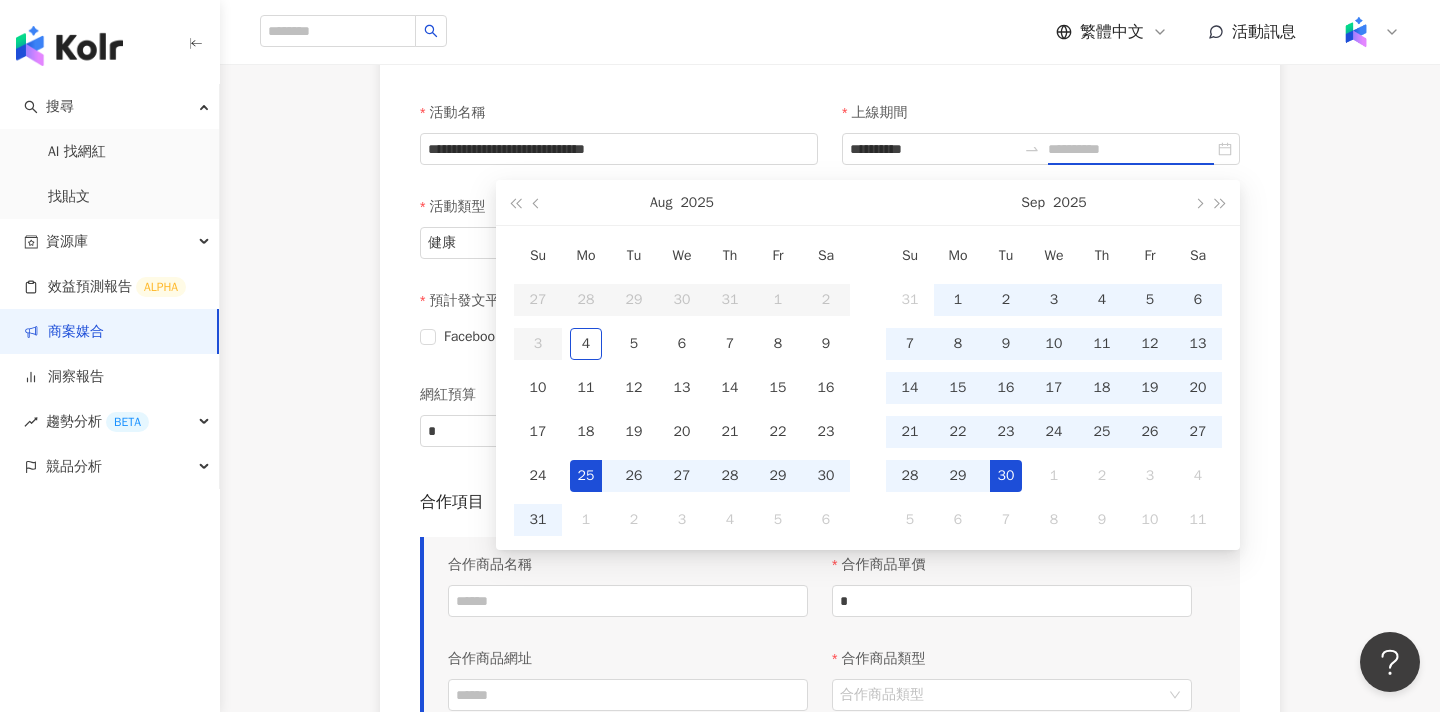 click on "30" at bounding box center [1006, 476] 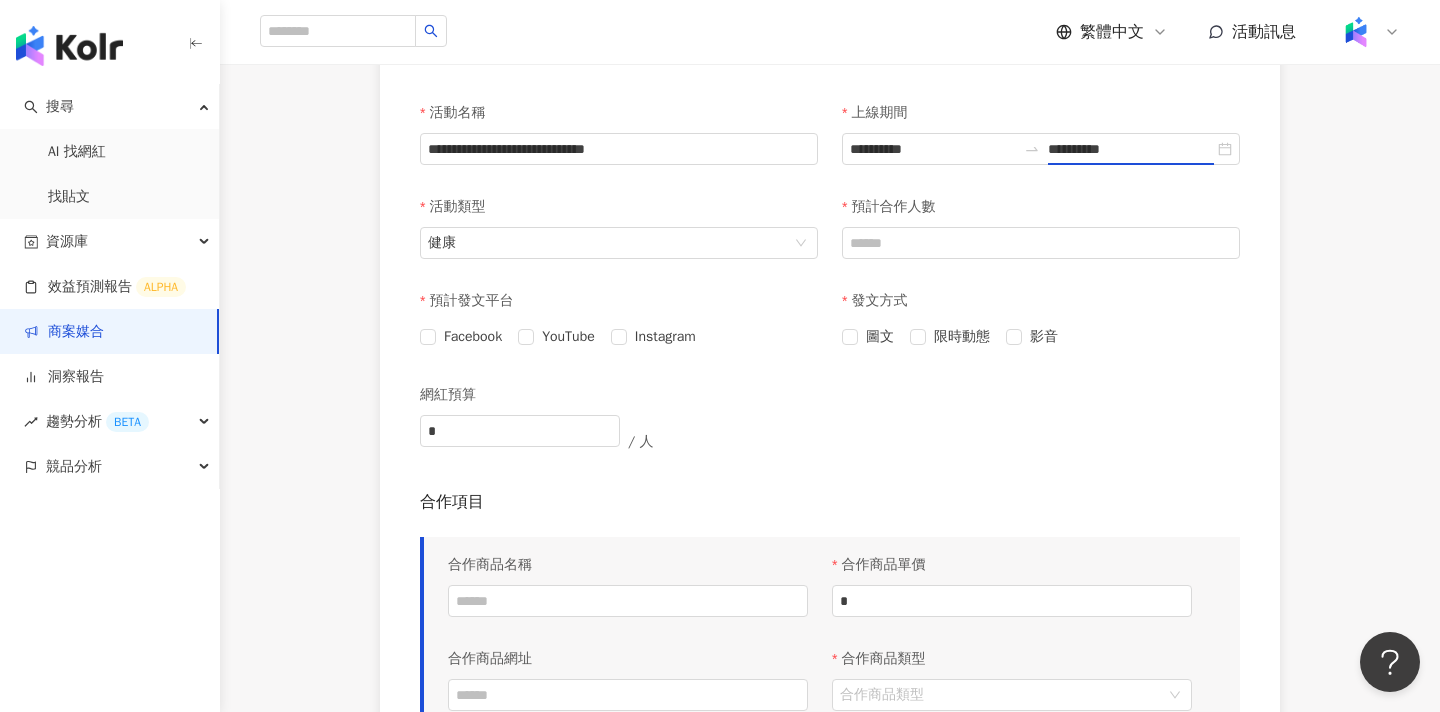 type on "**********" 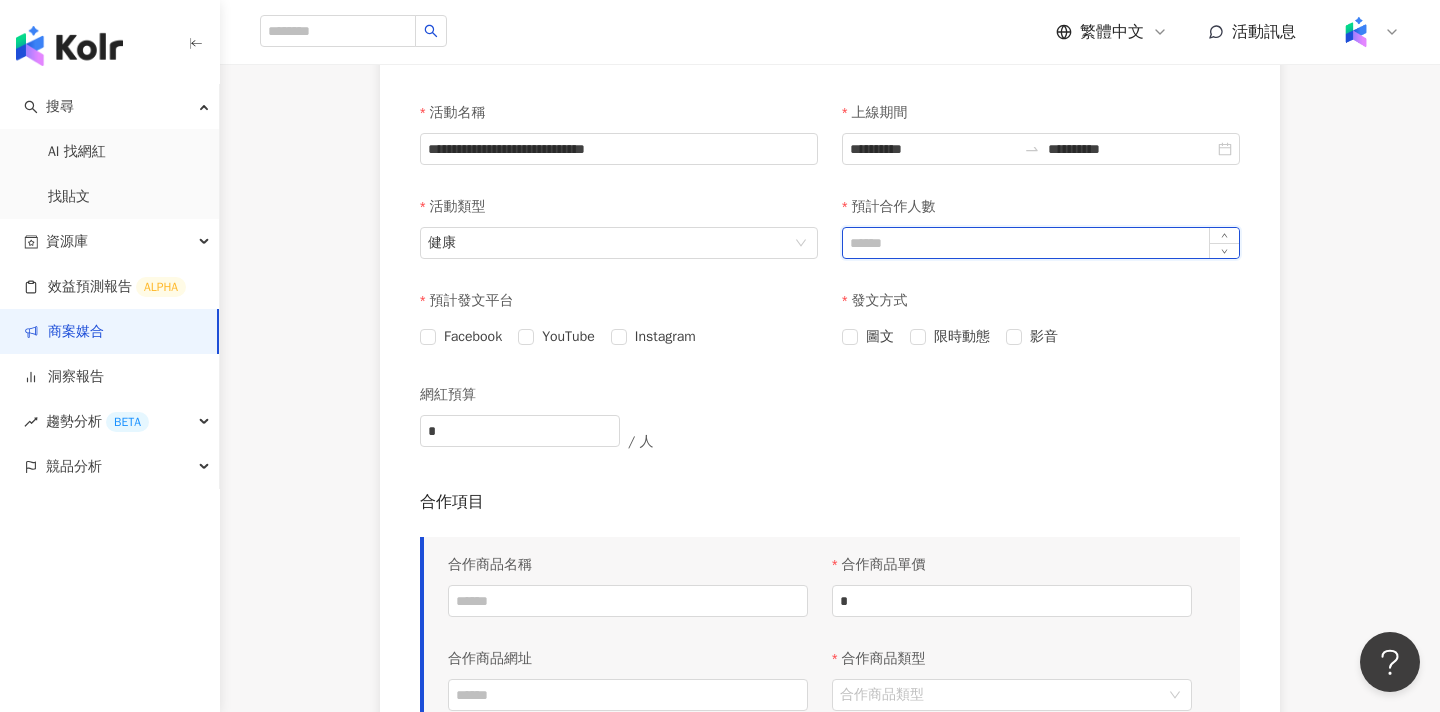 click on "預計合作人數" at bounding box center [1041, 243] 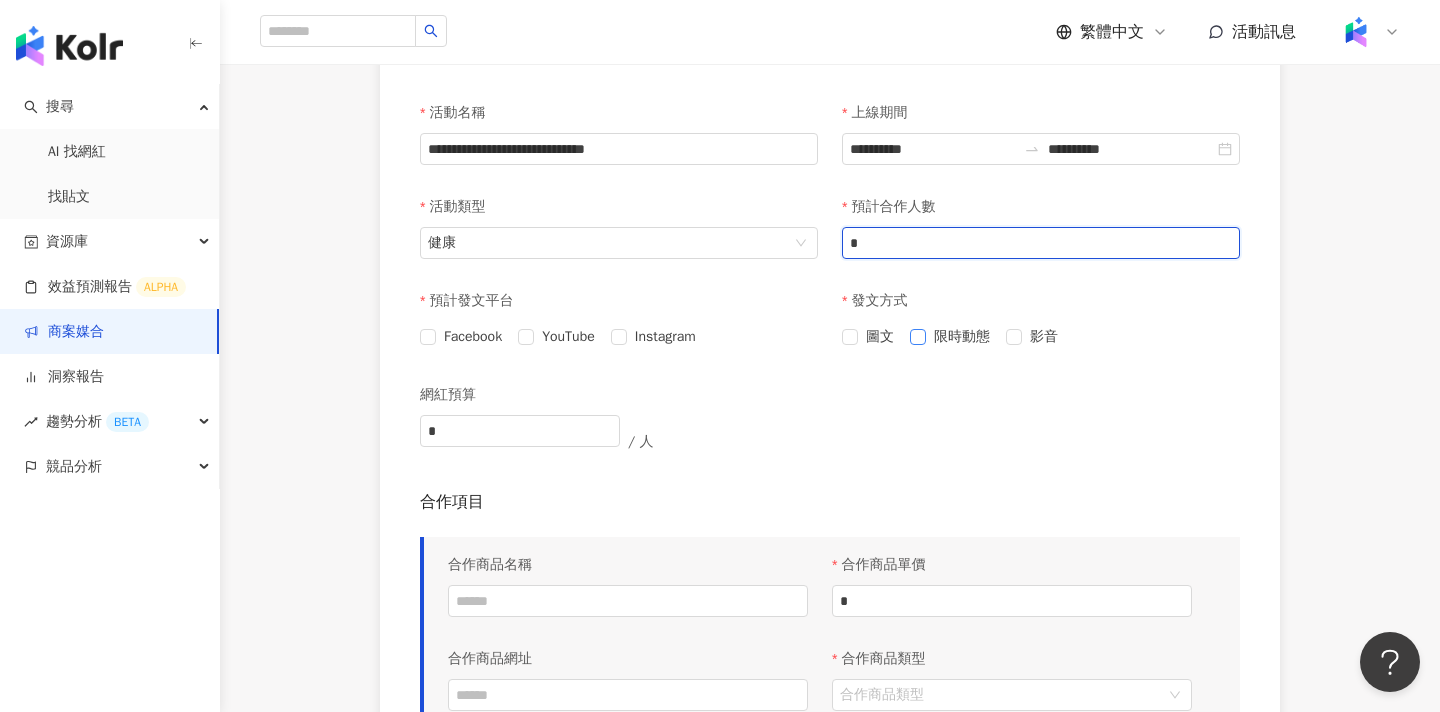 type on "*" 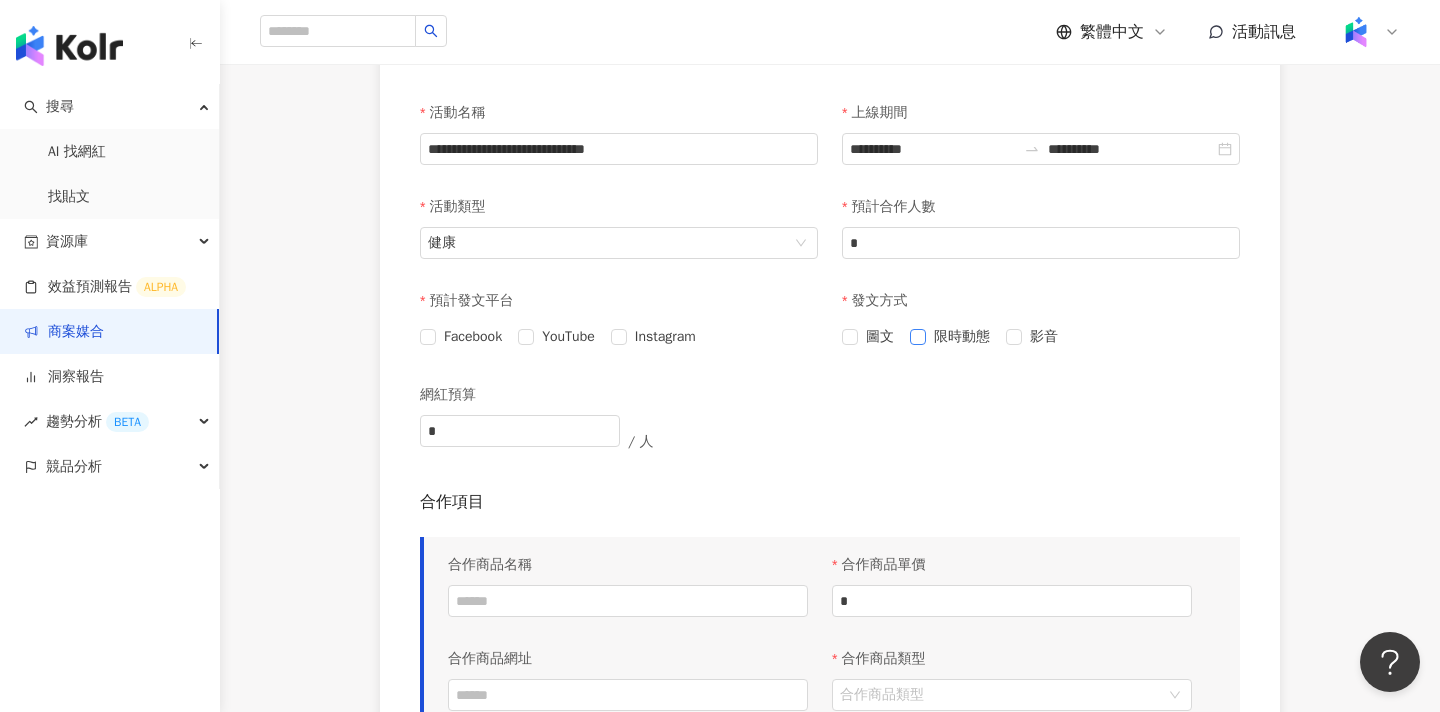 click on "限時動態" at bounding box center [962, 337] 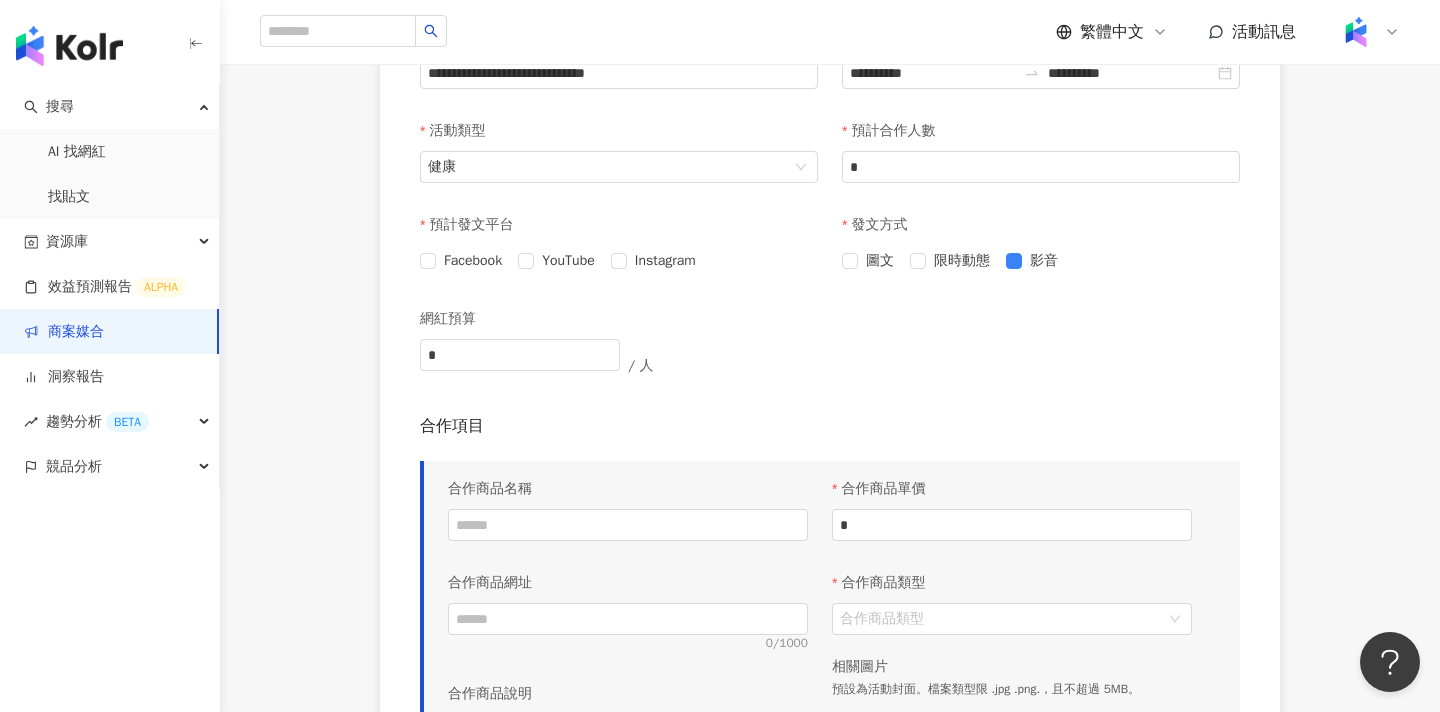 scroll, scrollTop: 732, scrollLeft: 0, axis: vertical 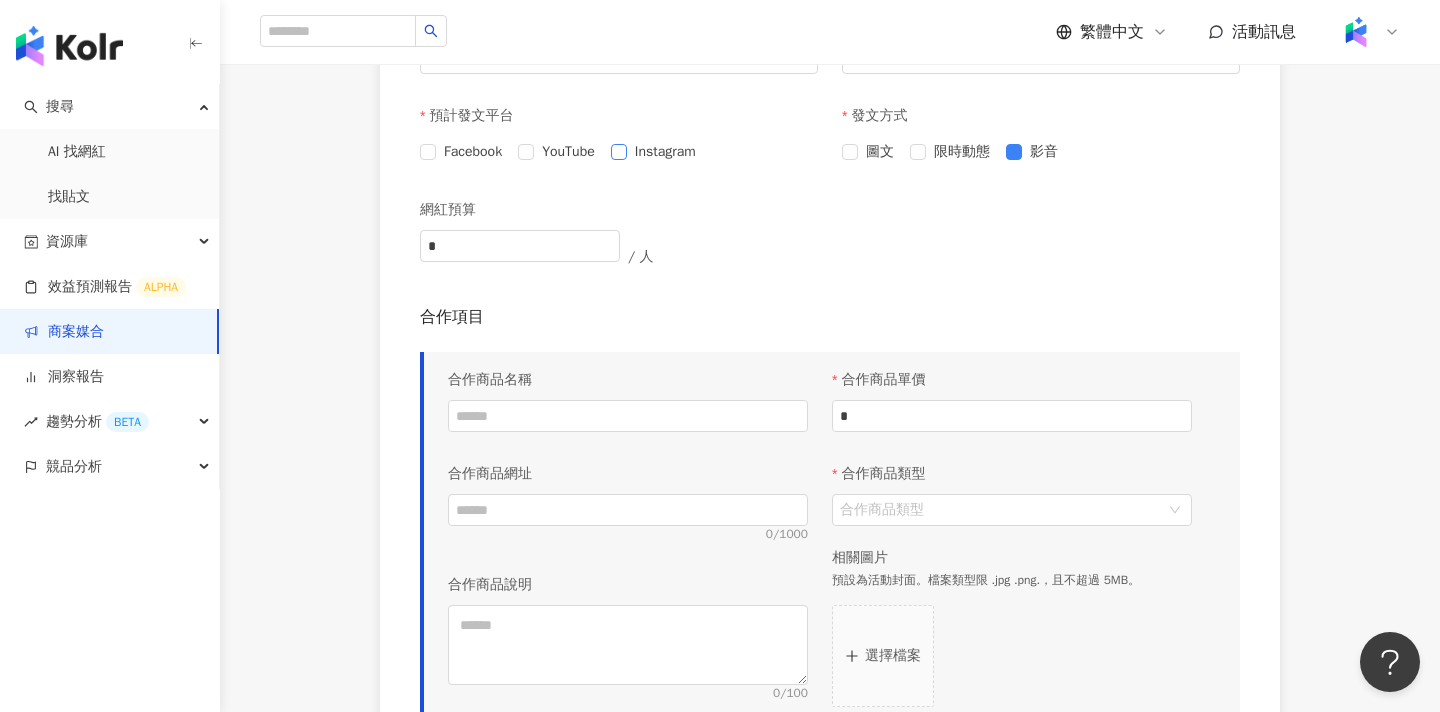click on "Instagram" at bounding box center (665, 152) 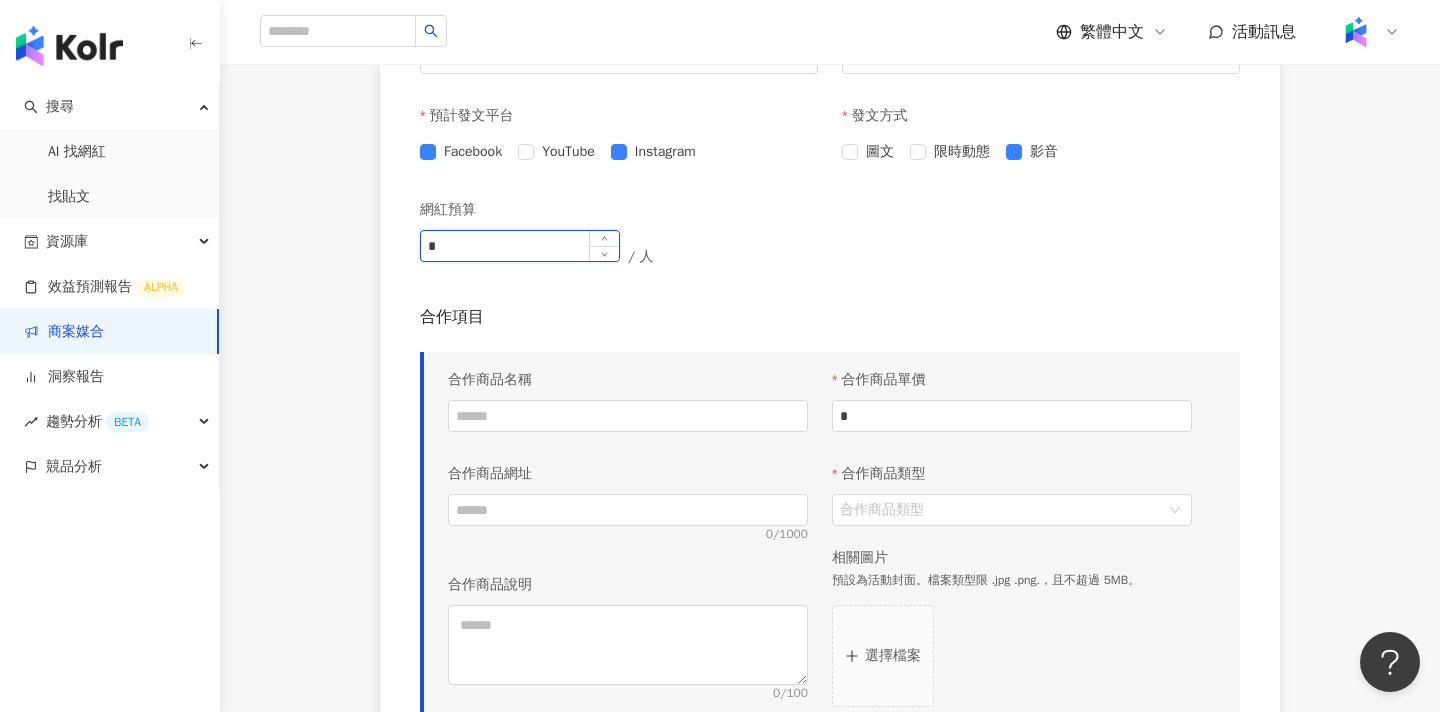 click on "*" at bounding box center [520, 246] 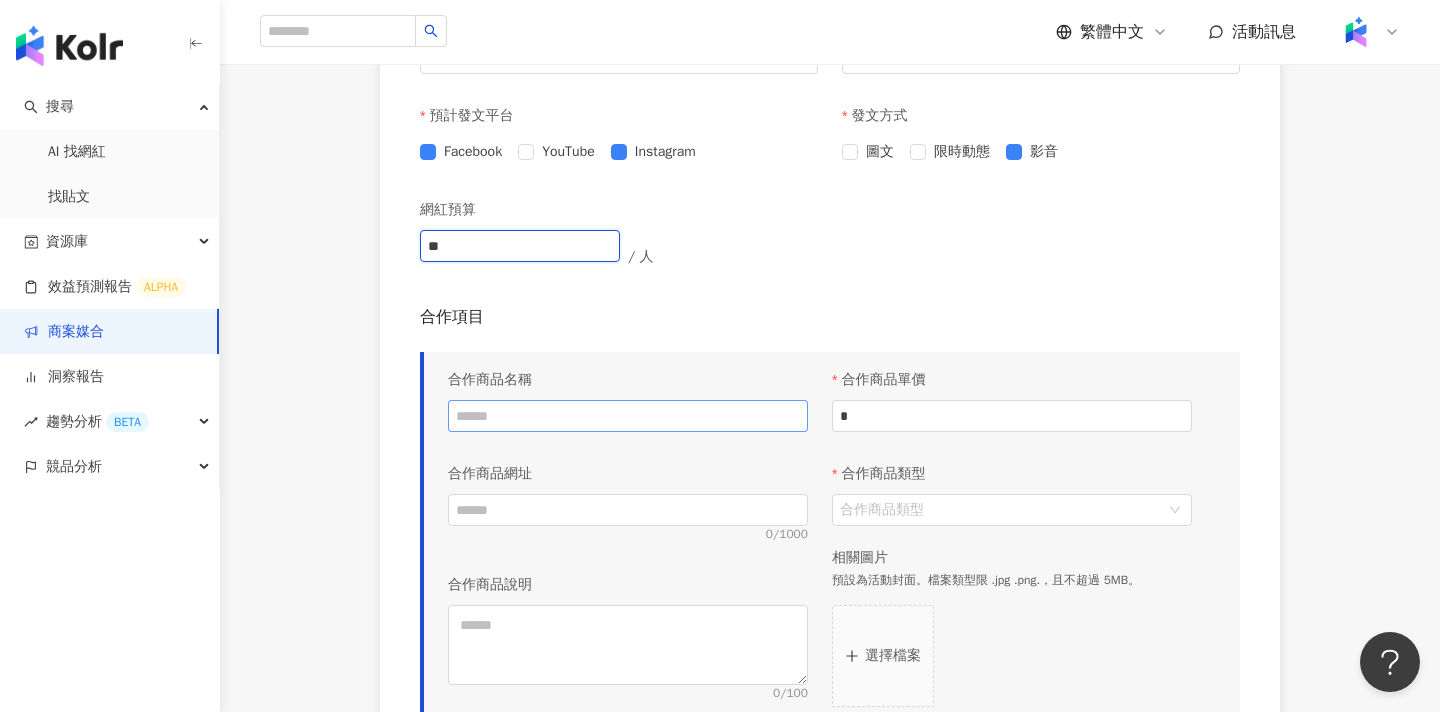 type on "**" 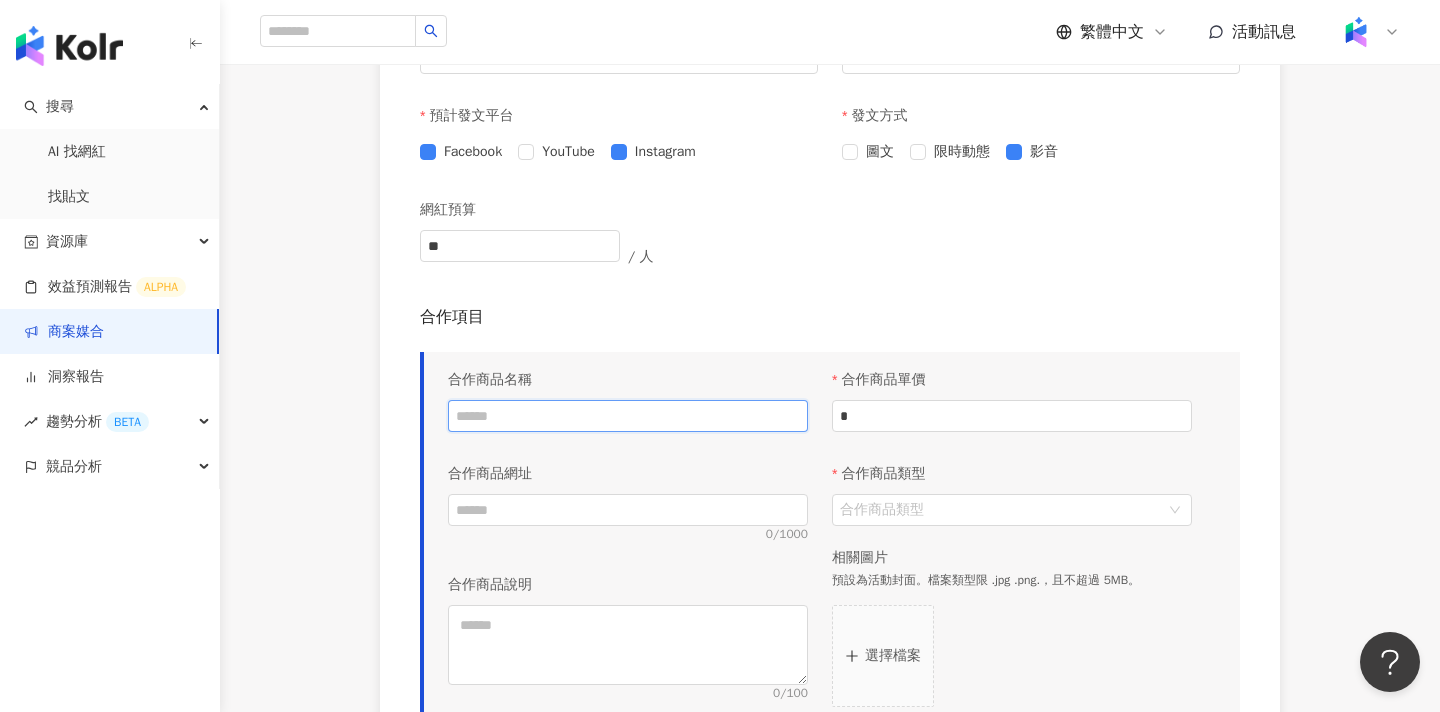 click at bounding box center (628, 416) 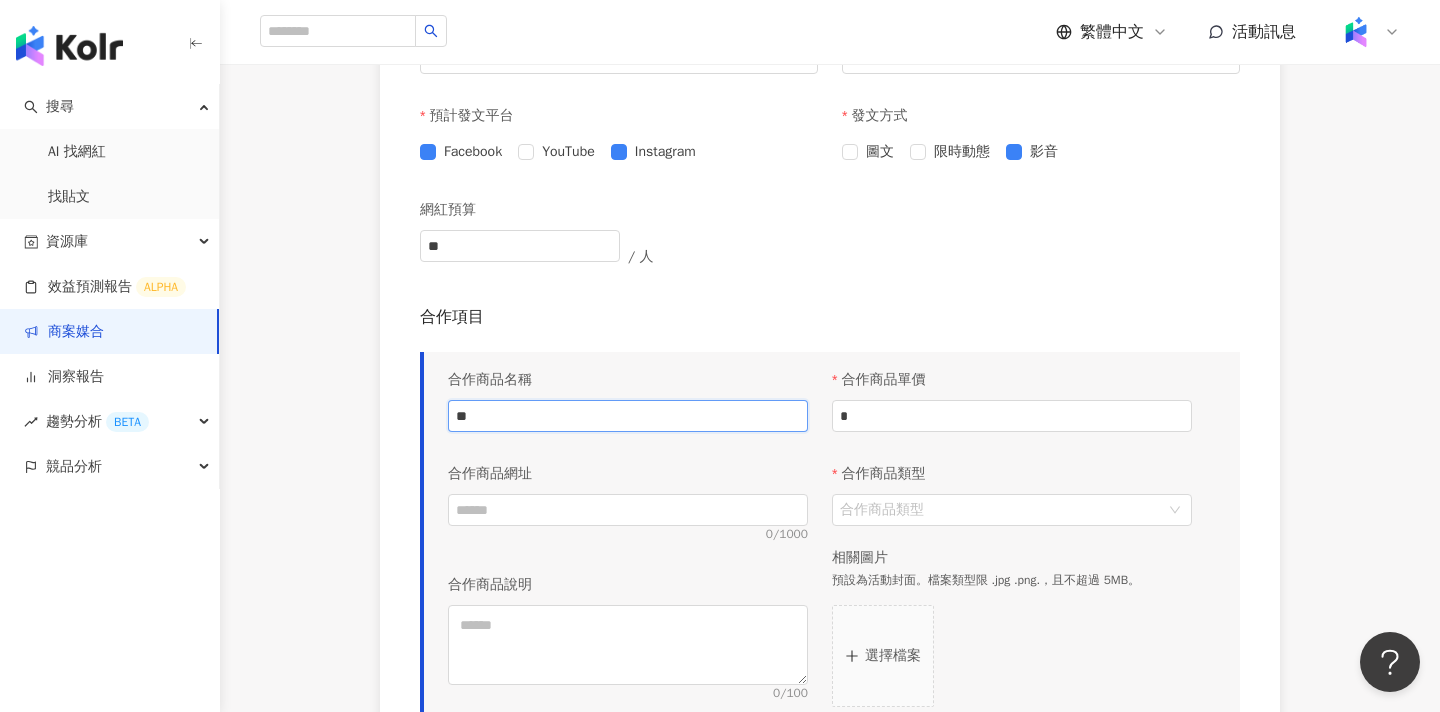 type on "*" 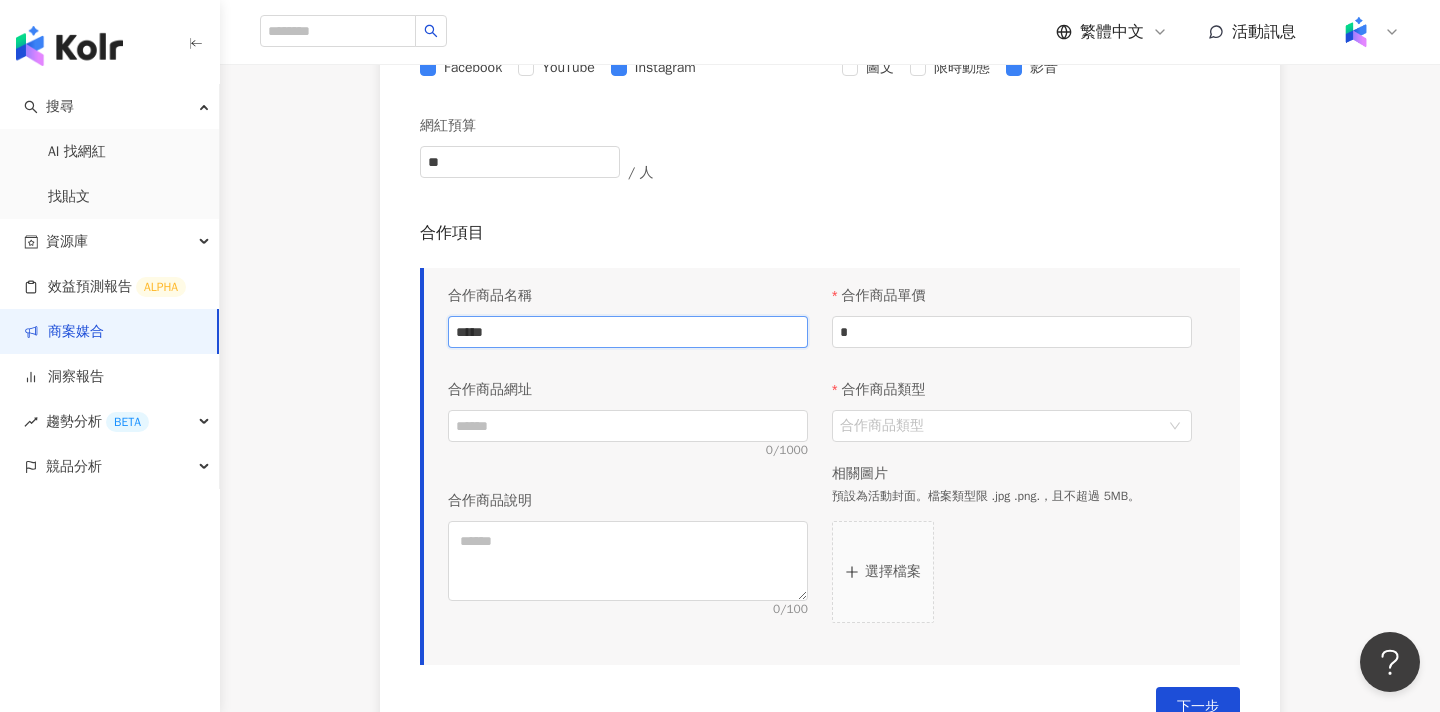 scroll, scrollTop: 876, scrollLeft: 0, axis: vertical 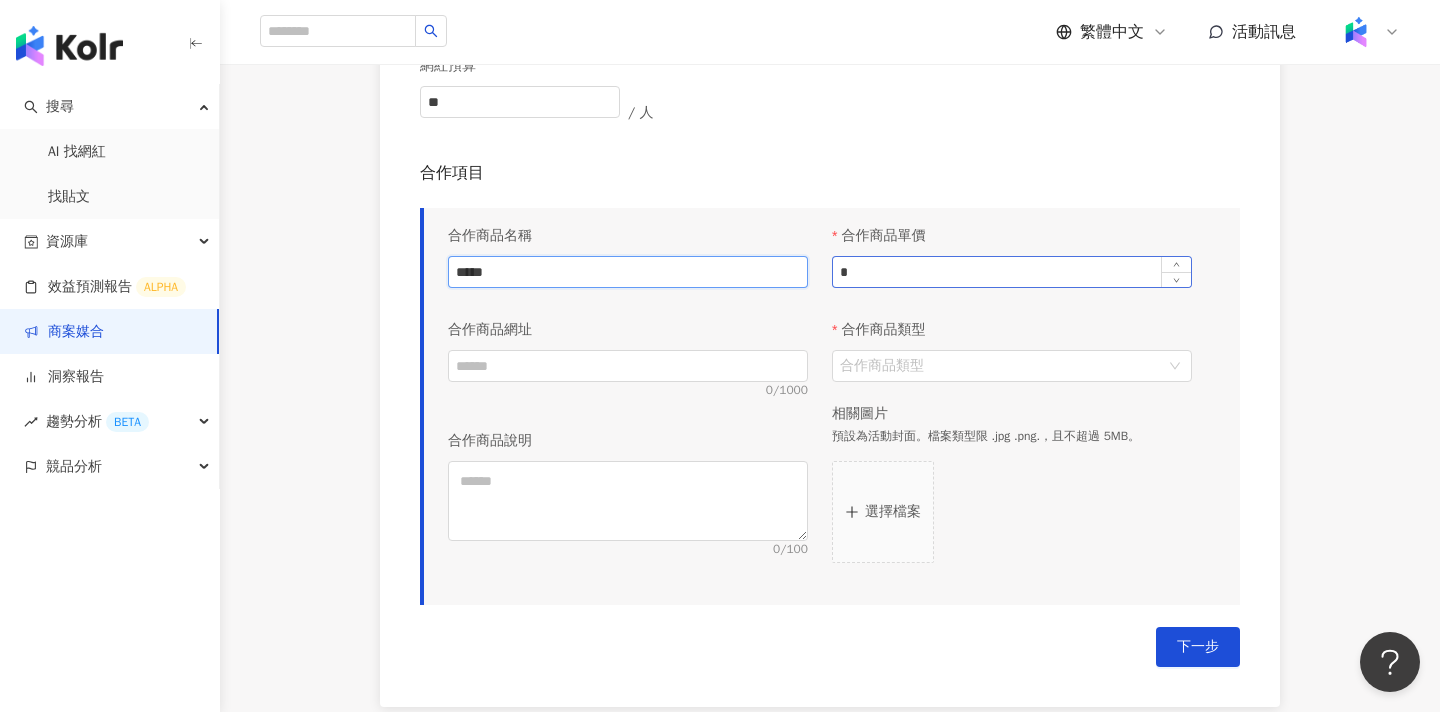 type on "*****" 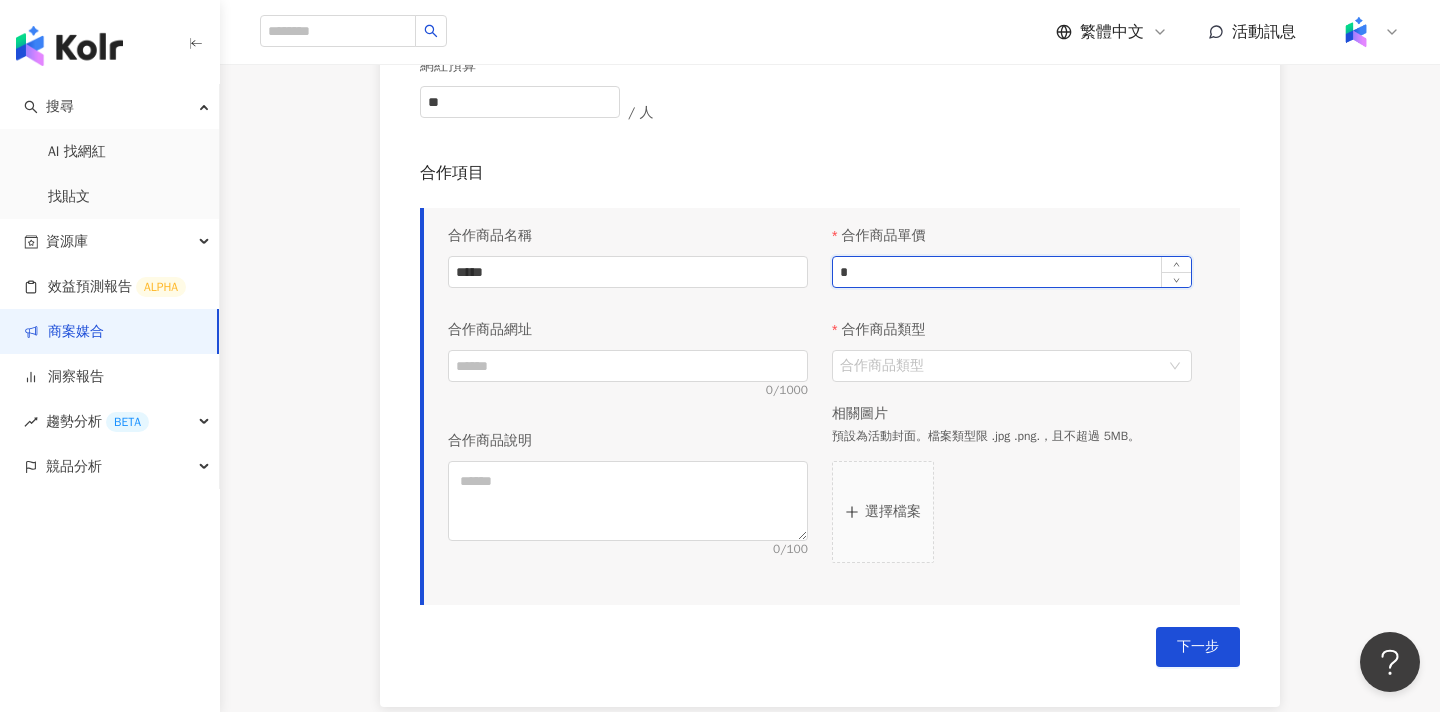 click on "*" at bounding box center [1012, 272] 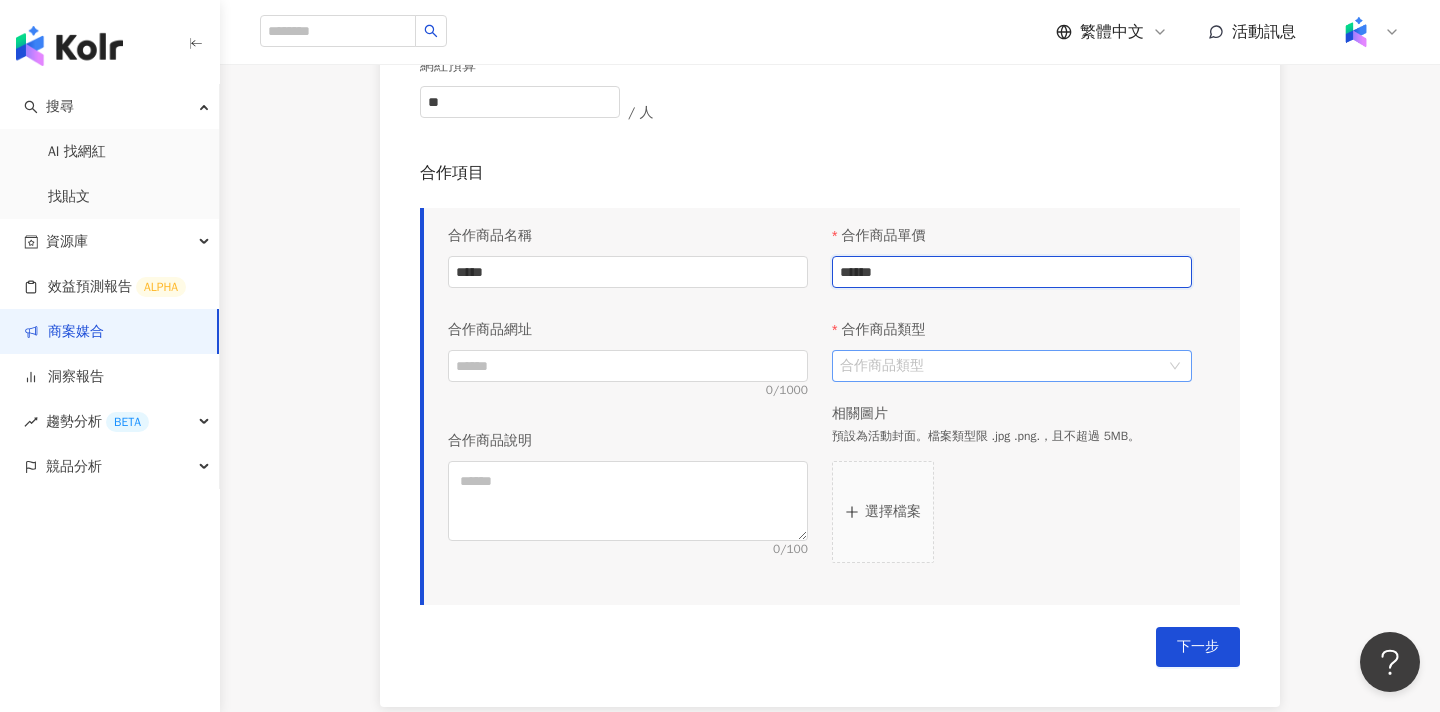 type on "******" 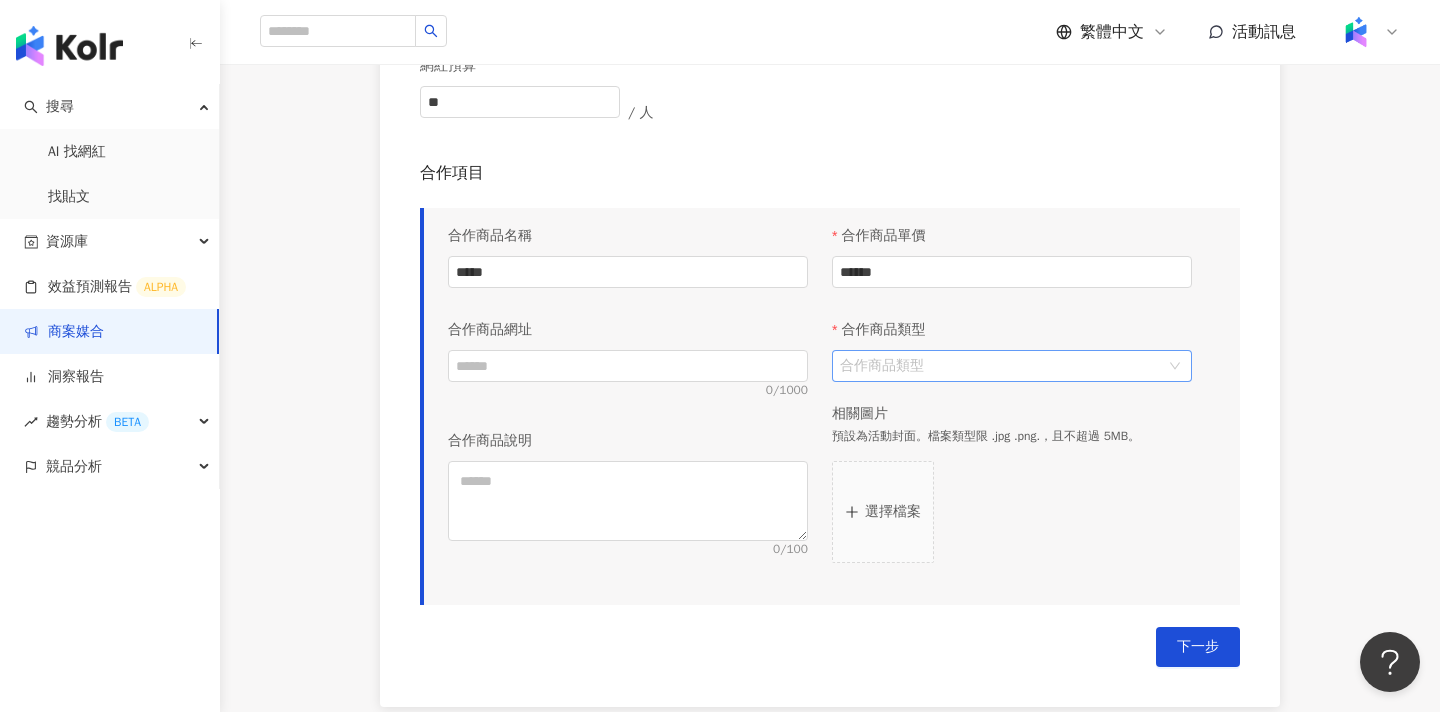 click on "合作商品類型" at bounding box center [1001, 366] 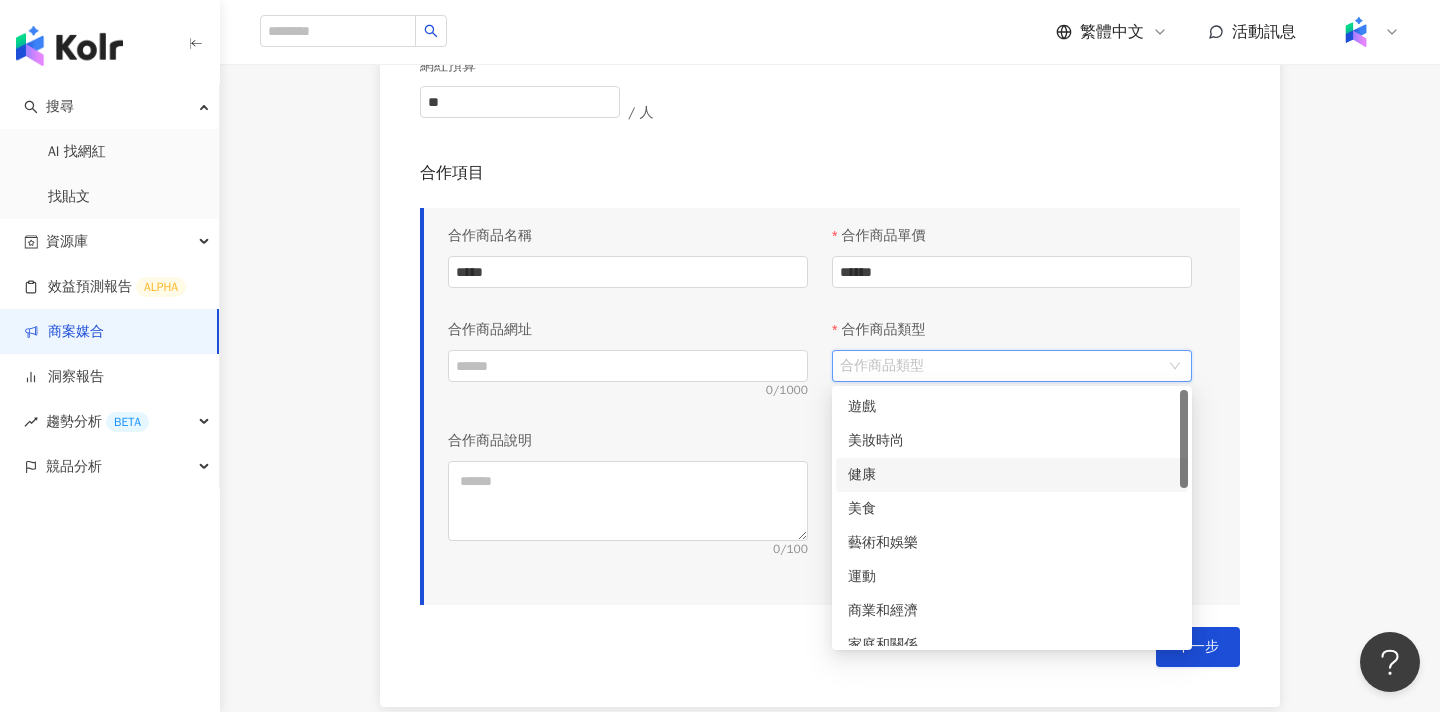 click on "健康" at bounding box center [1012, 475] 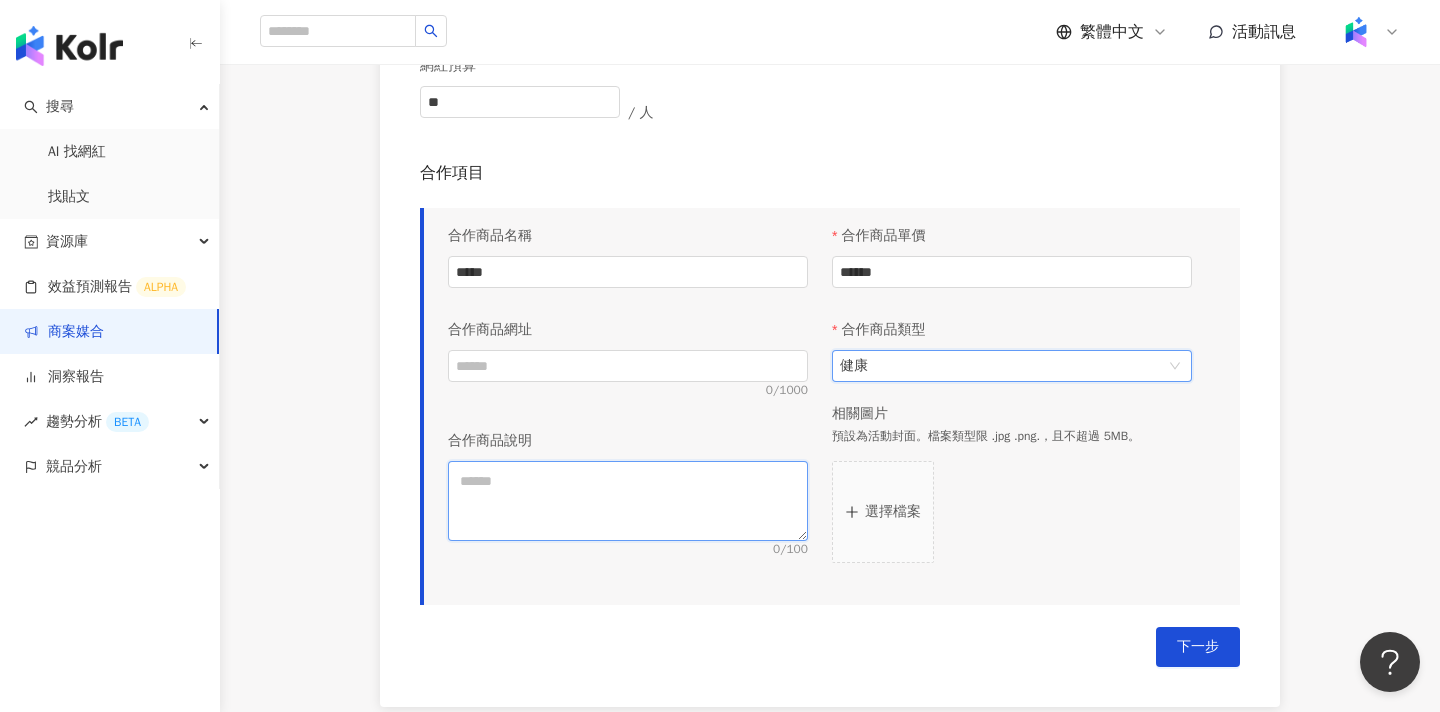 click at bounding box center (628, 501) 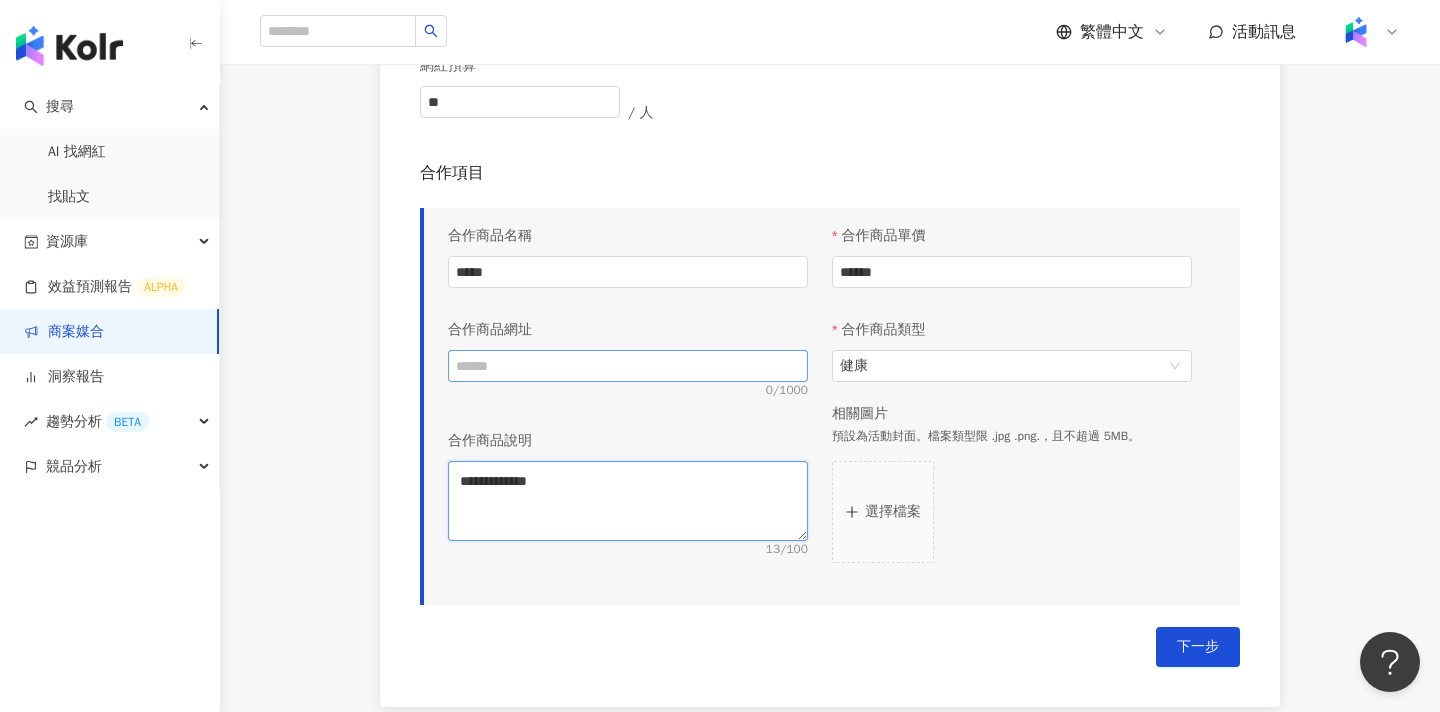 type on "**********" 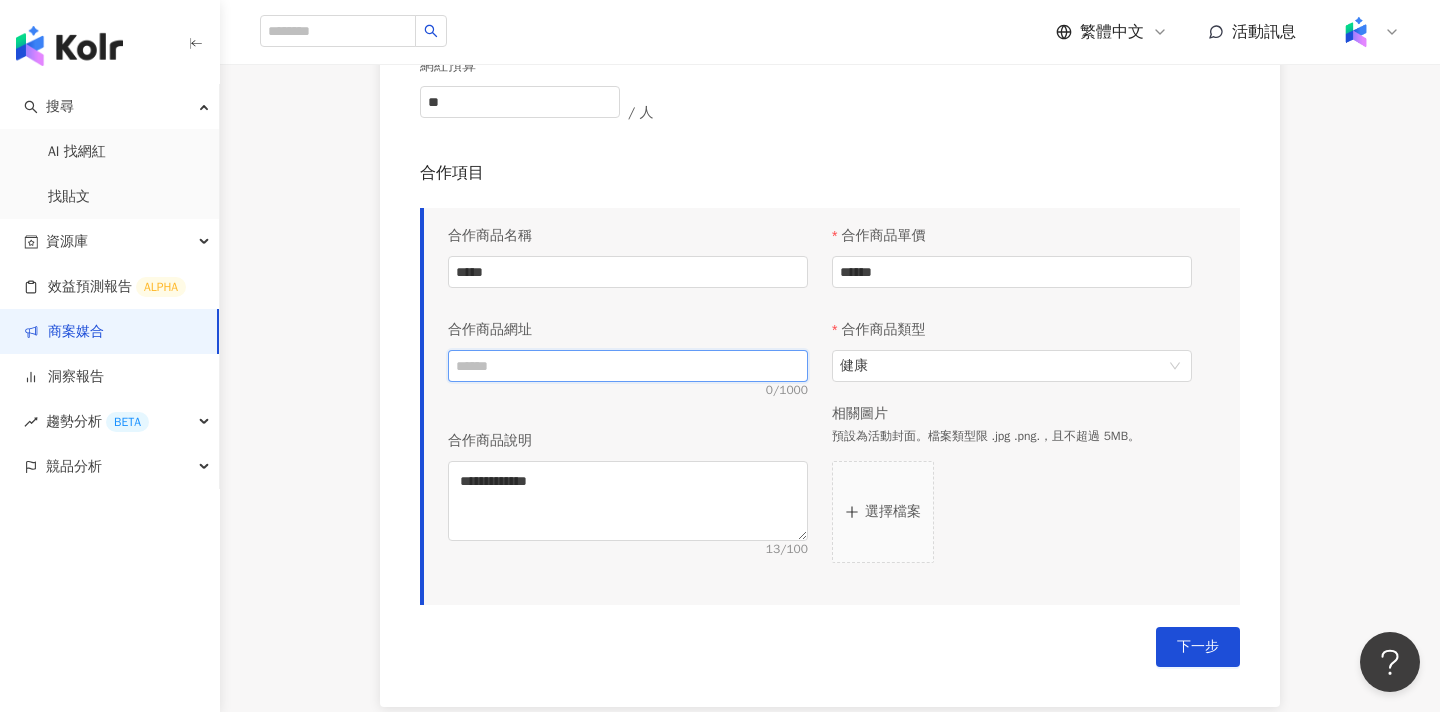 click at bounding box center [628, 366] 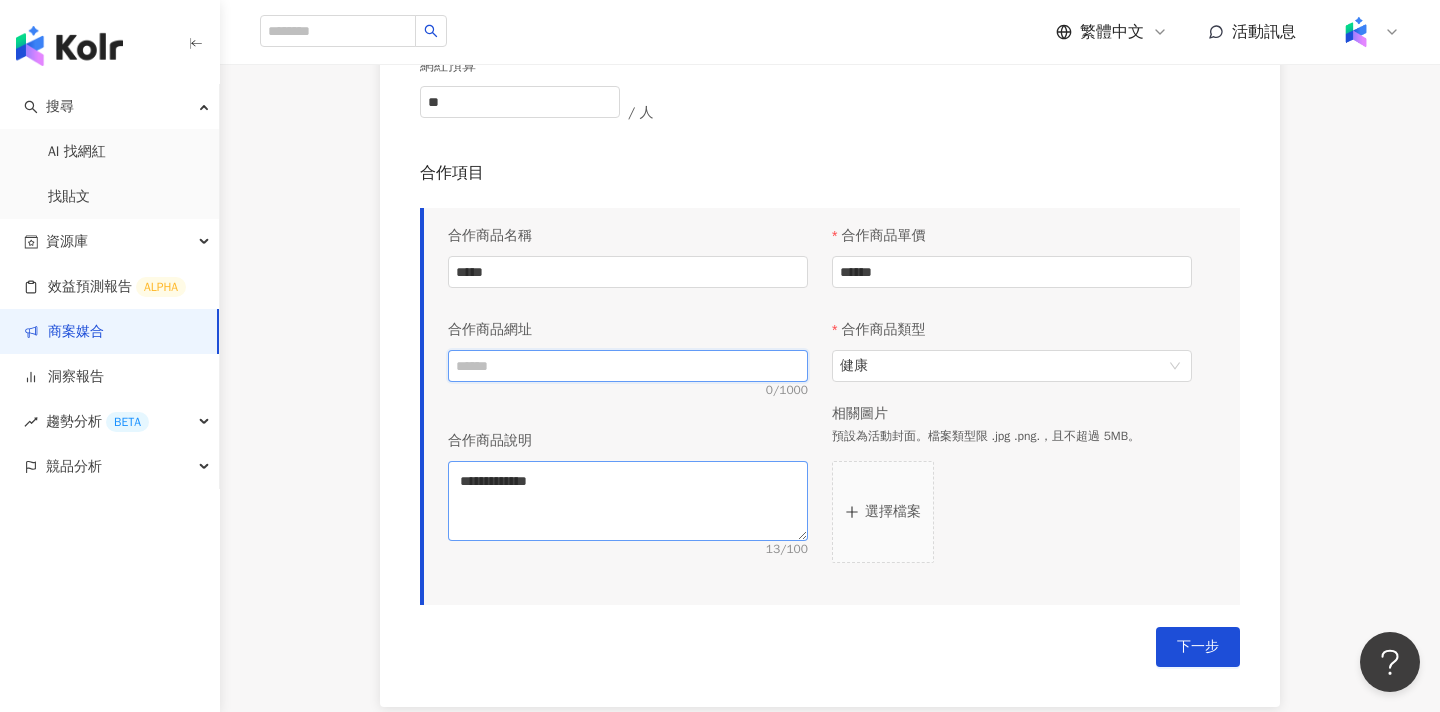 paste on "**********" 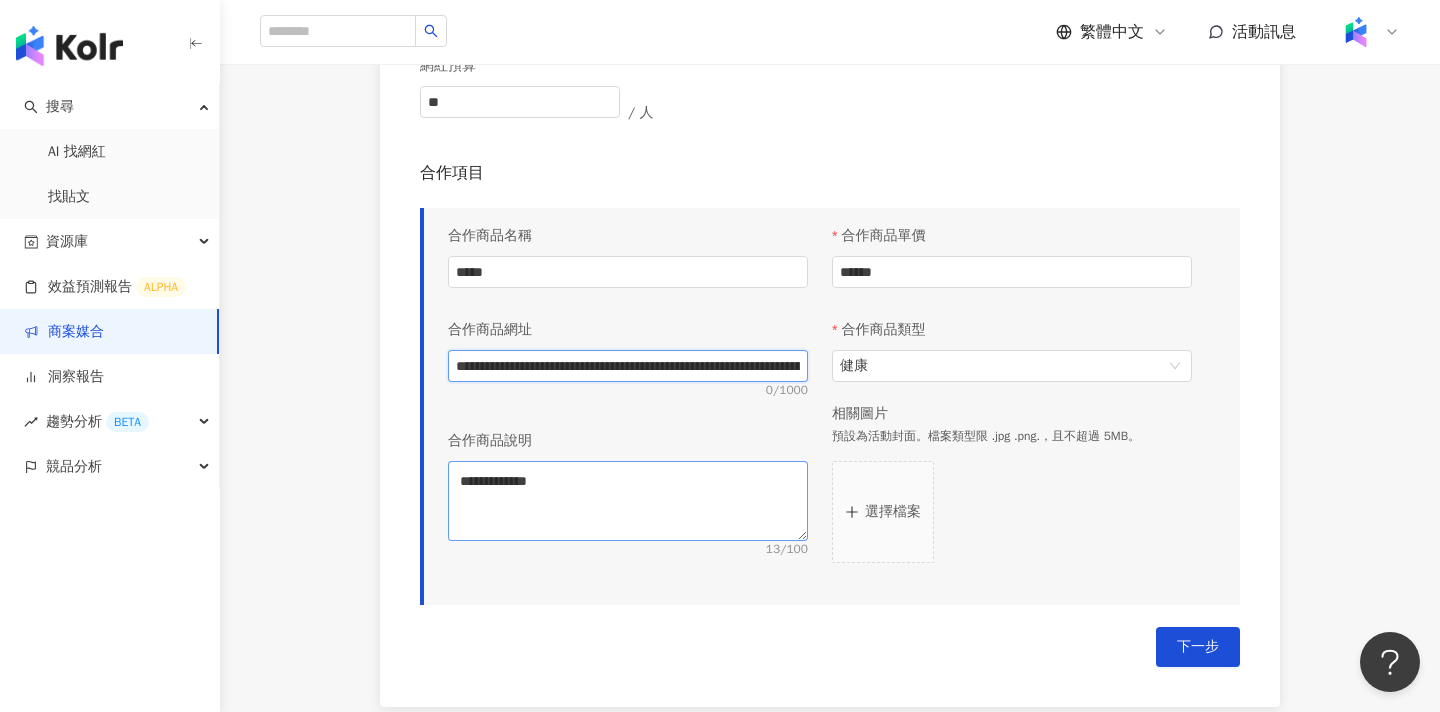 scroll, scrollTop: 0, scrollLeft: 2621, axis: horizontal 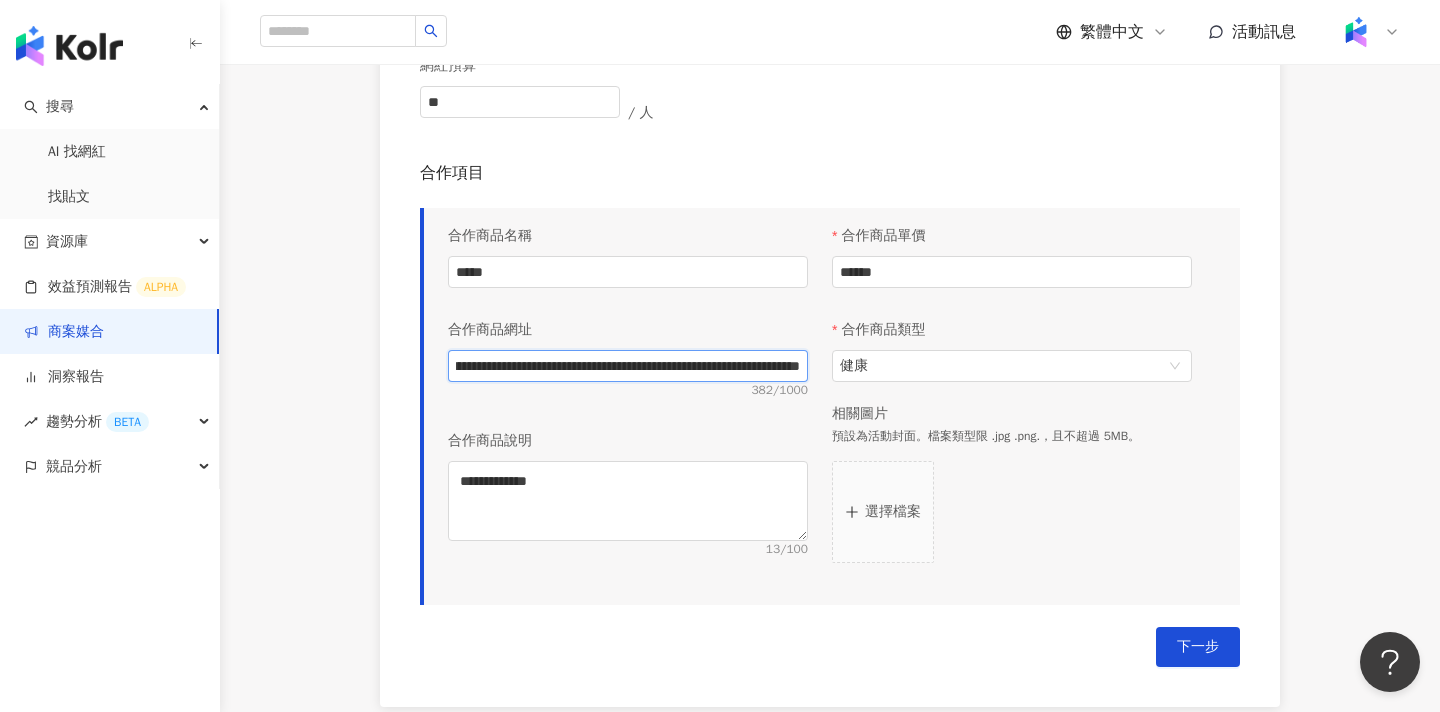 type on "**********" 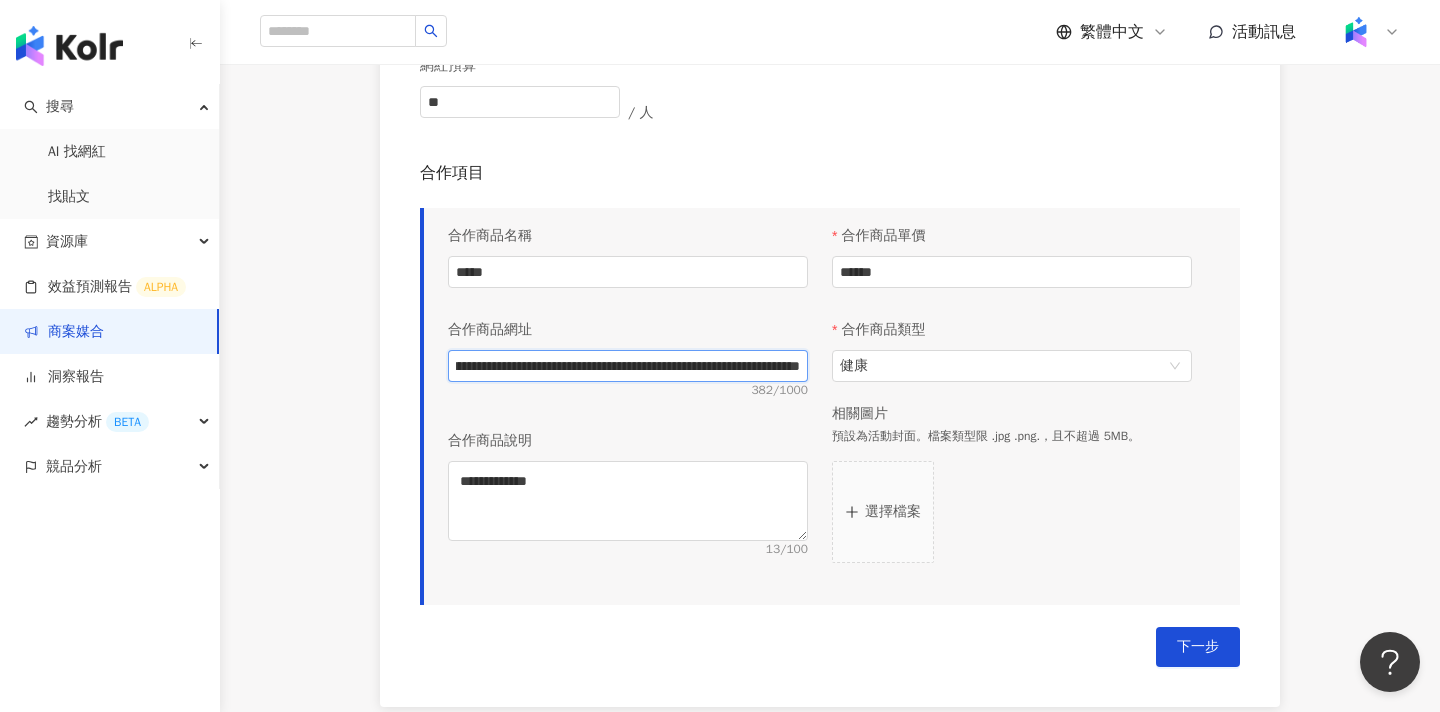 scroll, scrollTop: 0, scrollLeft: 0, axis: both 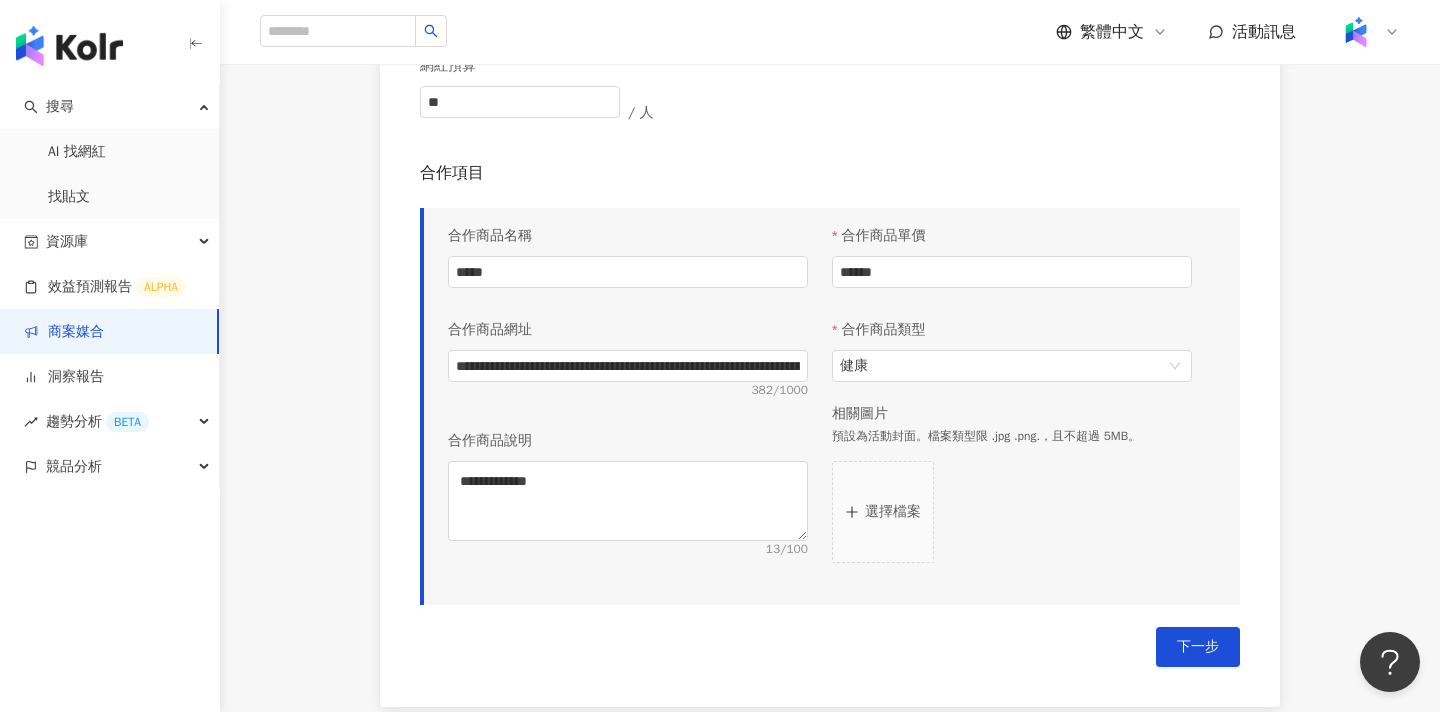 click on "選擇檔案" at bounding box center (893, 512) 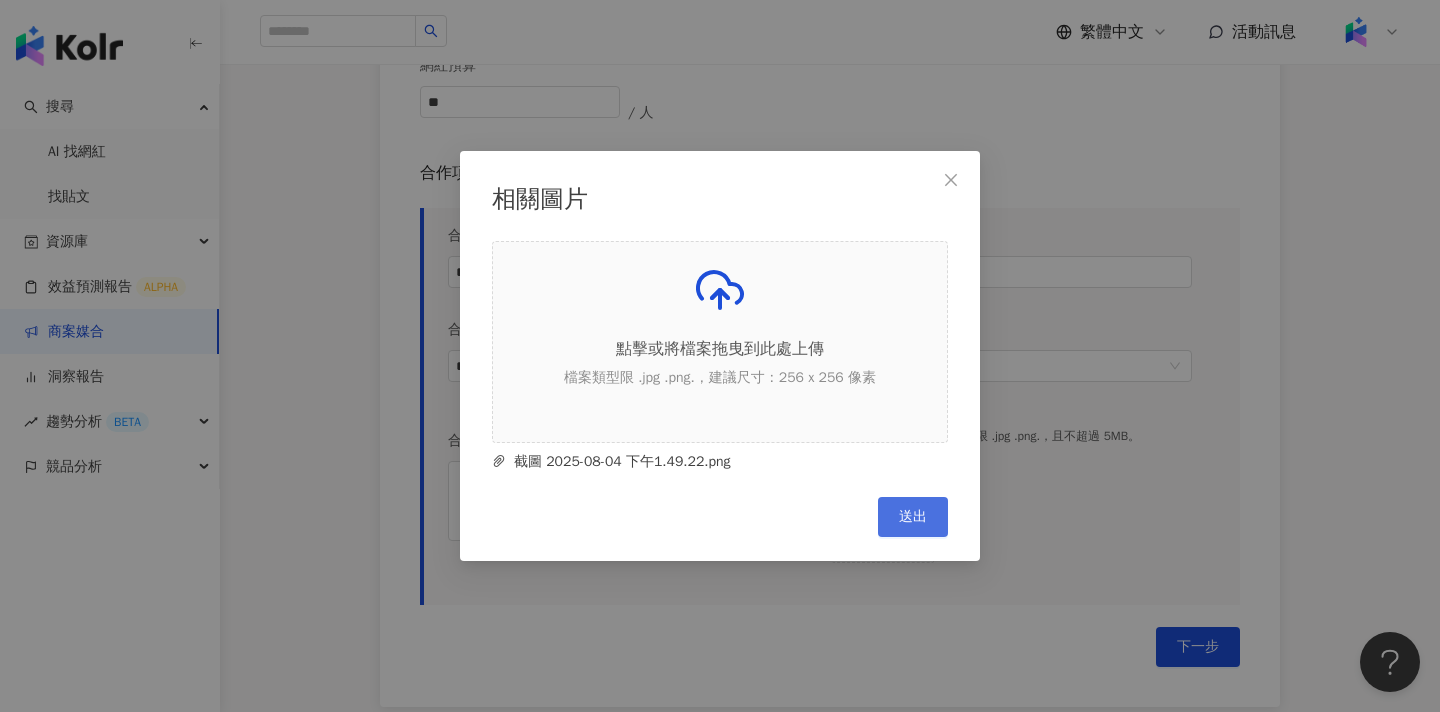 click on "送出" at bounding box center (913, 517) 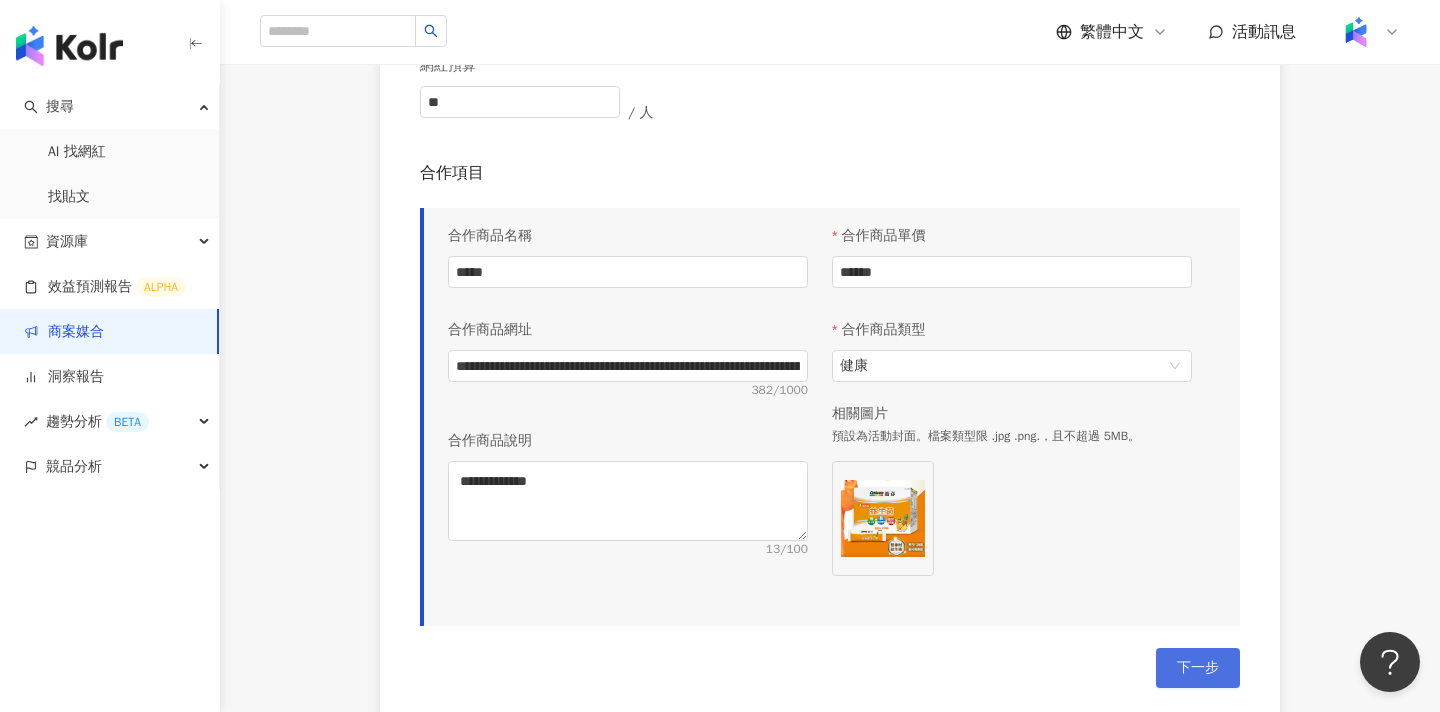 click on "下一步" at bounding box center (1198, 668) 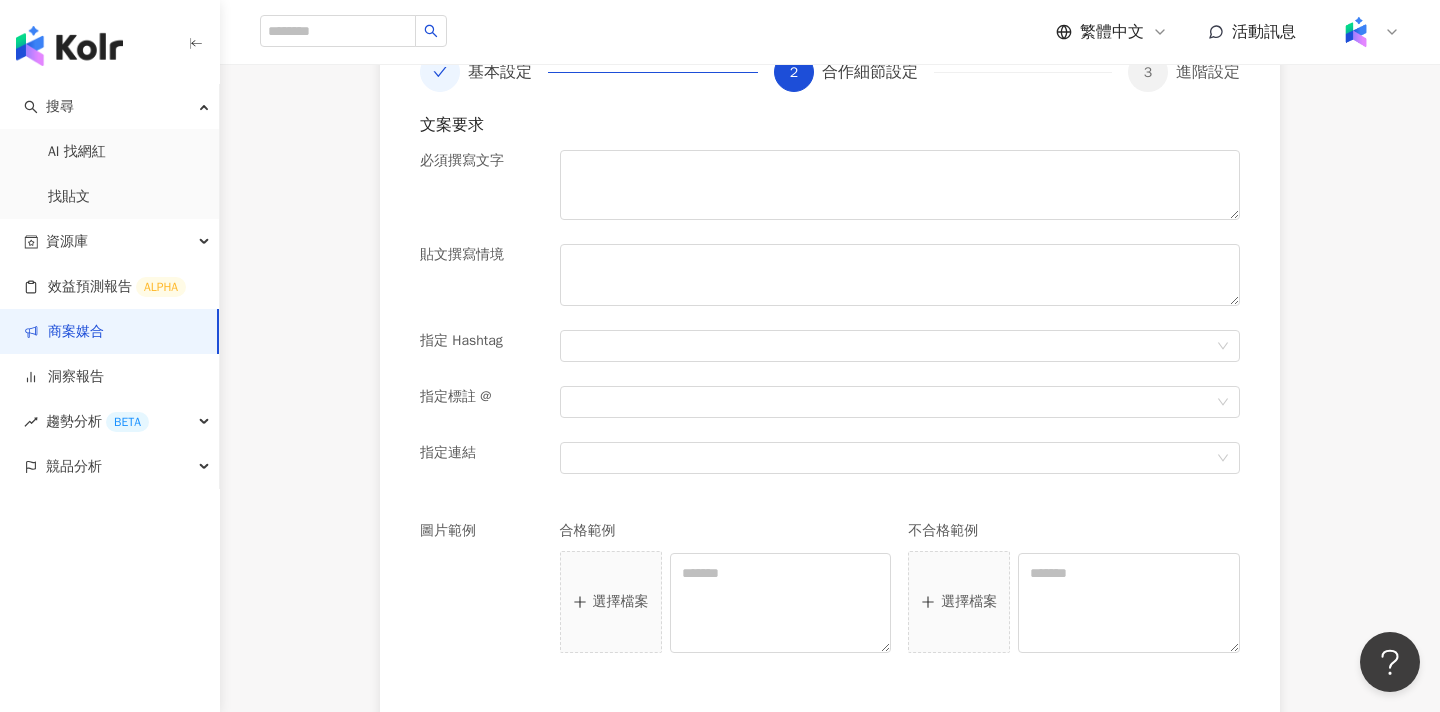 scroll, scrollTop: 413, scrollLeft: 0, axis: vertical 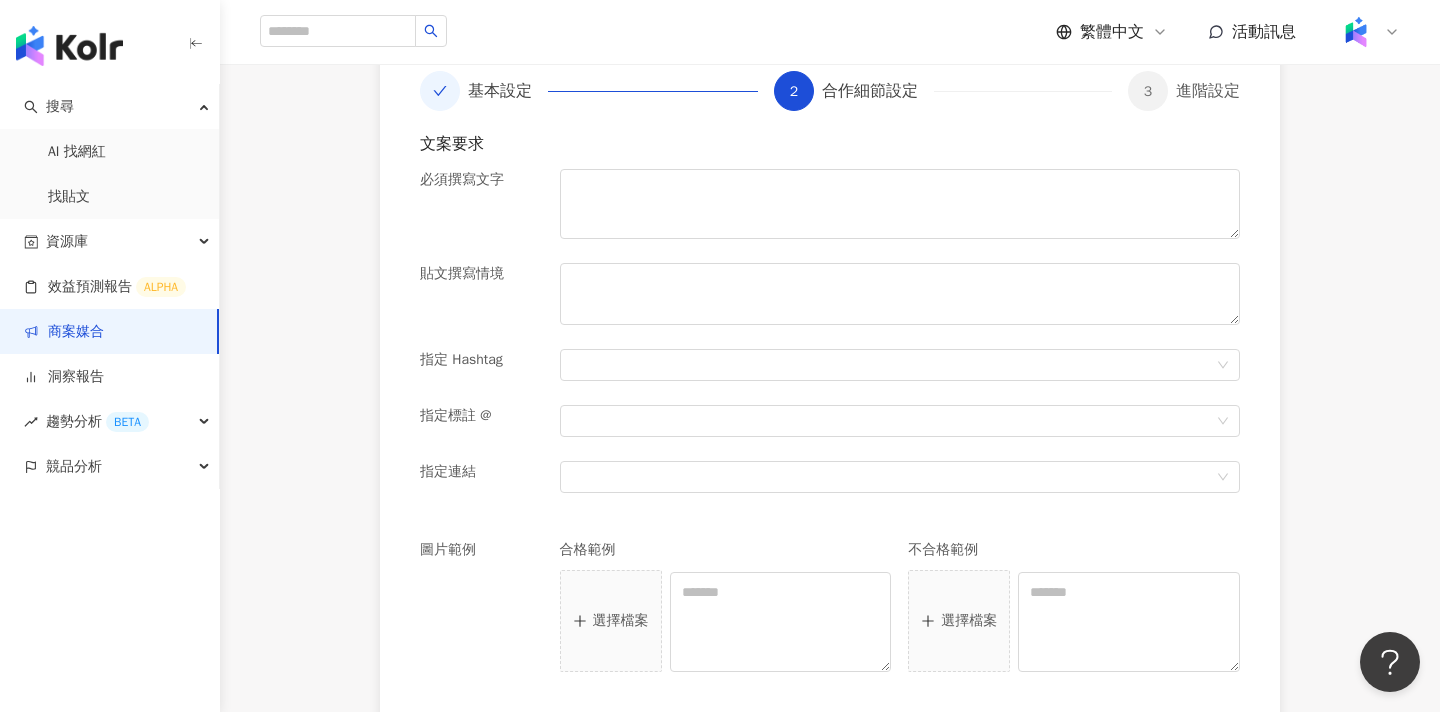 click on "文案要求 必須撰寫文字 貼文撰寫情境 指定 Hashtag   指定標註 @   指定連結   圖片範例 合格範例 選擇檔案 不合格範例 選擇檔案 其他說明 Normal 14 Font" at bounding box center (830, 656) 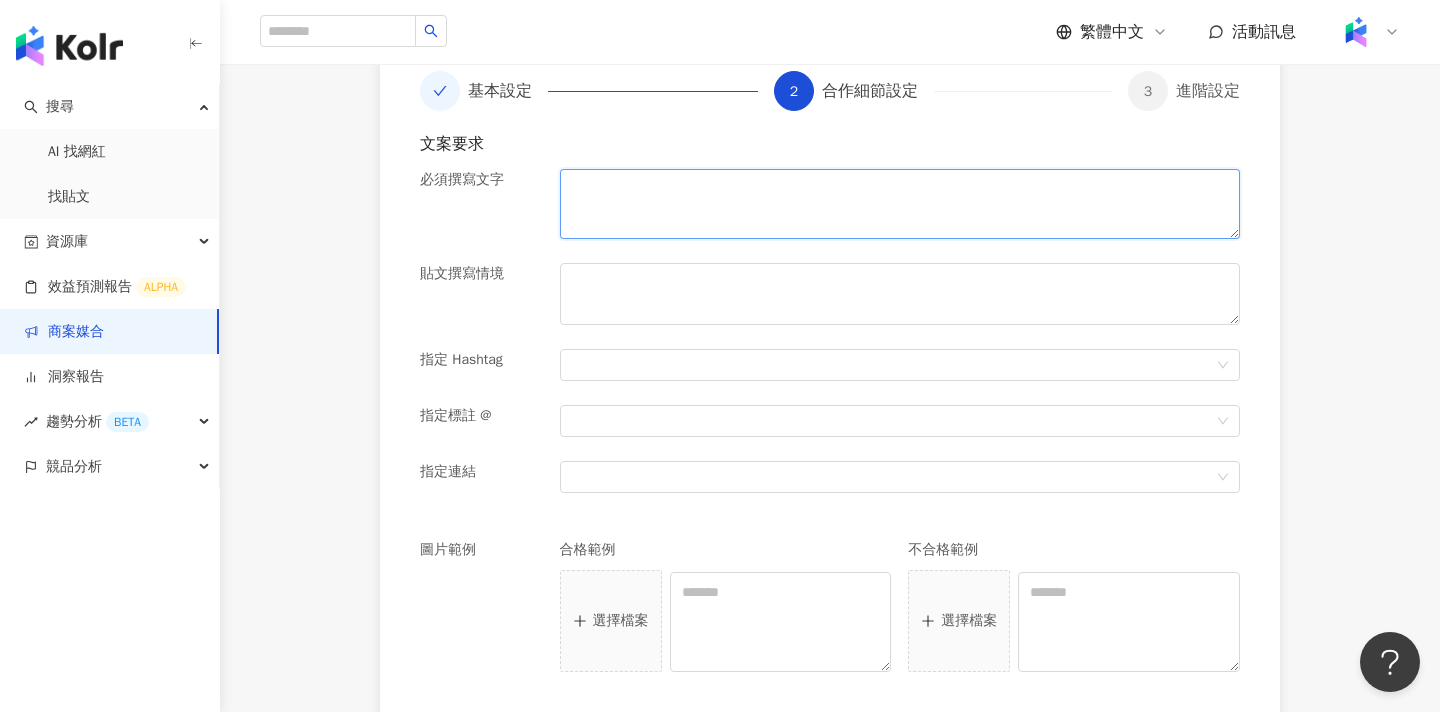 click at bounding box center (900, 204) 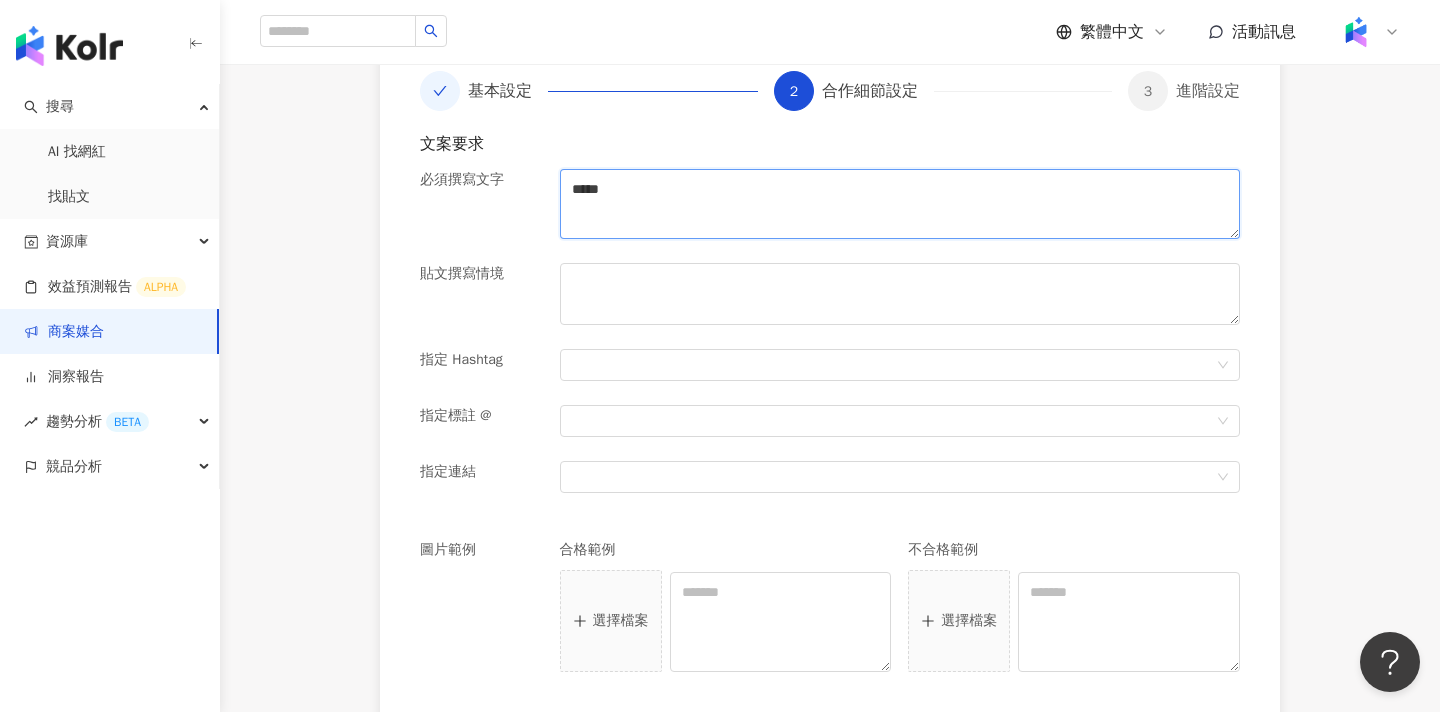 drag, startPoint x: 720, startPoint y: 192, endPoint x: 509, endPoint y: 192, distance: 211 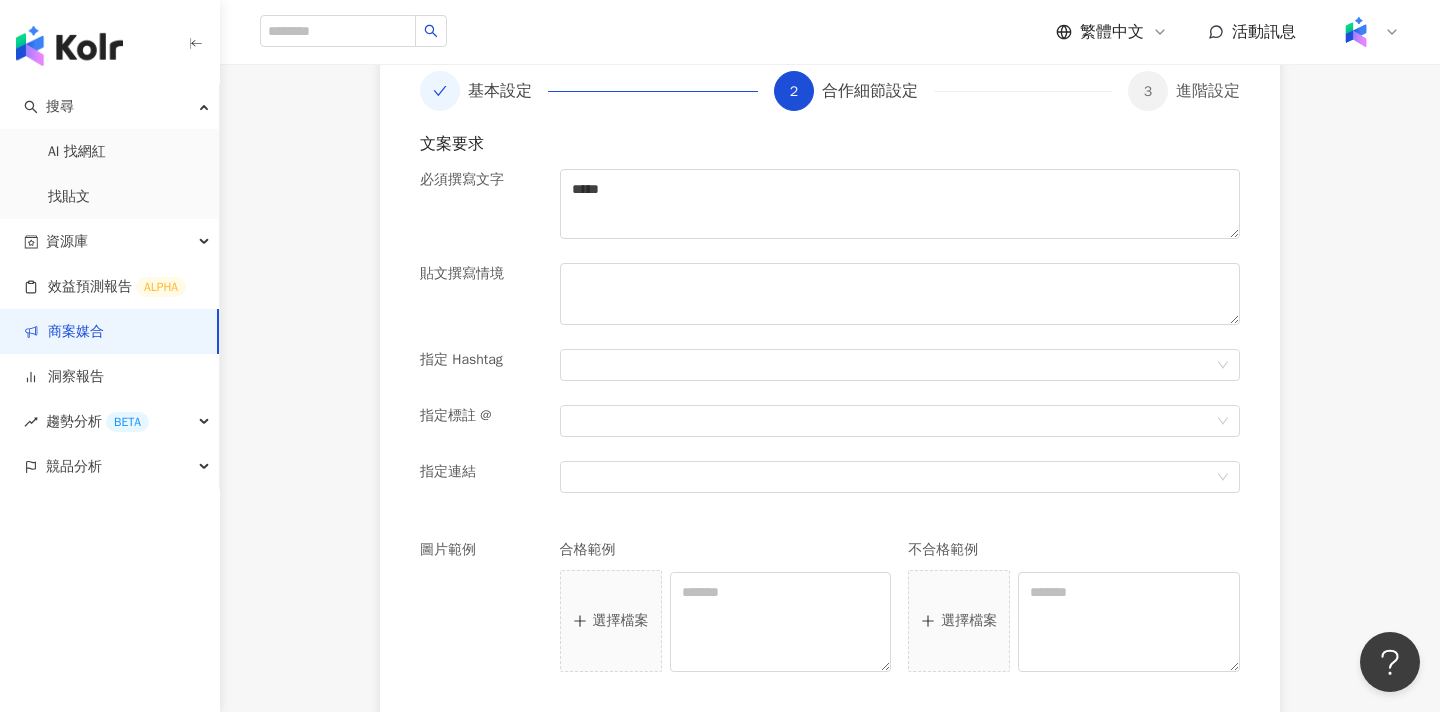 click on "必須撰寫文字" at bounding box center (482, 216) 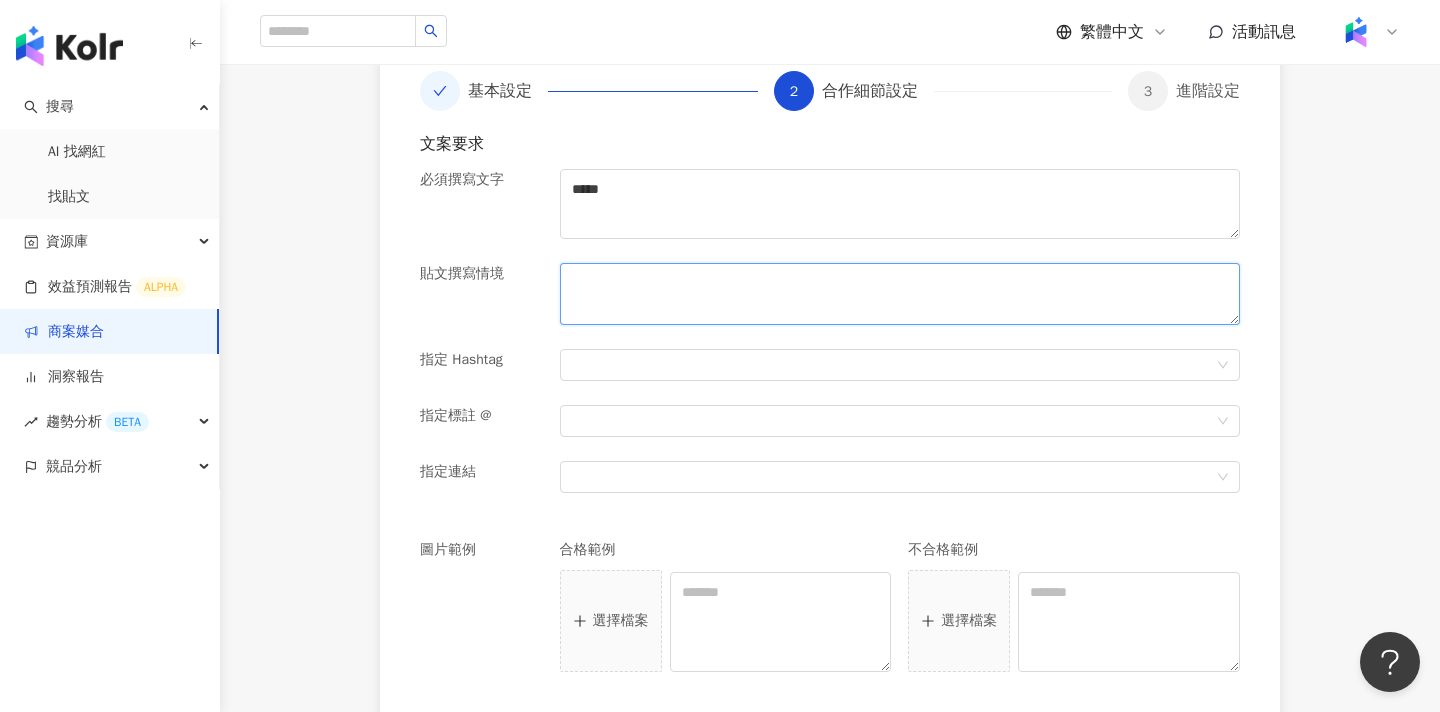 click at bounding box center (900, 294) 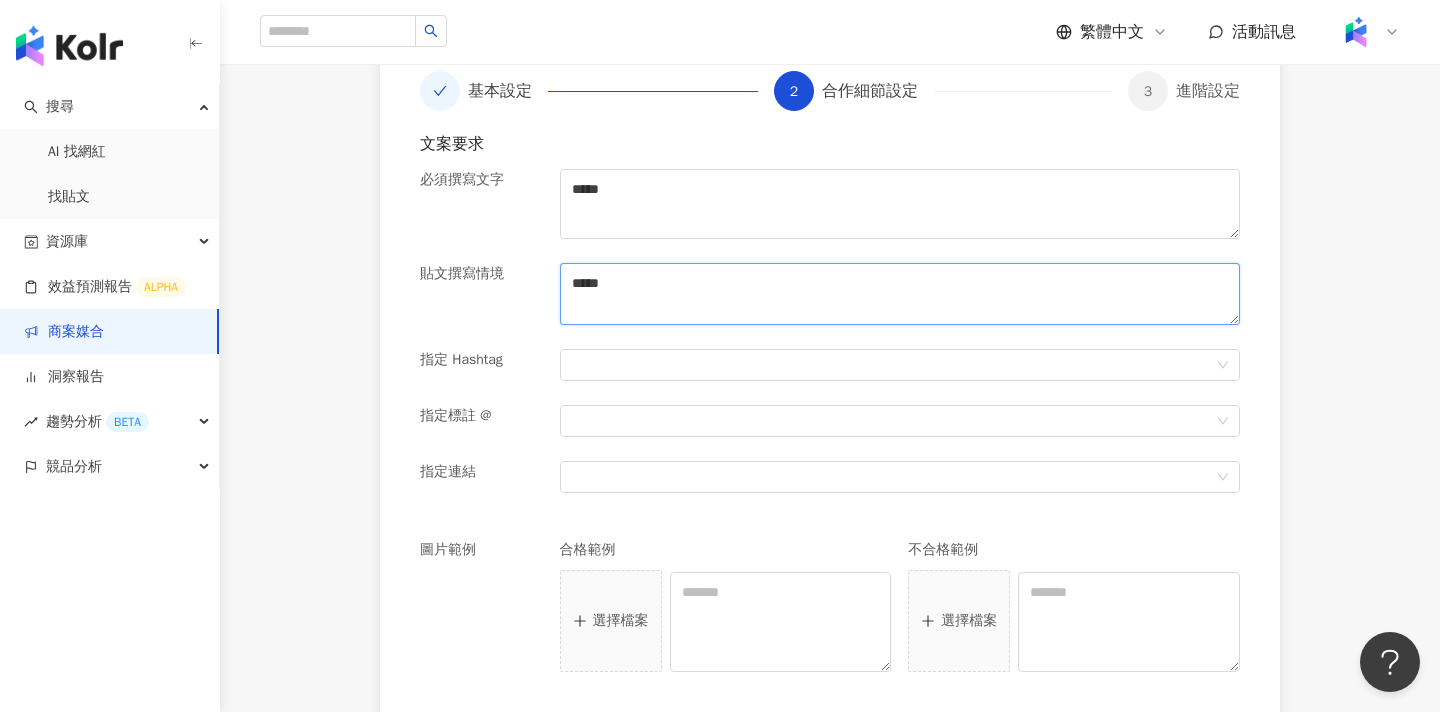 type on "*****" 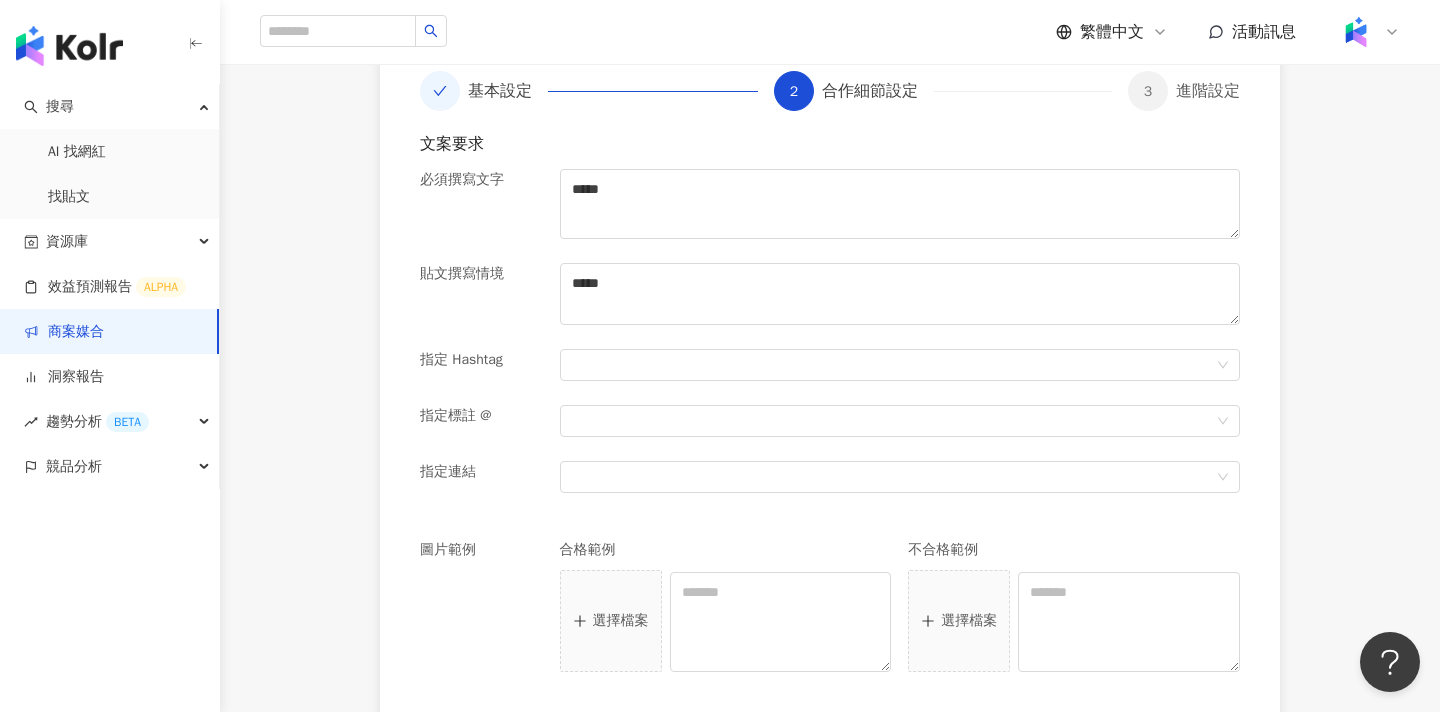 click on "貼文撰寫情境" at bounding box center (482, 306) 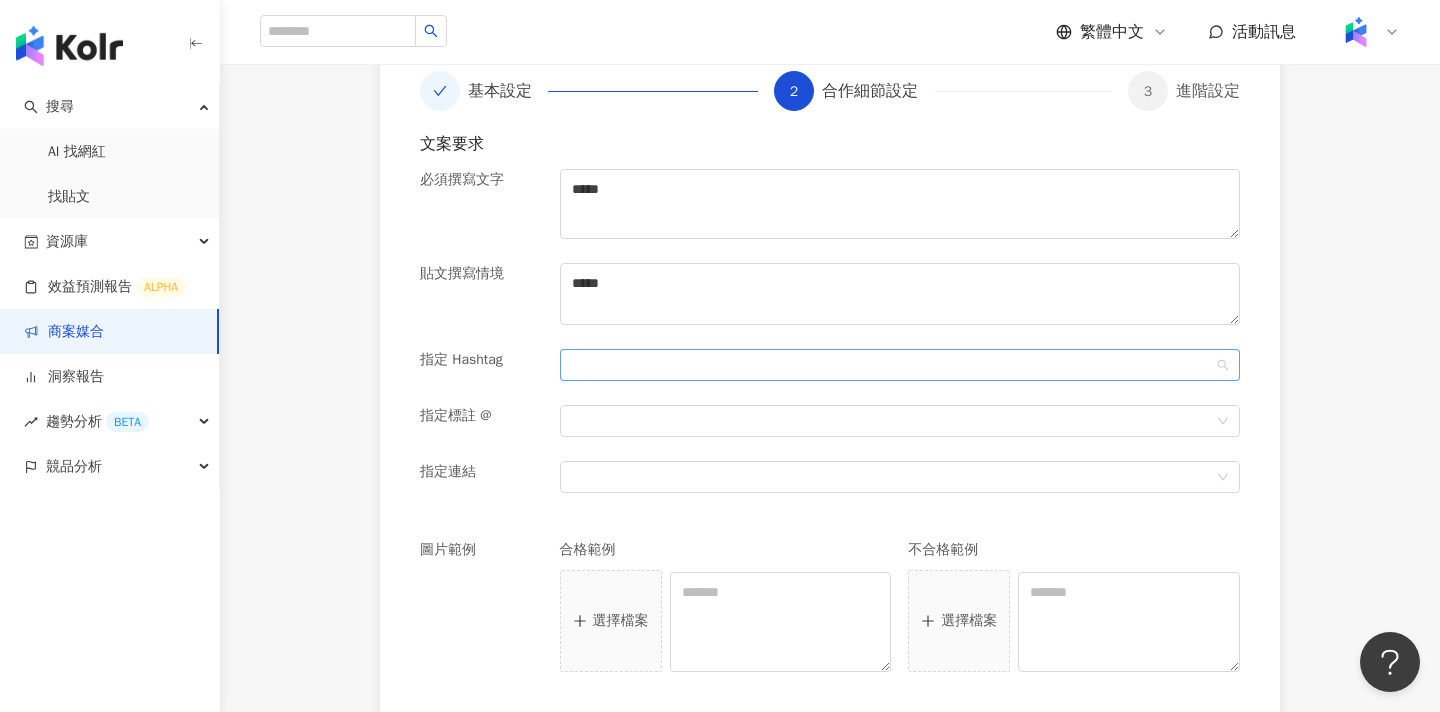 click at bounding box center (889, 365) 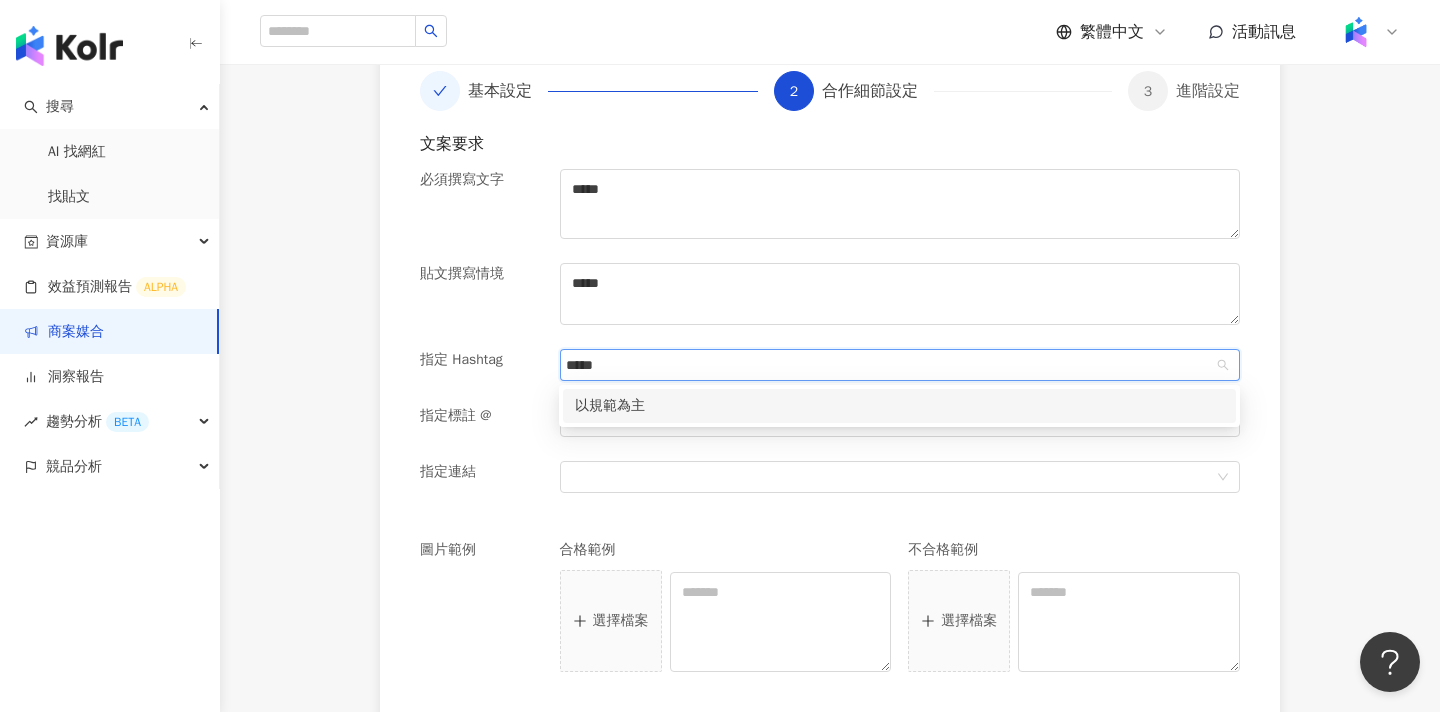 type on "*****" 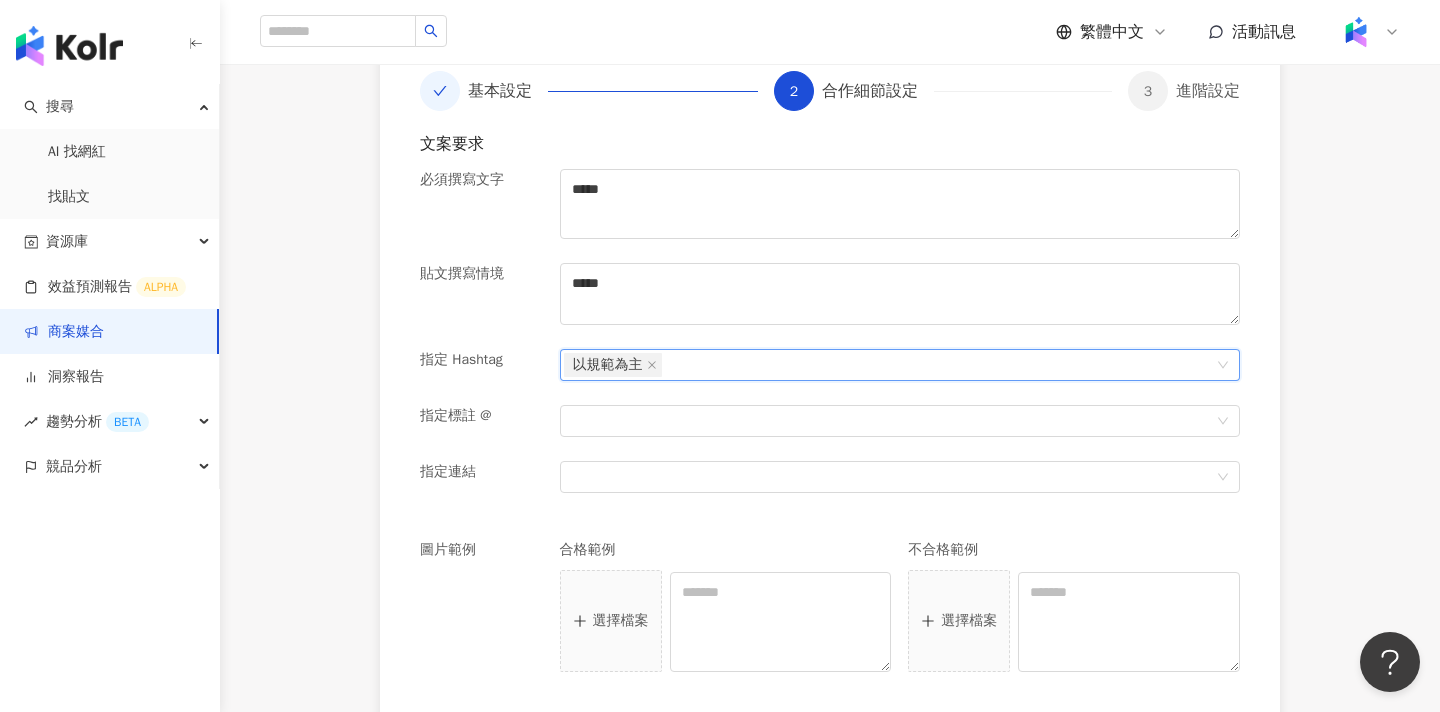 click on "指定 Hashtag" at bounding box center (481, 360) 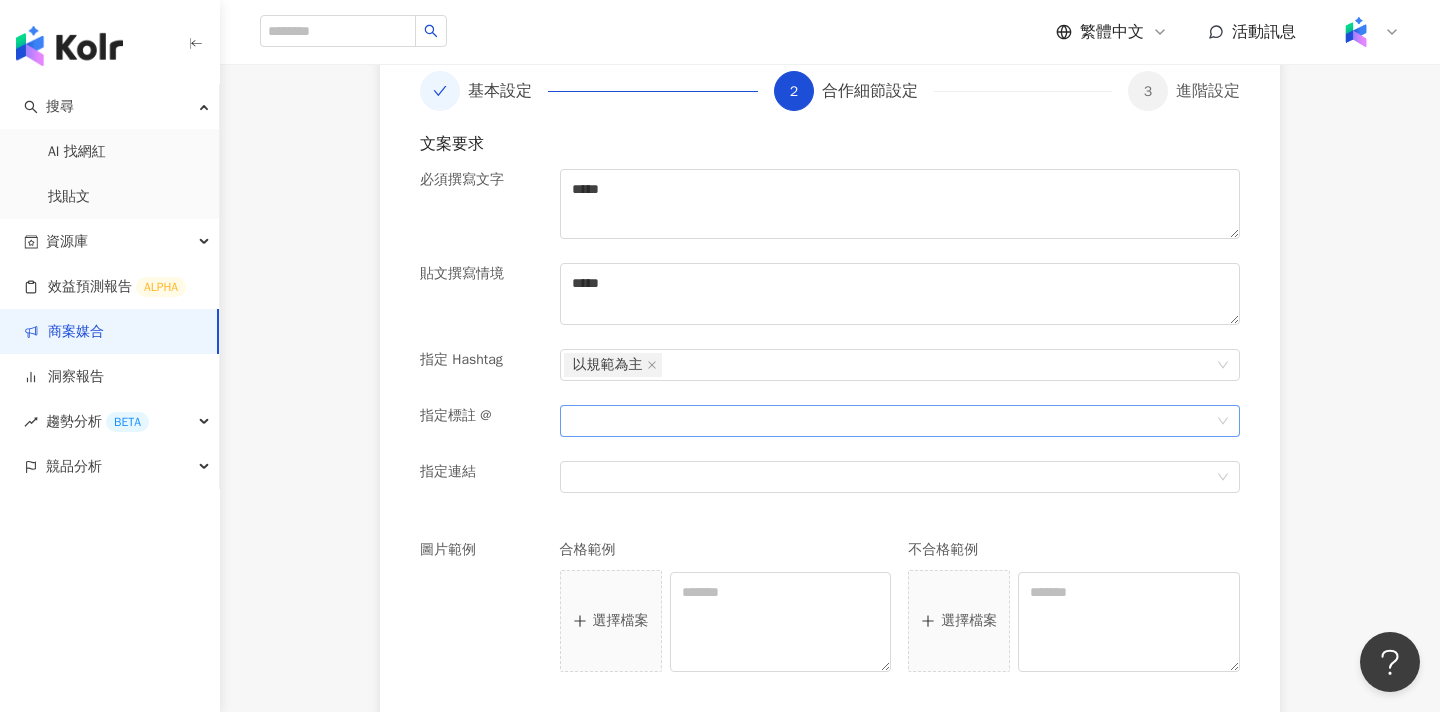 click at bounding box center [889, 421] 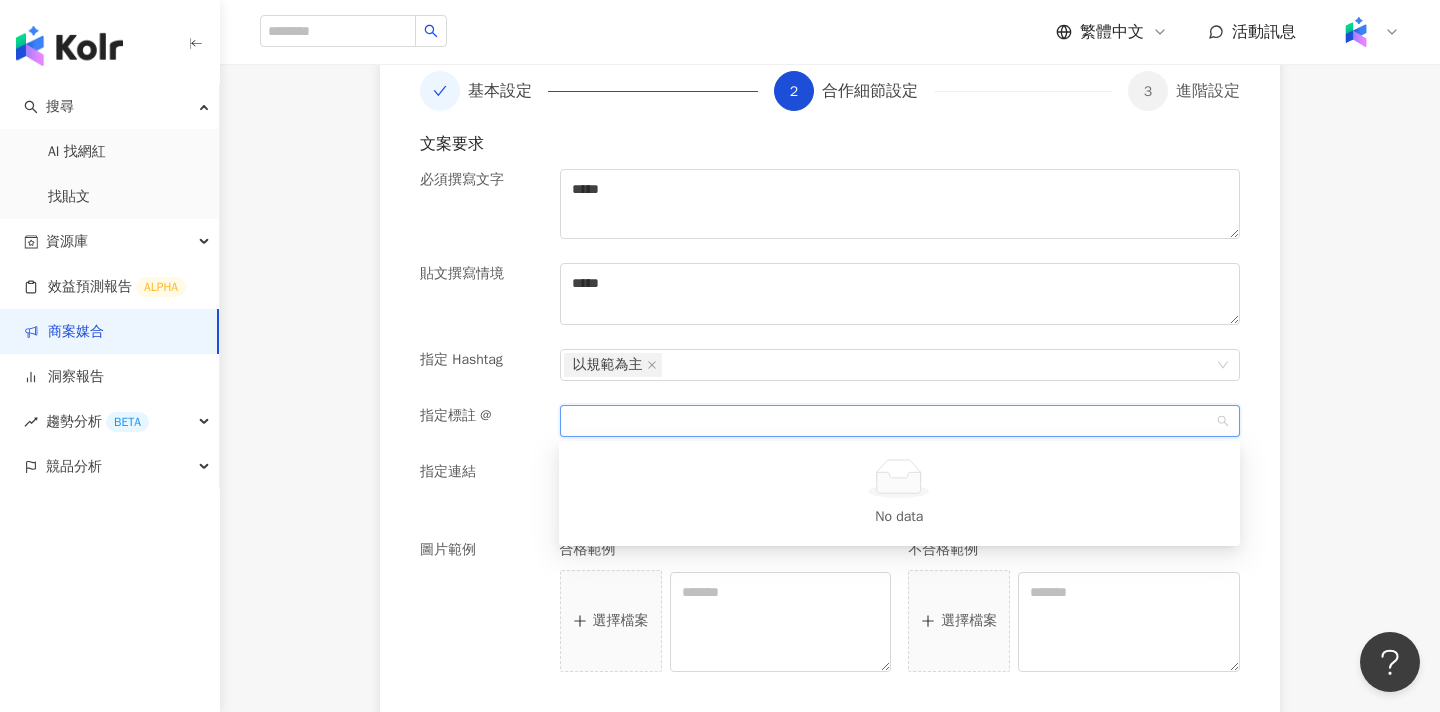 paste on "*****" 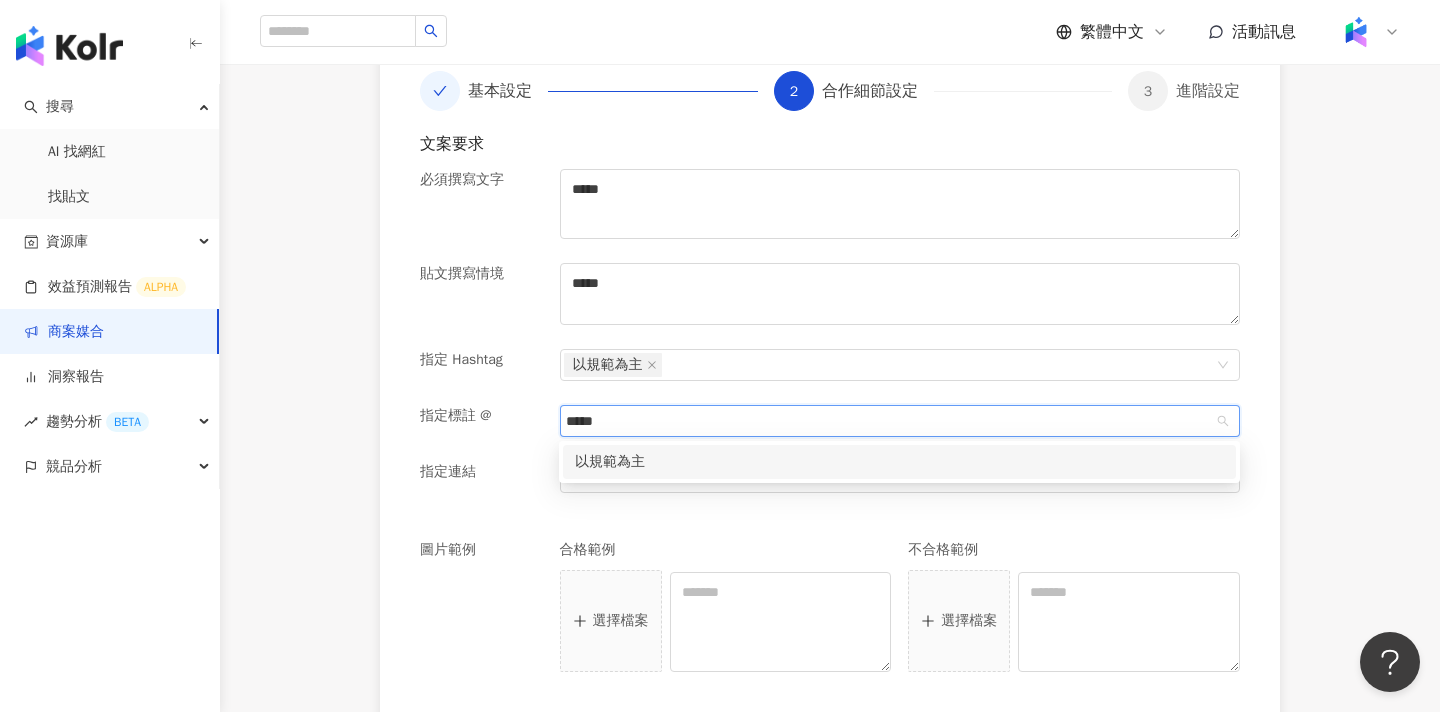 type on "*****" 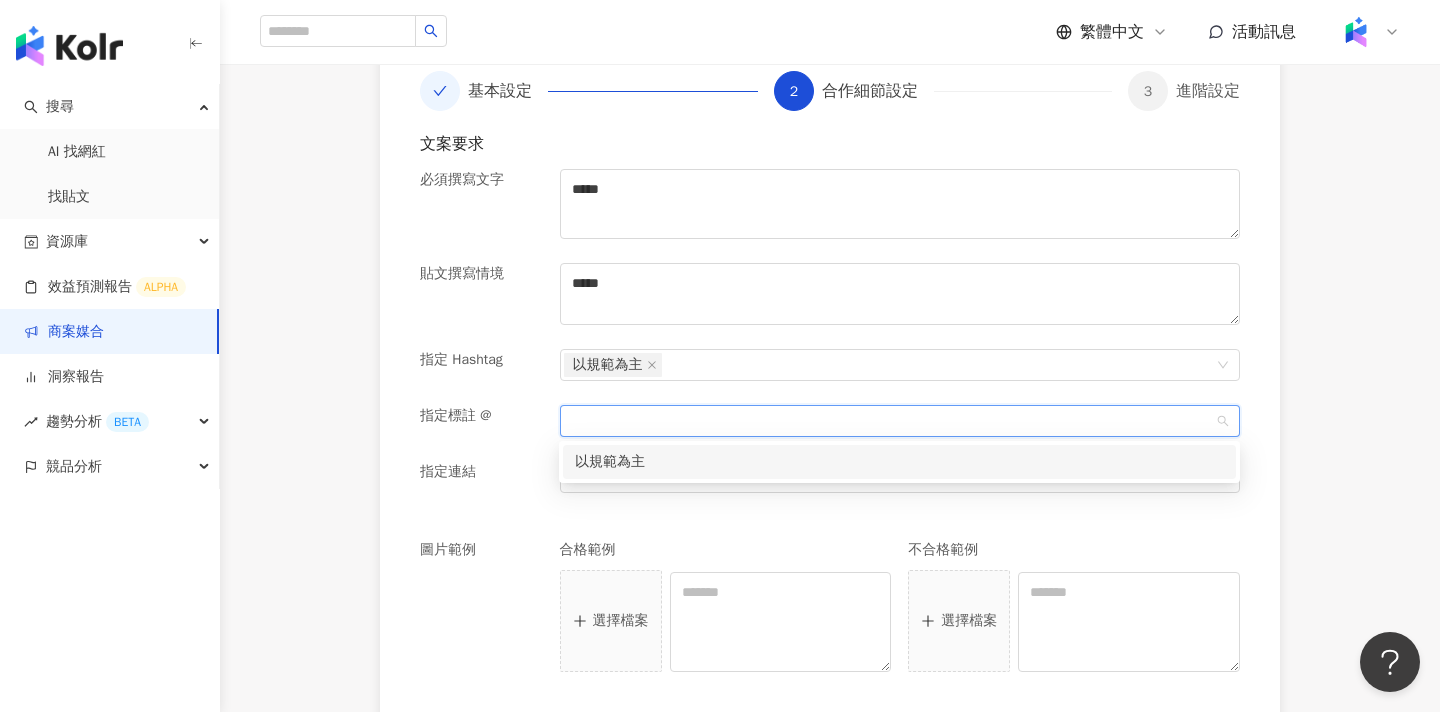 click on "指定標註 @" at bounding box center [481, 416] 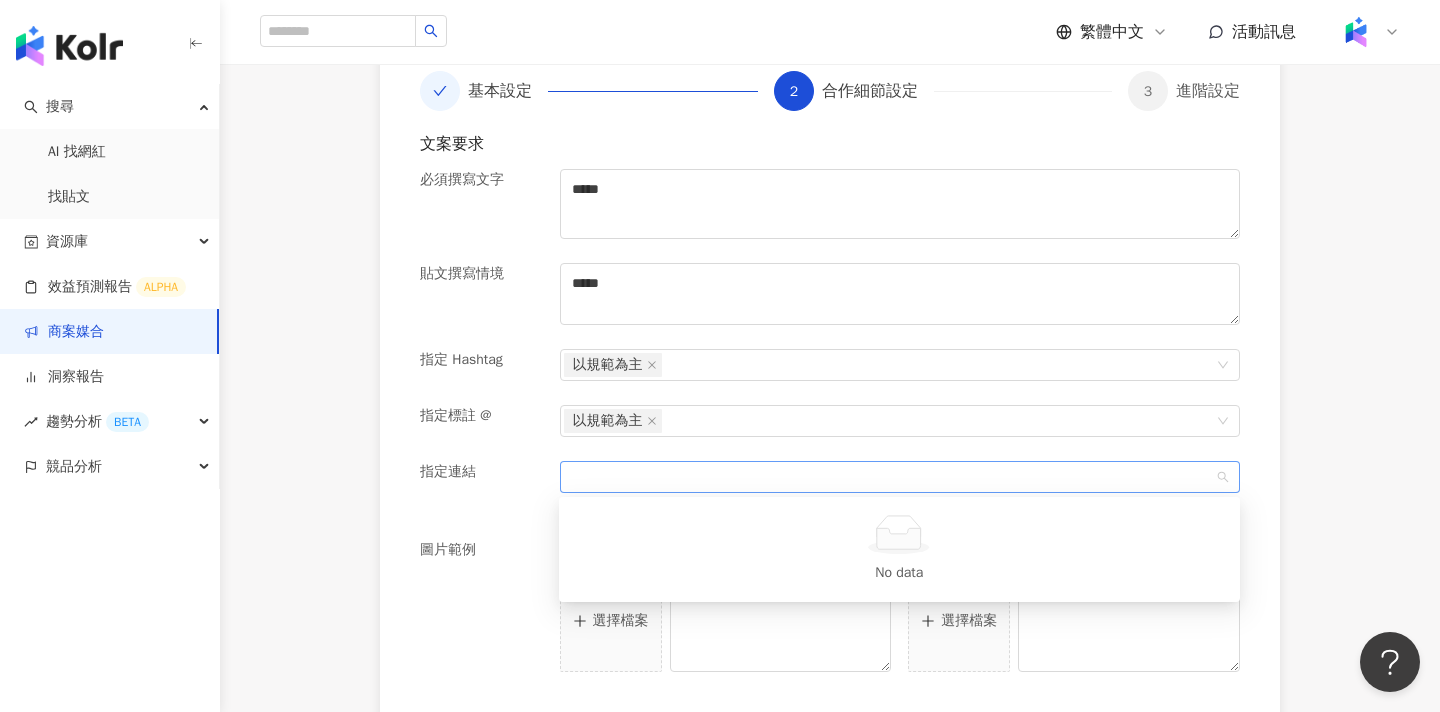 click at bounding box center [889, 477] 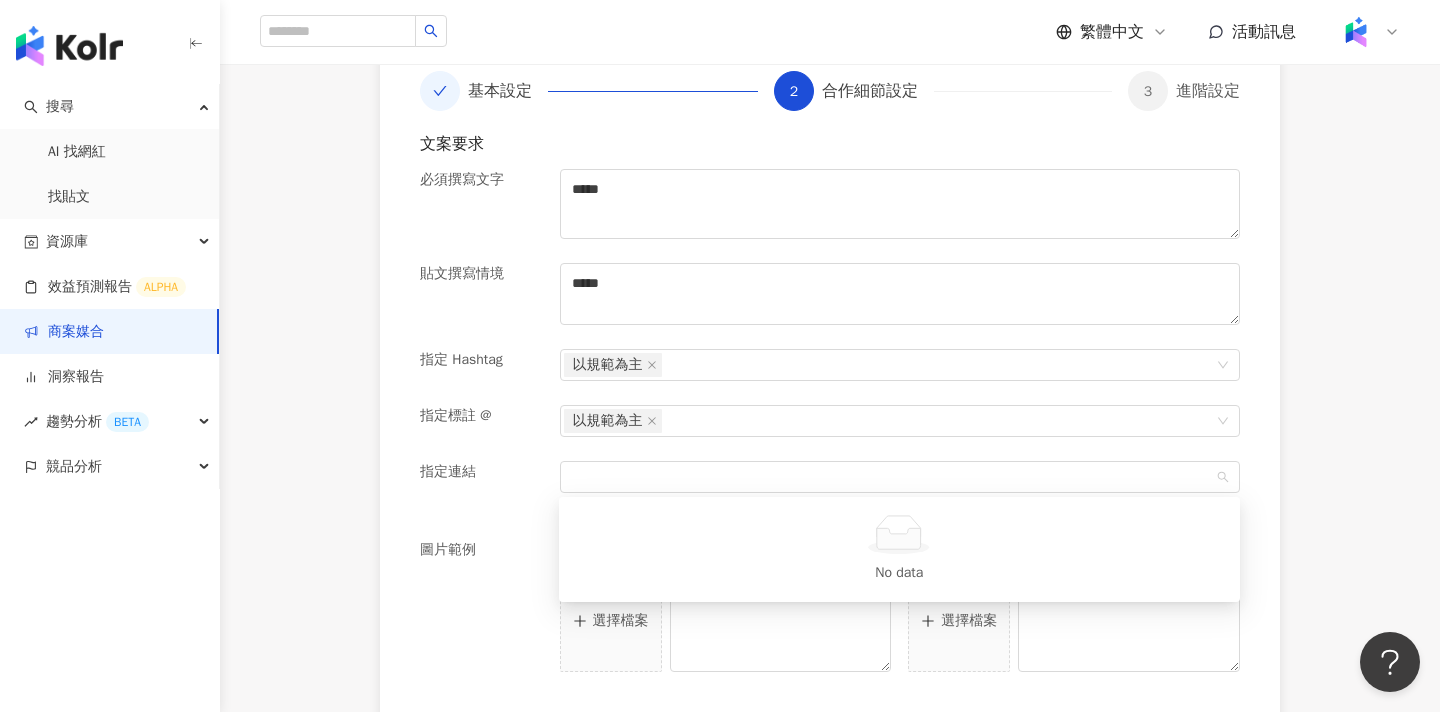 paste on "*****" 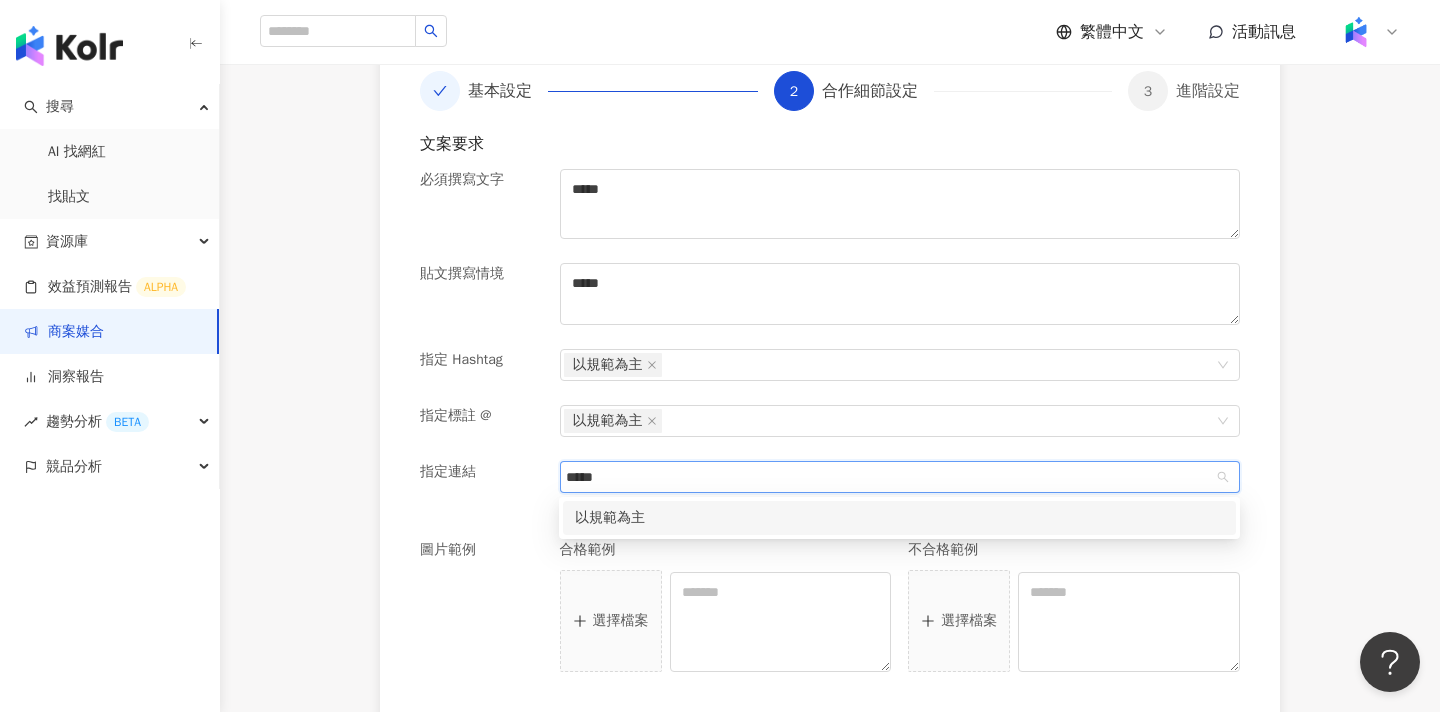 type on "*****" 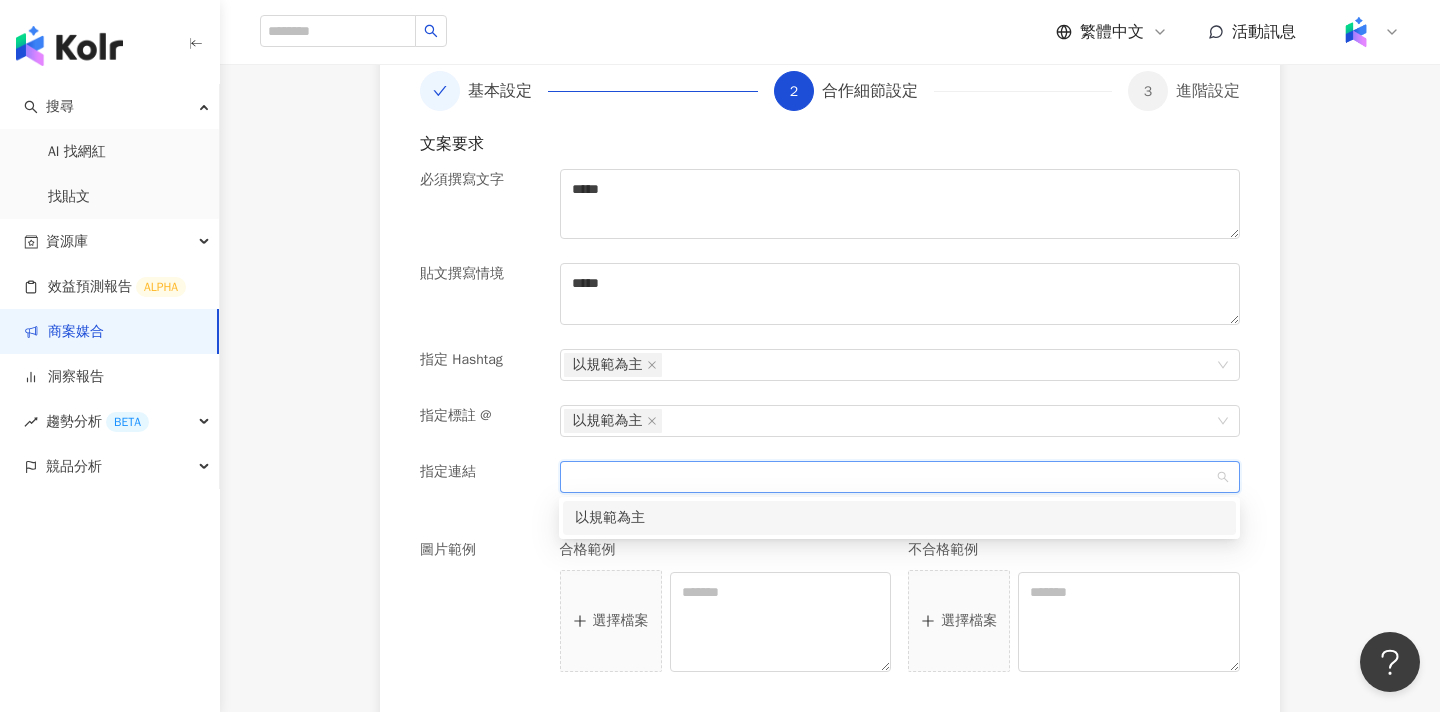 click on "指定連結" at bounding box center (482, 489) 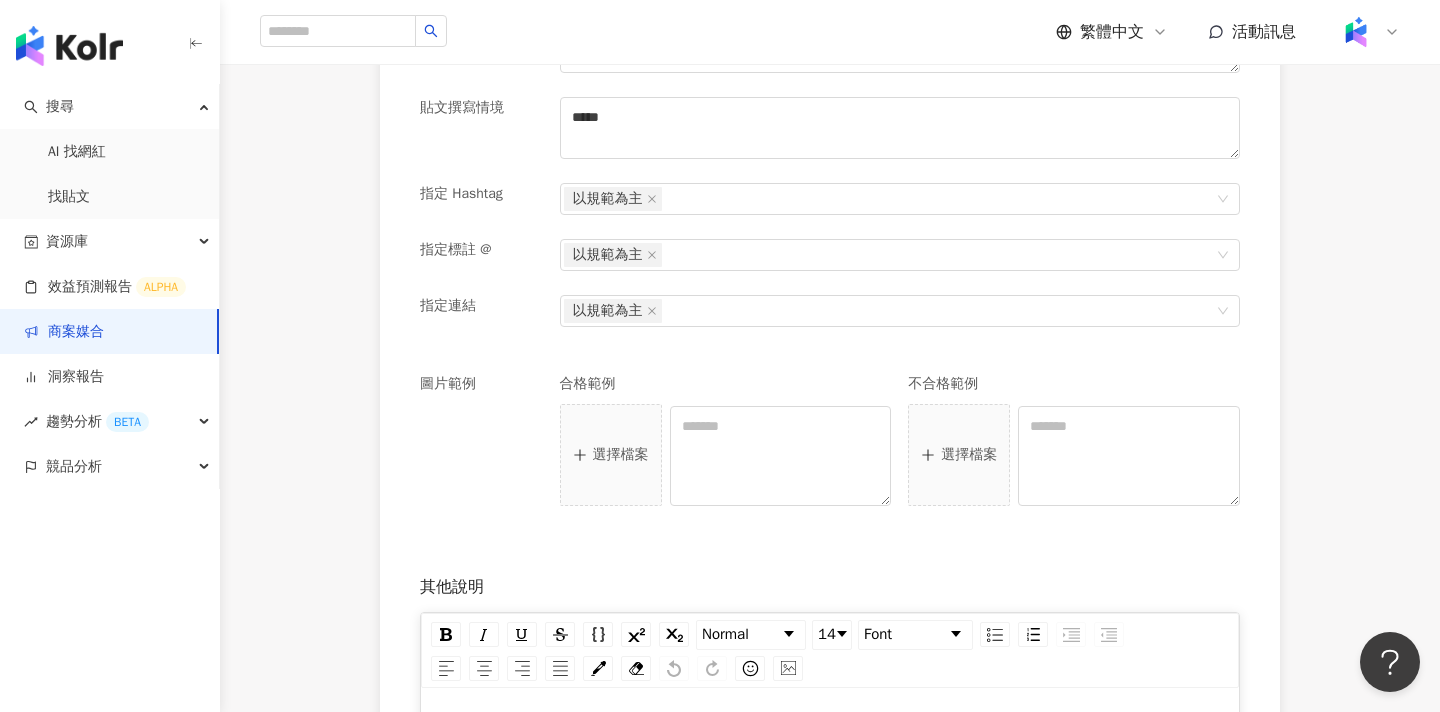 scroll, scrollTop: 1245, scrollLeft: 0, axis: vertical 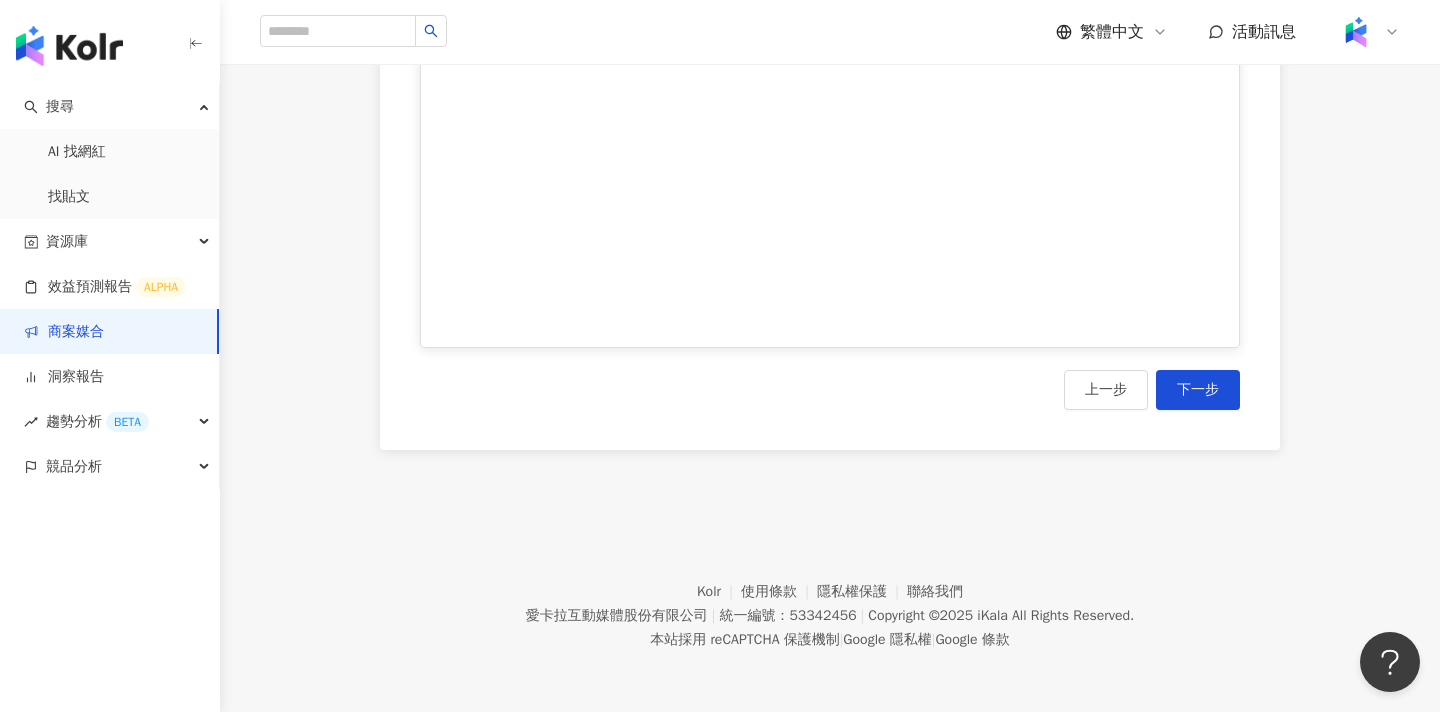 click at bounding box center (830, 191) 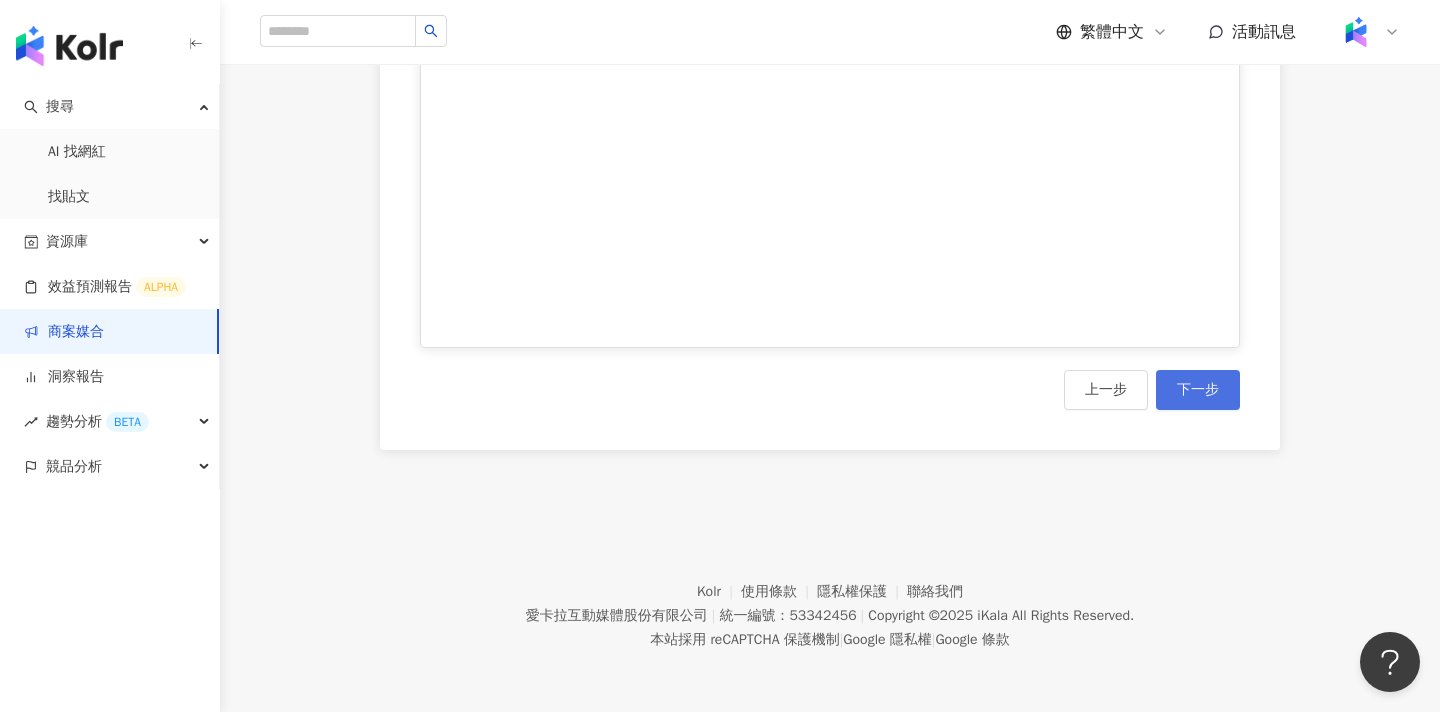 click on "下一步" at bounding box center [1198, 390] 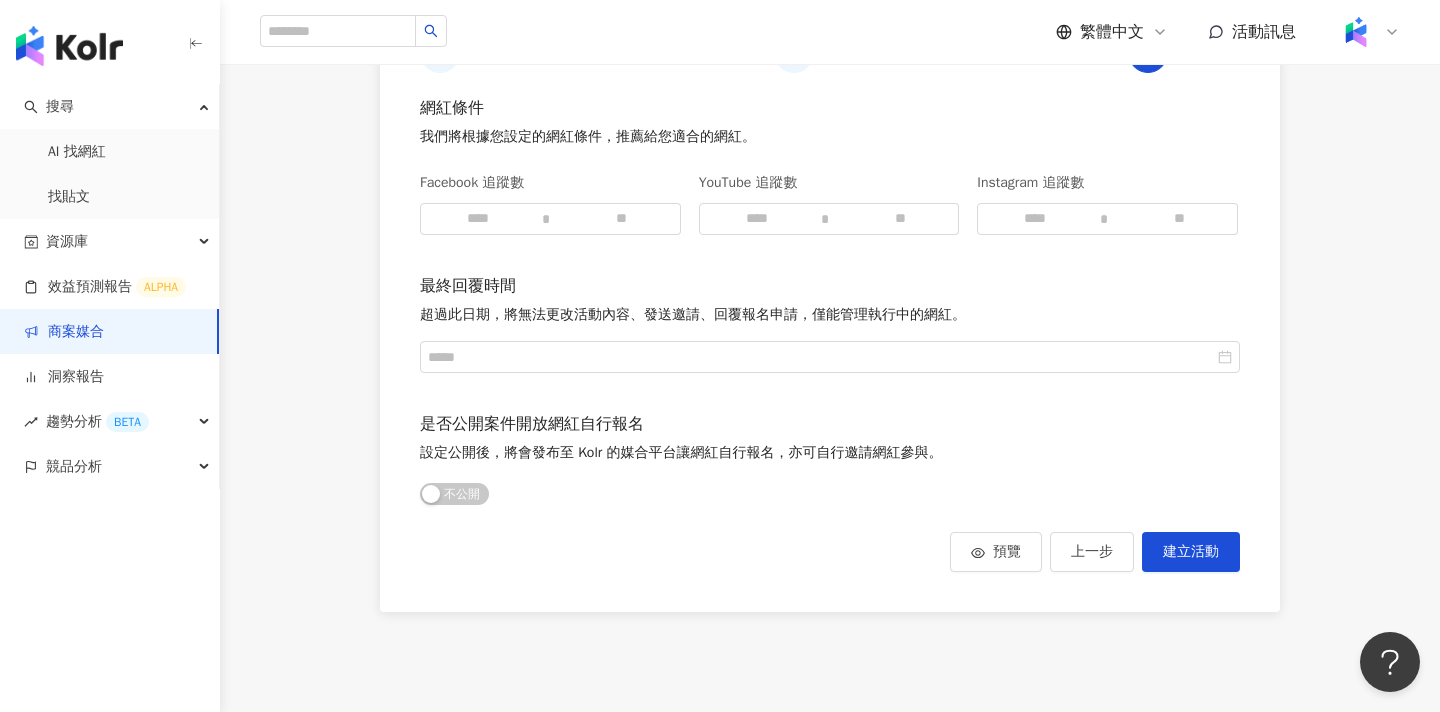 scroll, scrollTop: 613, scrollLeft: 0, axis: vertical 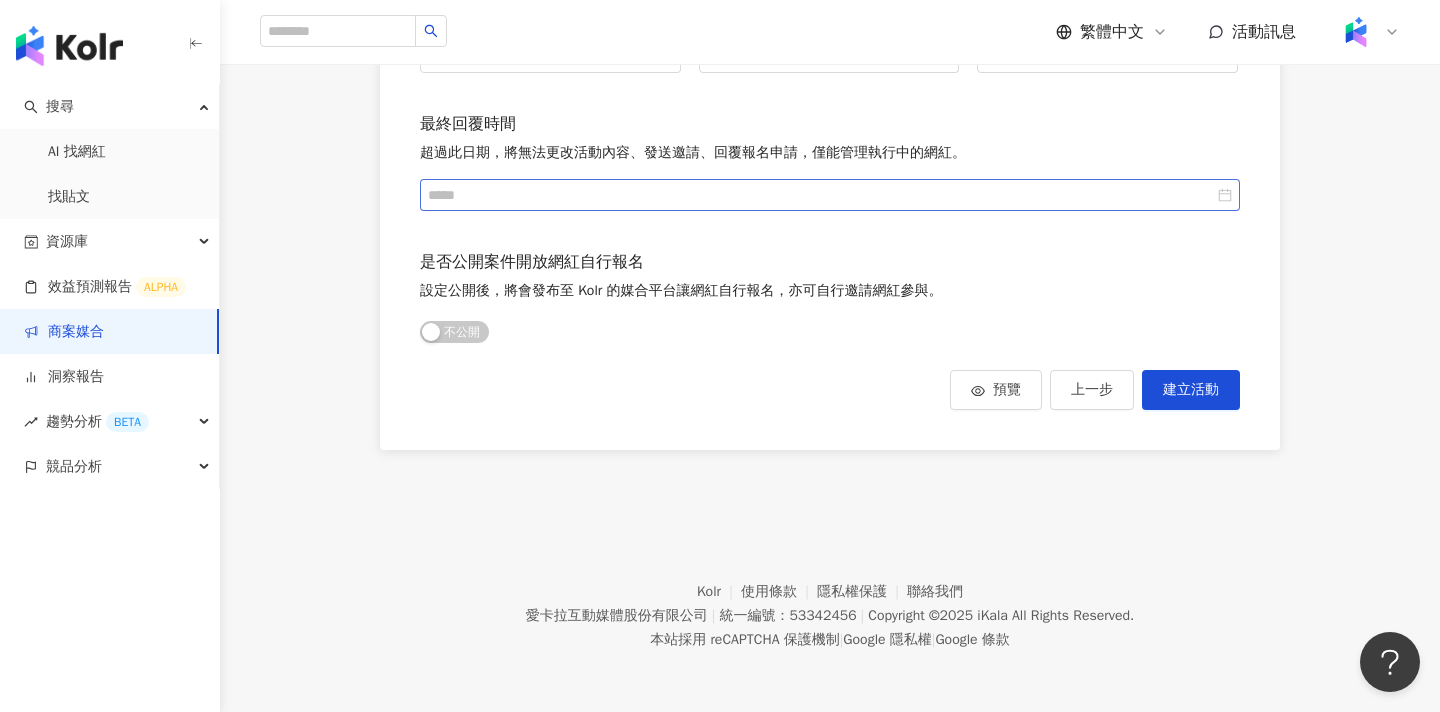click at bounding box center (830, 195) 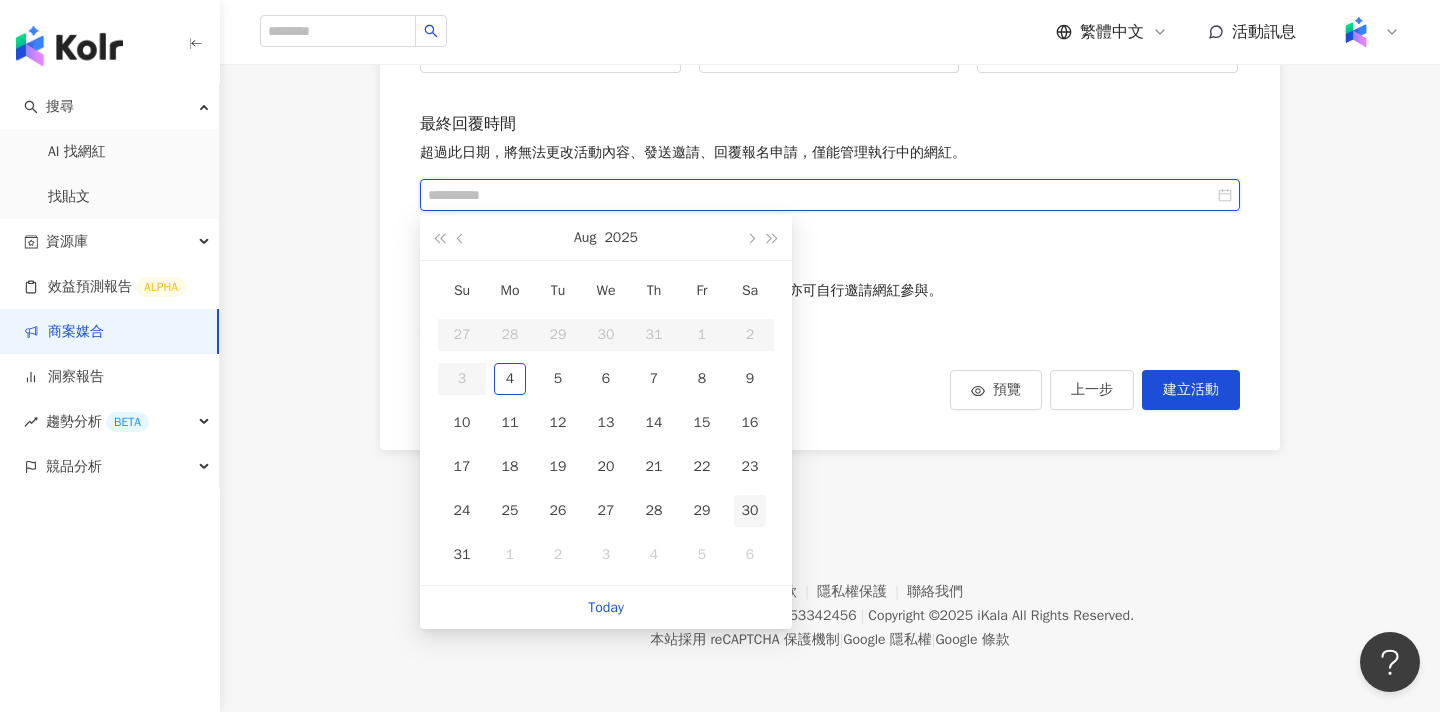 type on "**********" 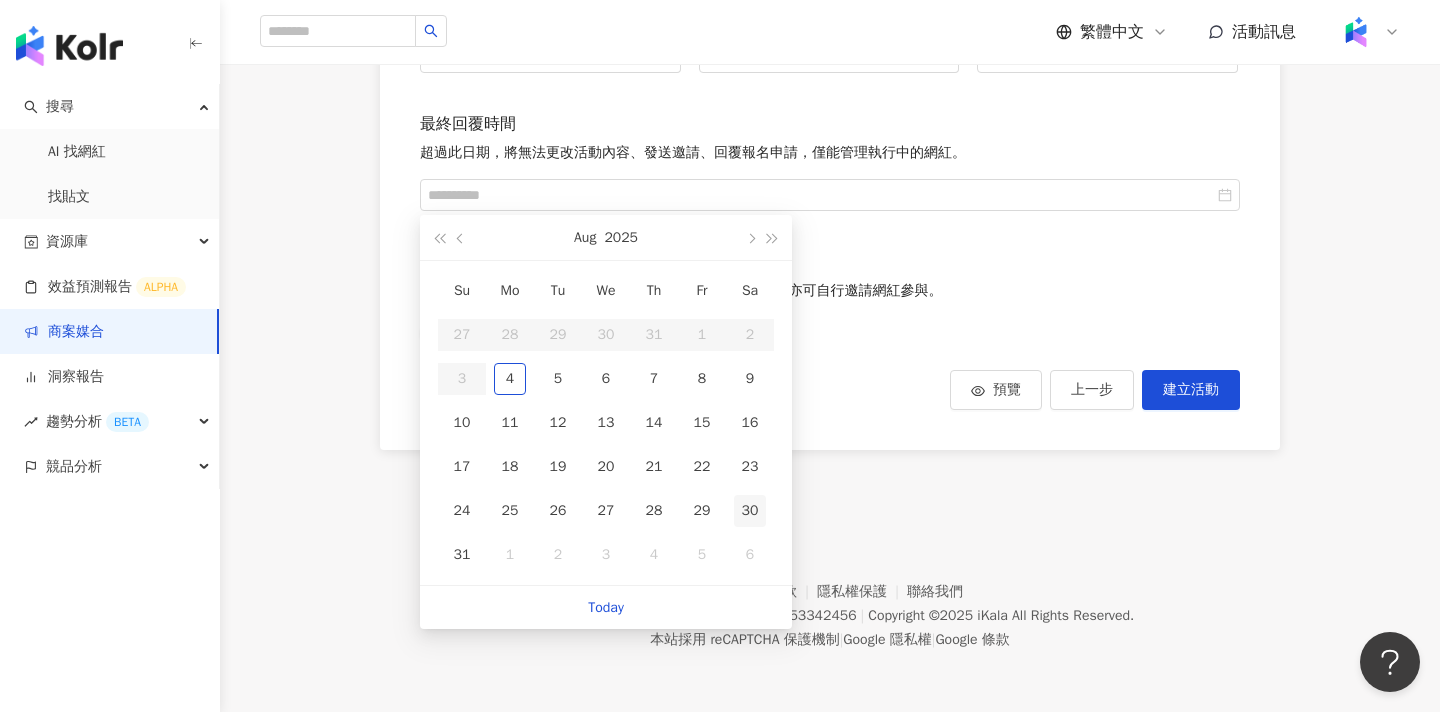 click on "30" at bounding box center [750, 511] 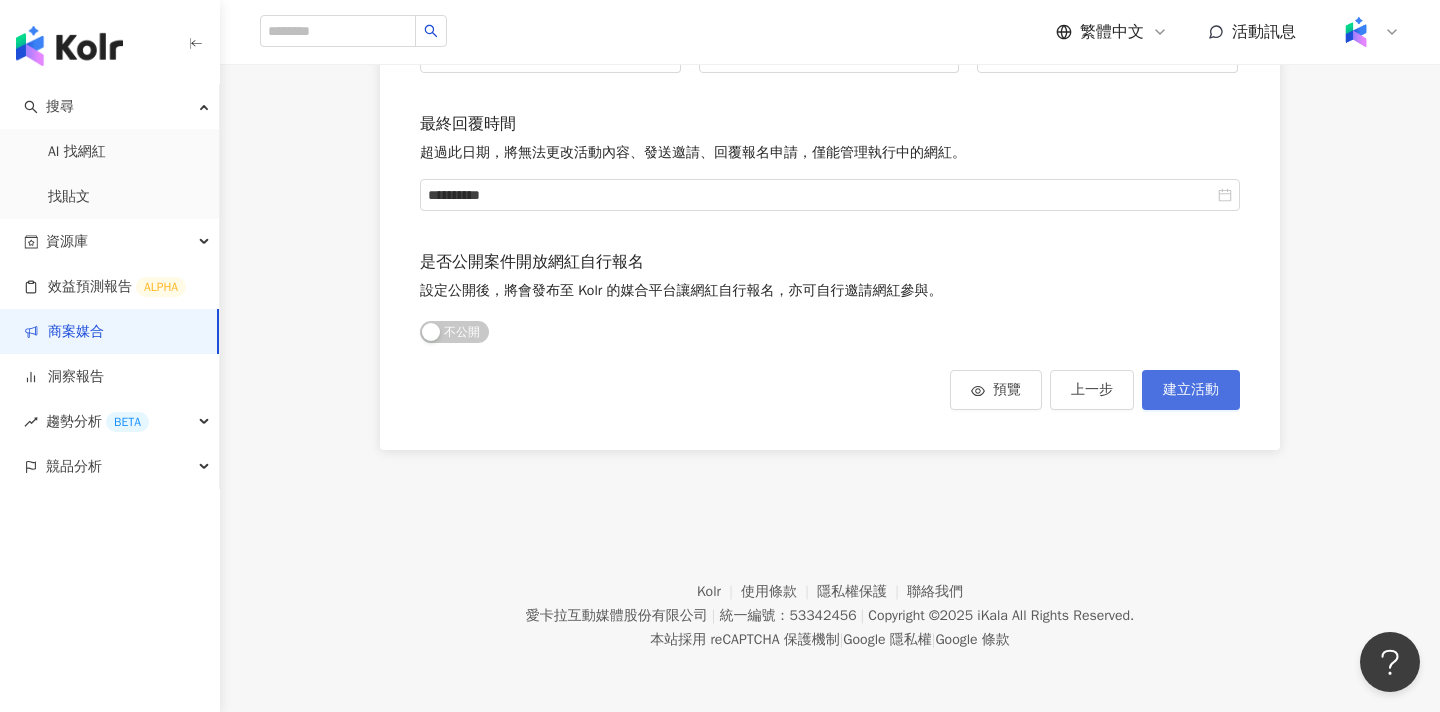 click on "建立活動" at bounding box center [1191, 390] 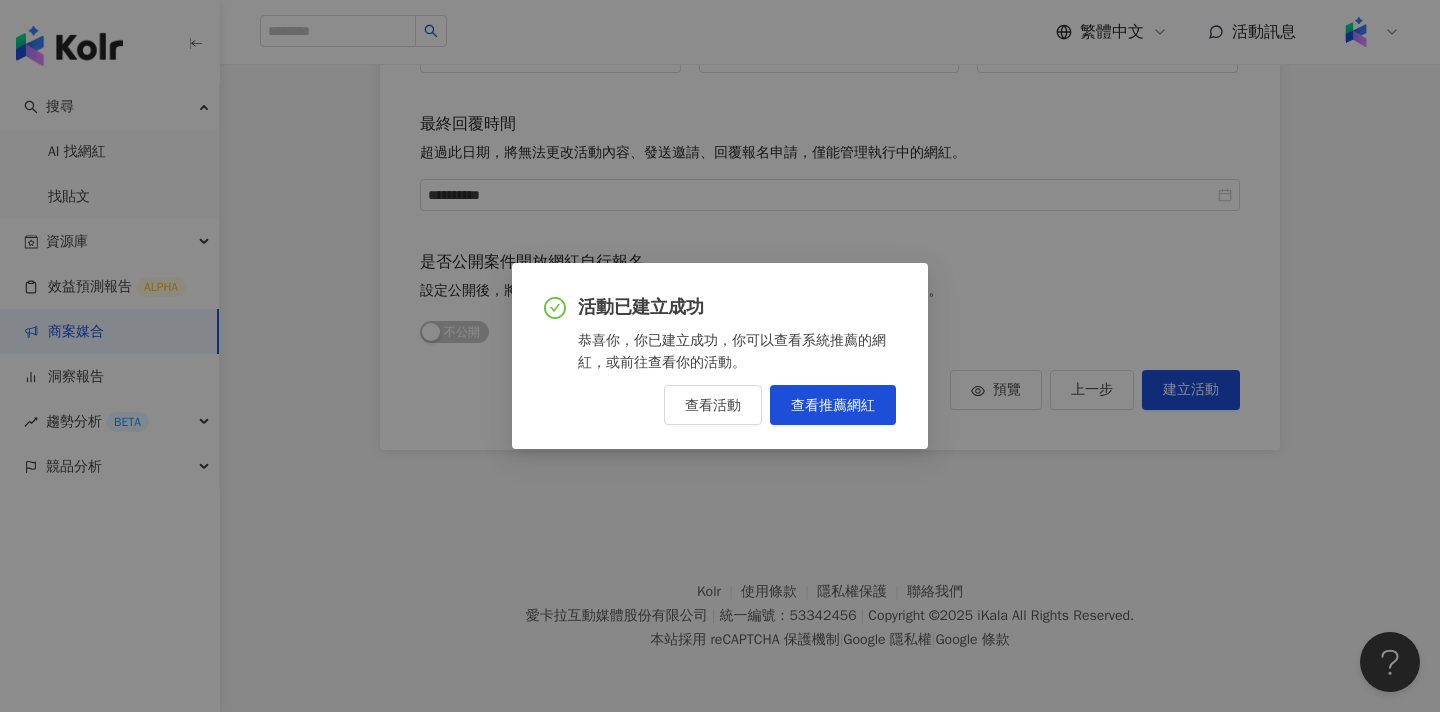 click on "查看活動 查看推薦網紅" at bounding box center [720, 405] 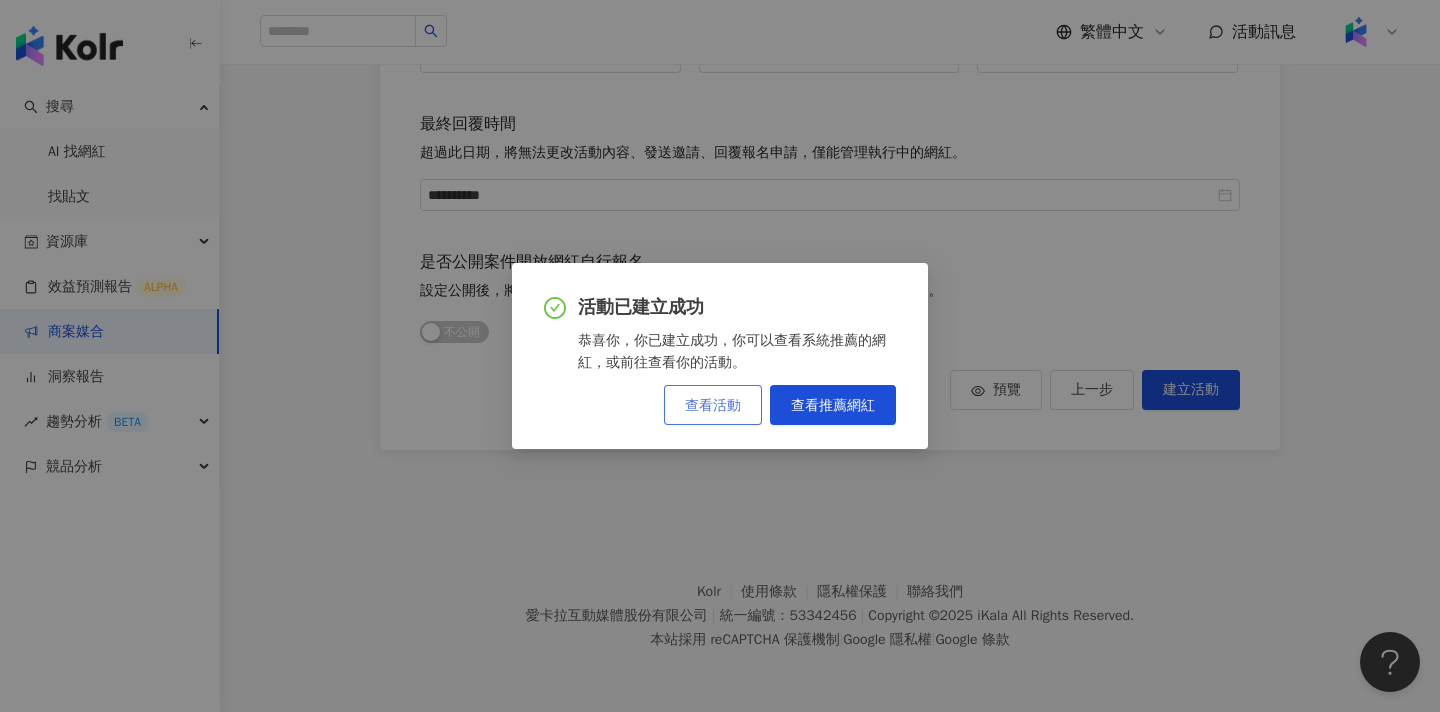 click on "查看活動" at bounding box center [713, 405] 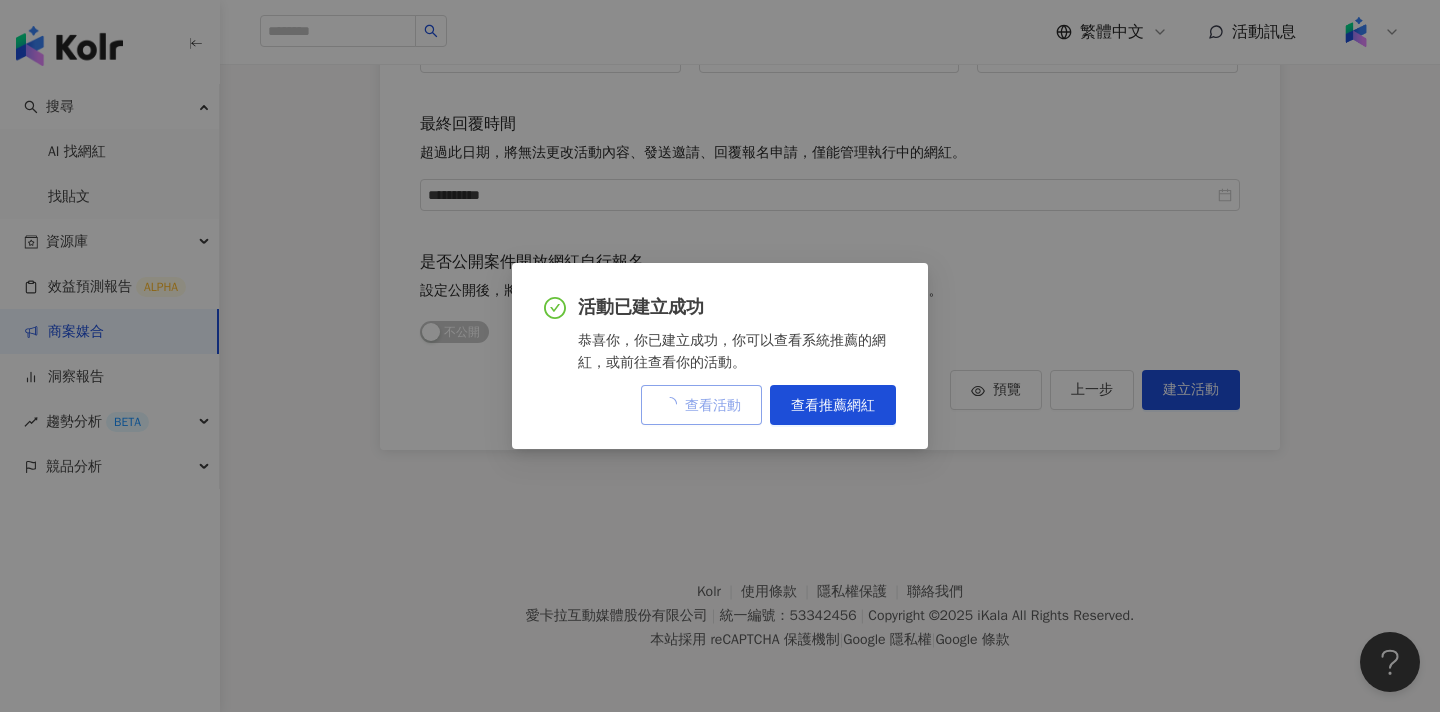 scroll, scrollTop: 0, scrollLeft: 0, axis: both 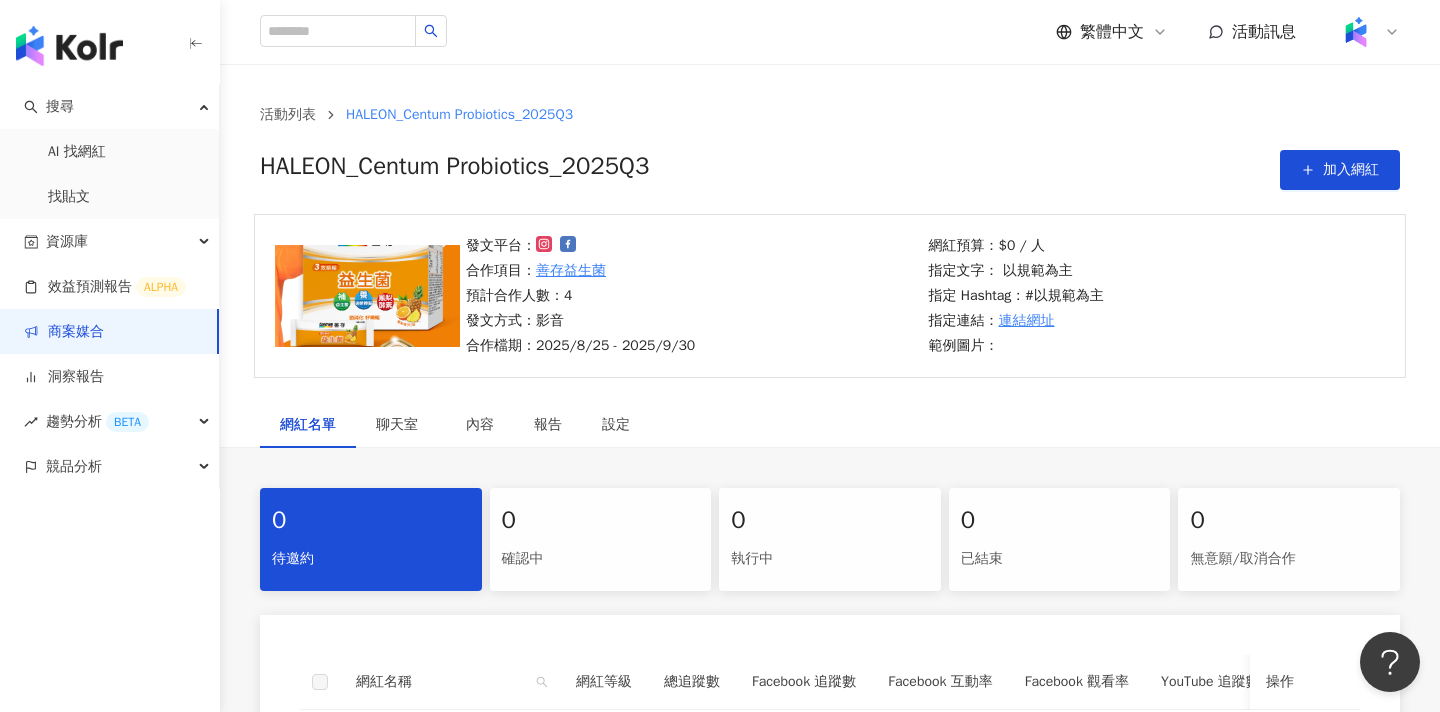 click on "0" at bounding box center [830, 521] 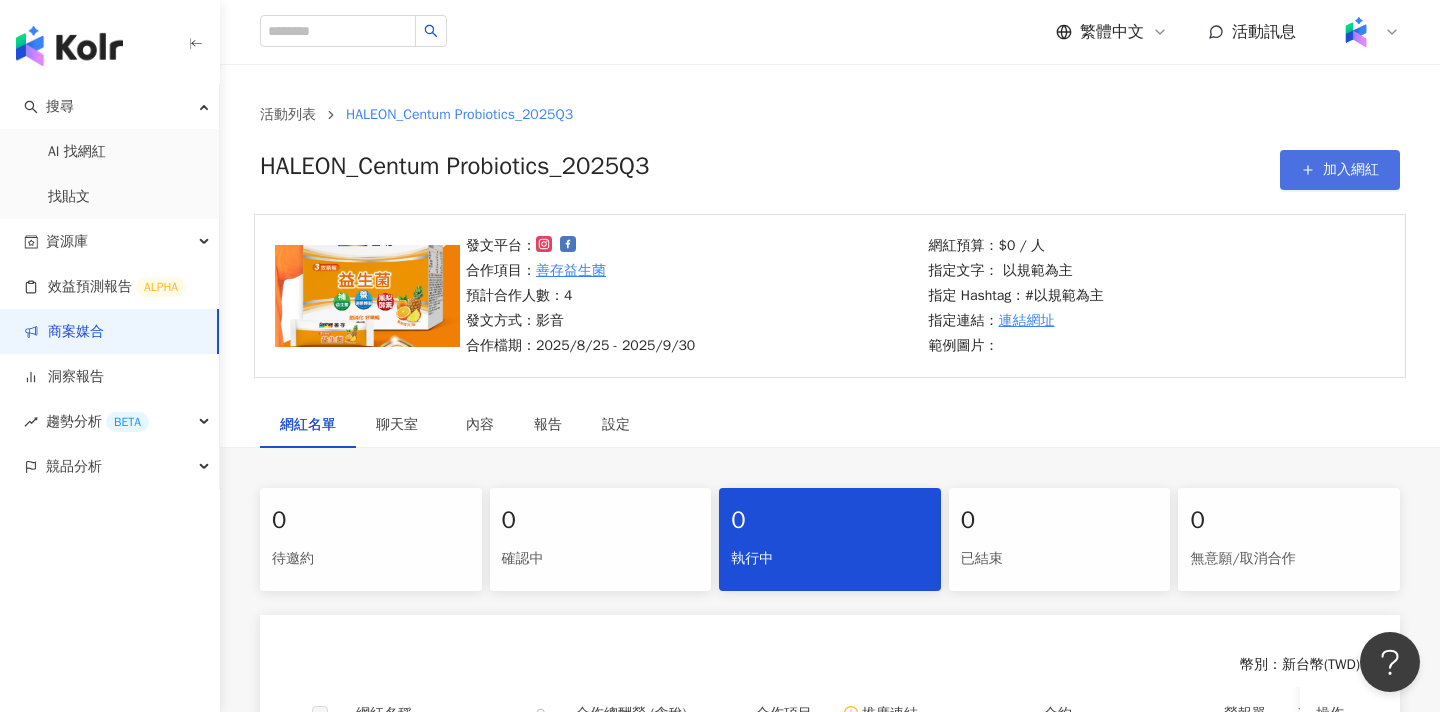 click on "加入網紅" at bounding box center (1340, 170) 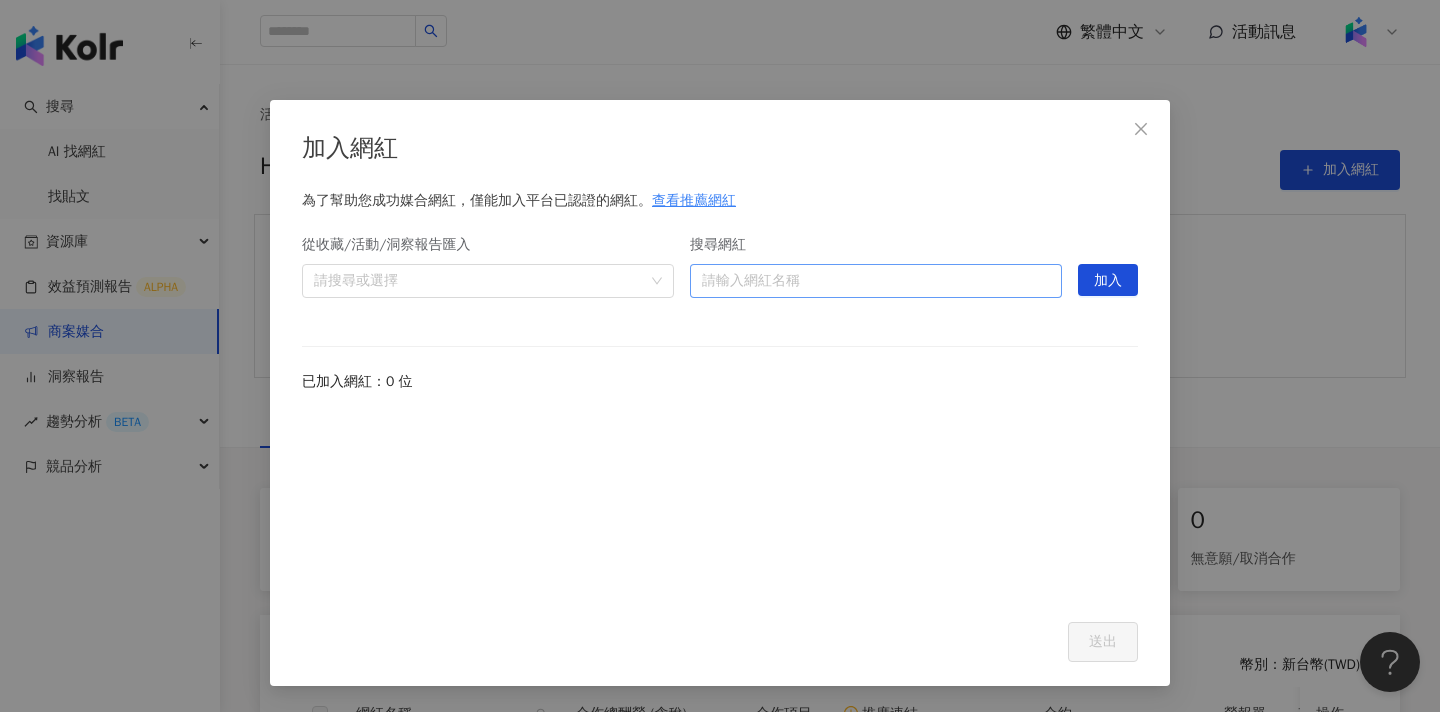 click on "搜尋網紅" at bounding box center [876, 281] 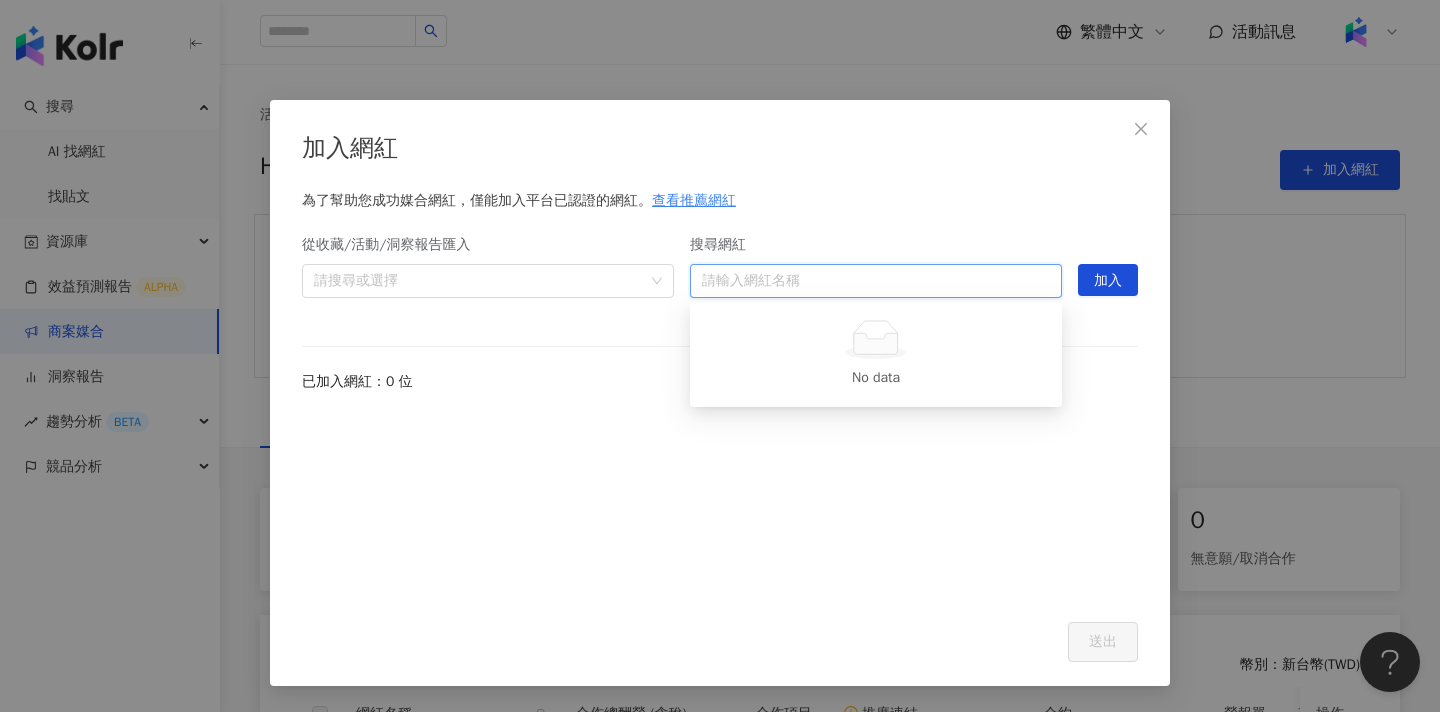 type on "*" 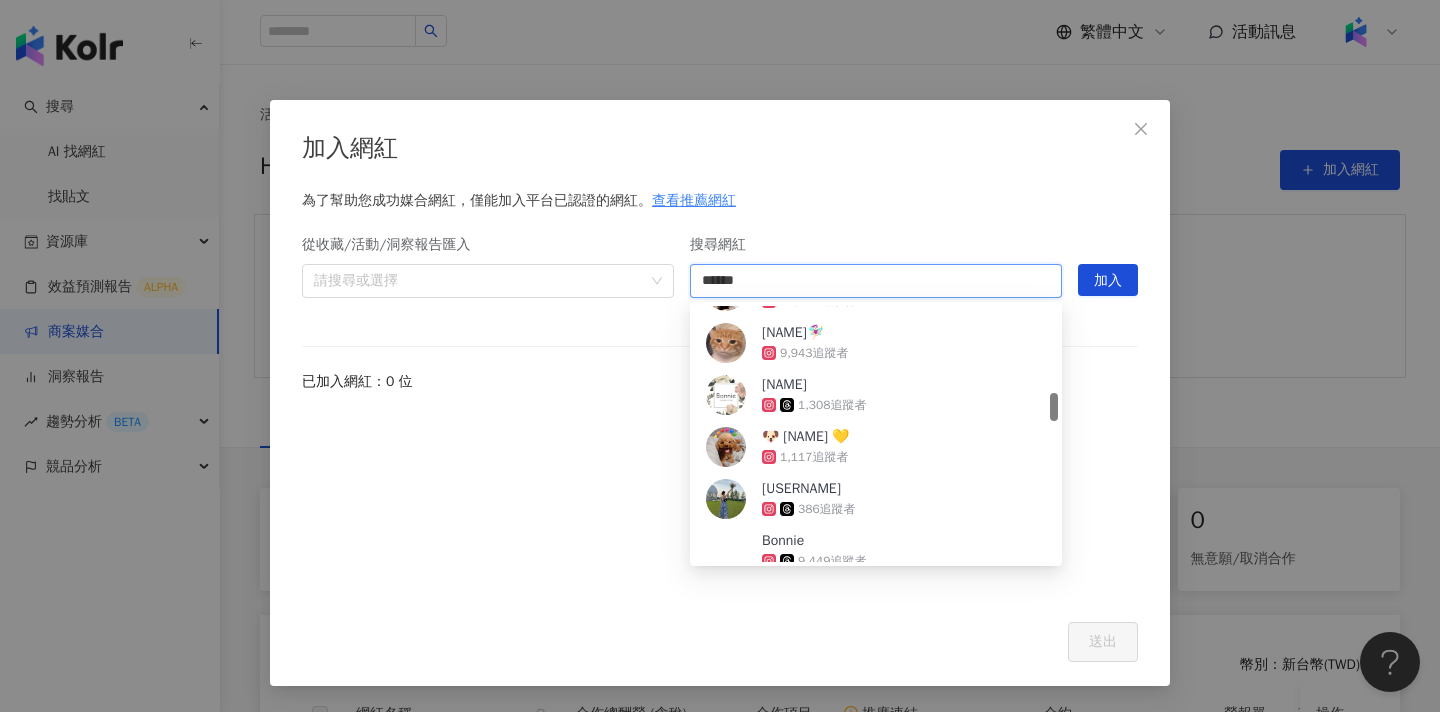 scroll, scrollTop: 774, scrollLeft: 0, axis: vertical 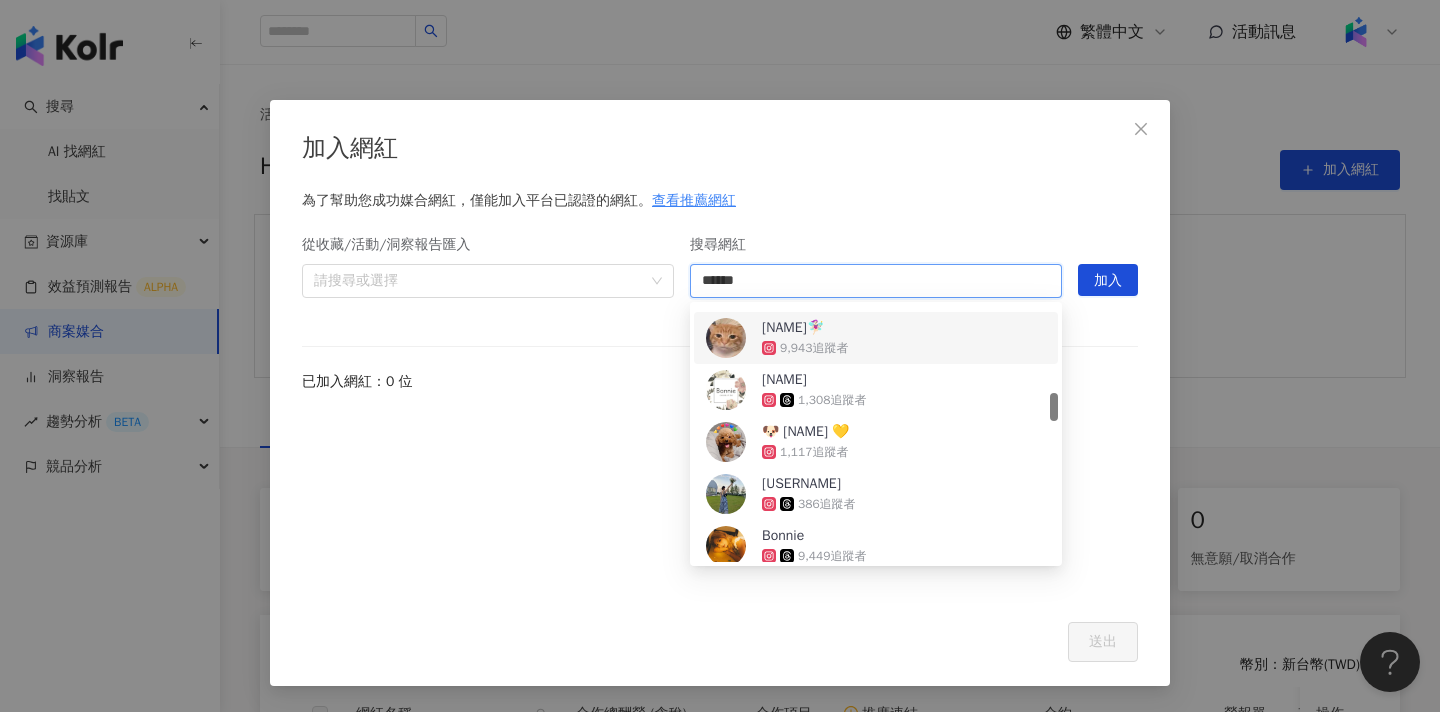 type on "******" 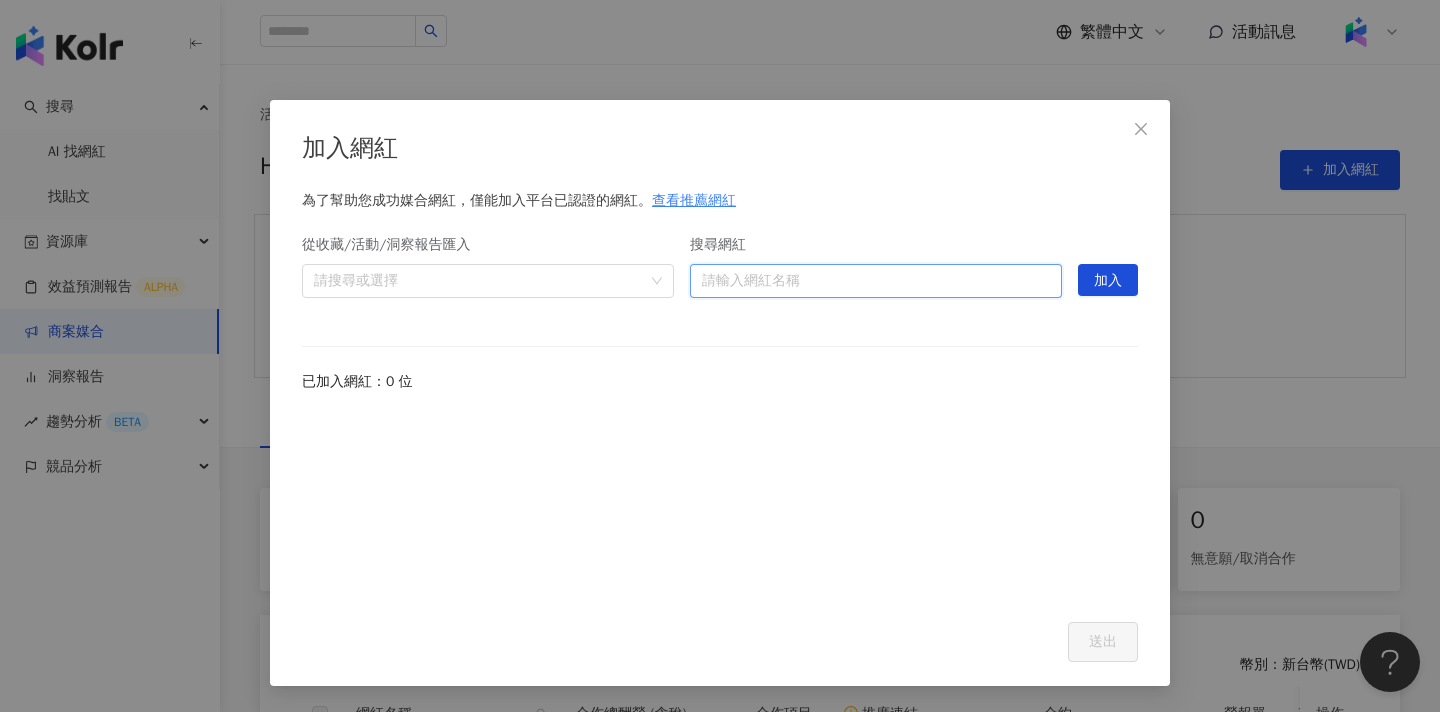 click on "搜尋網紅" at bounding box center (876, 281) 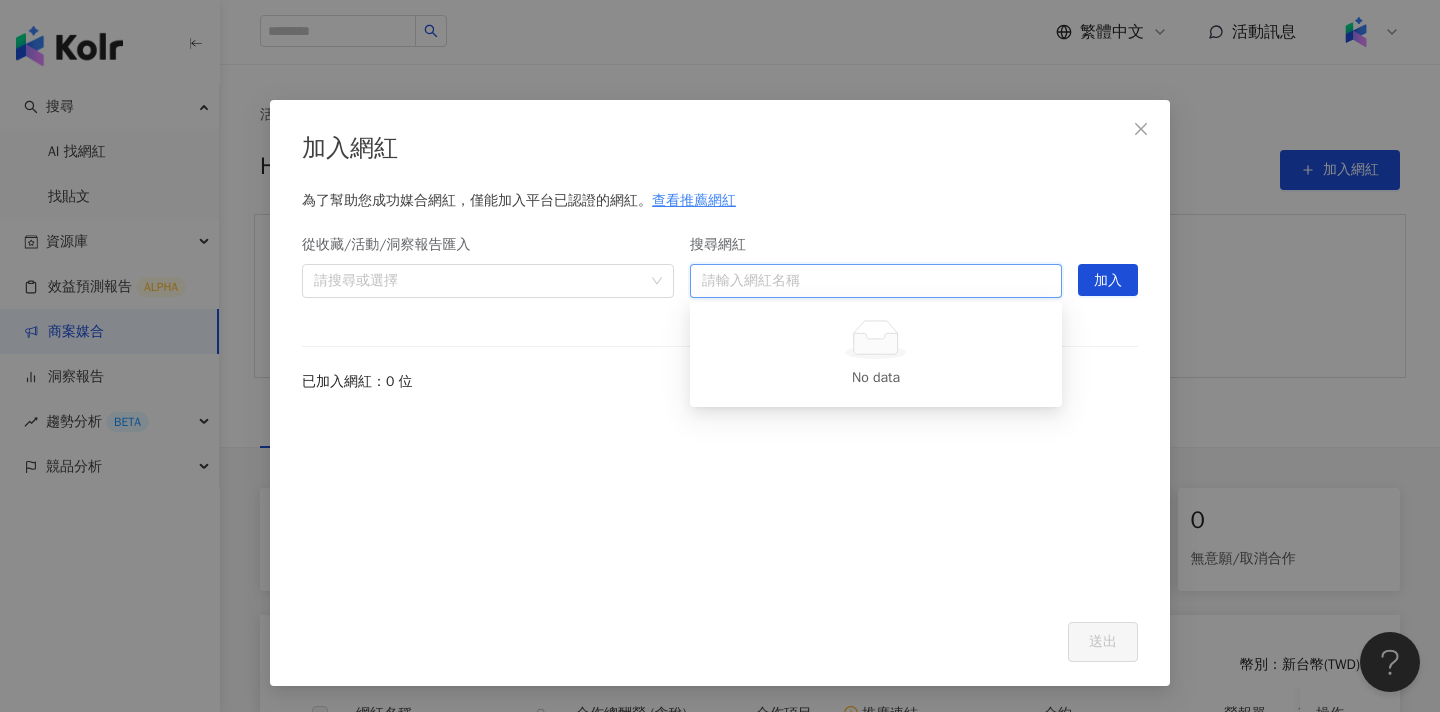 paste on "*******" 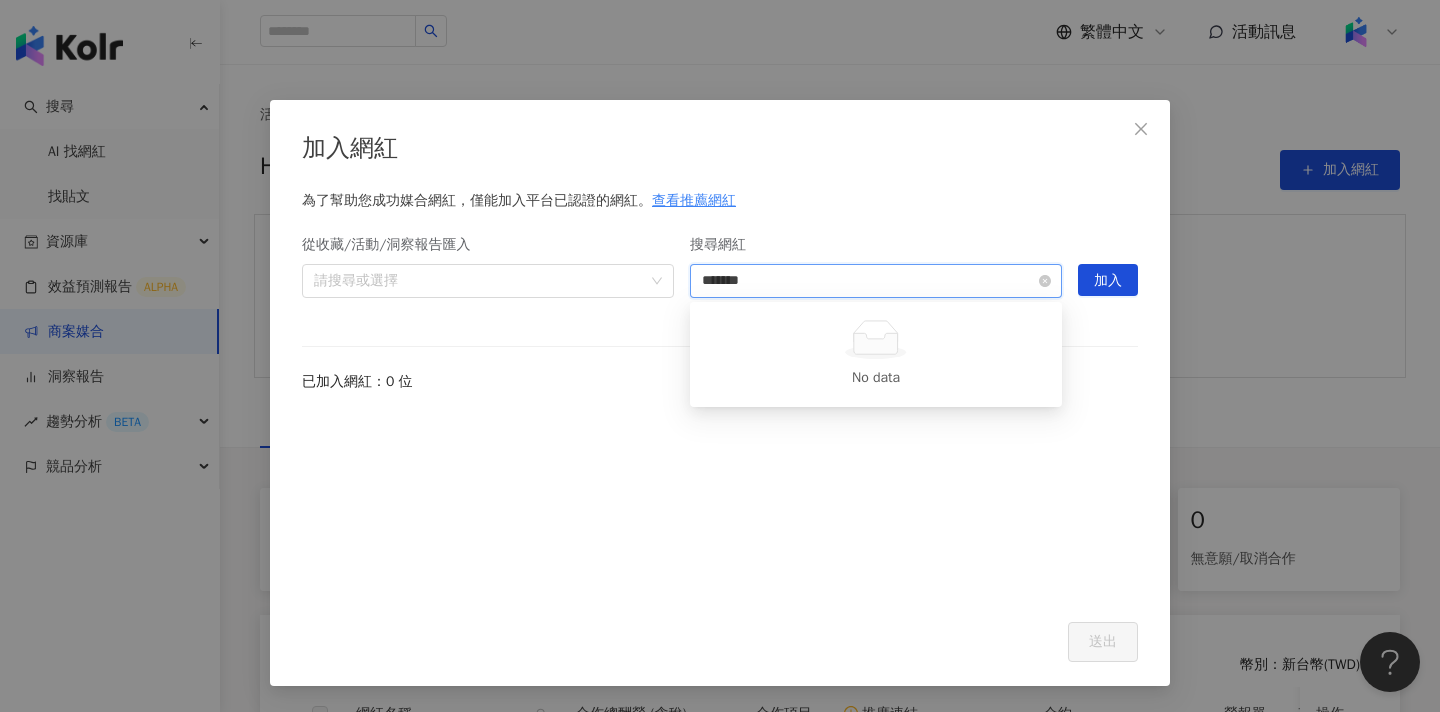 click on "*******" at bounding box center (876, 281) 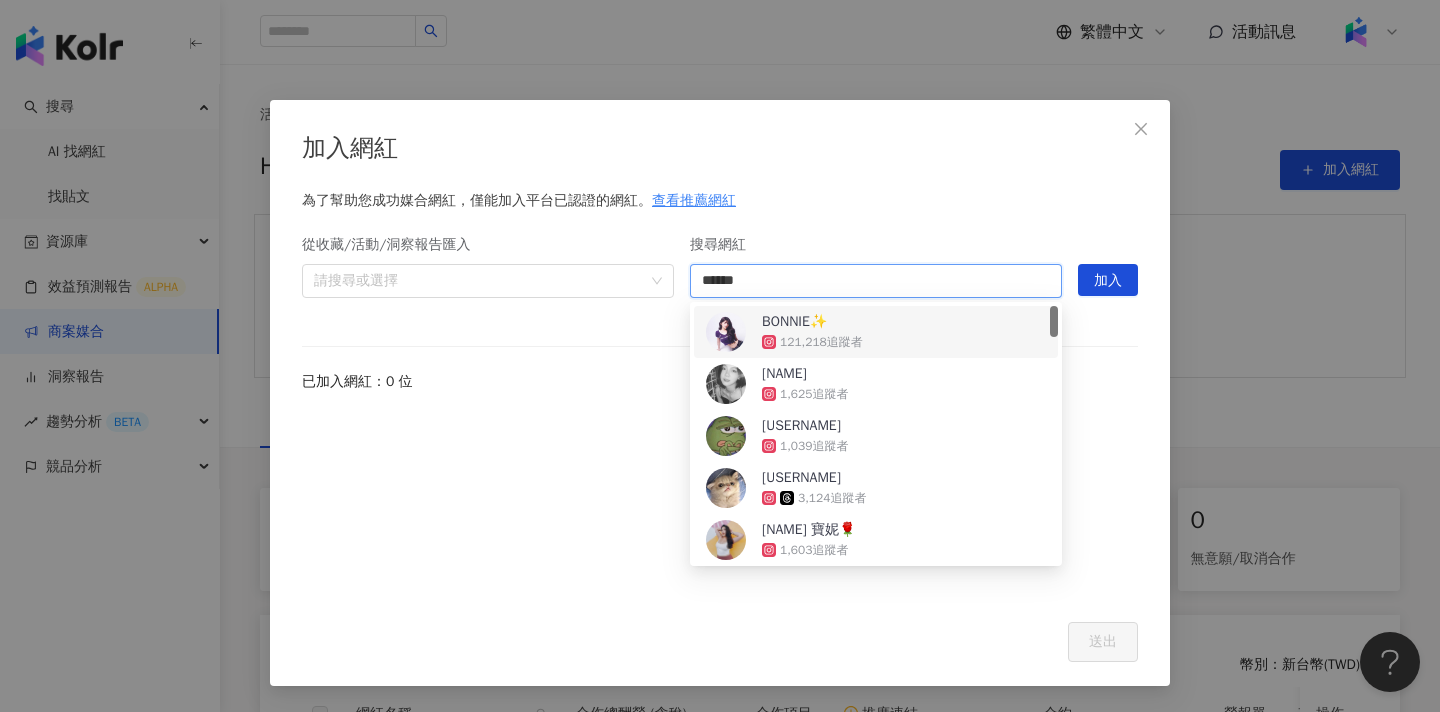 click on "121,218 追蹤者" at bounding box center [821, 342] 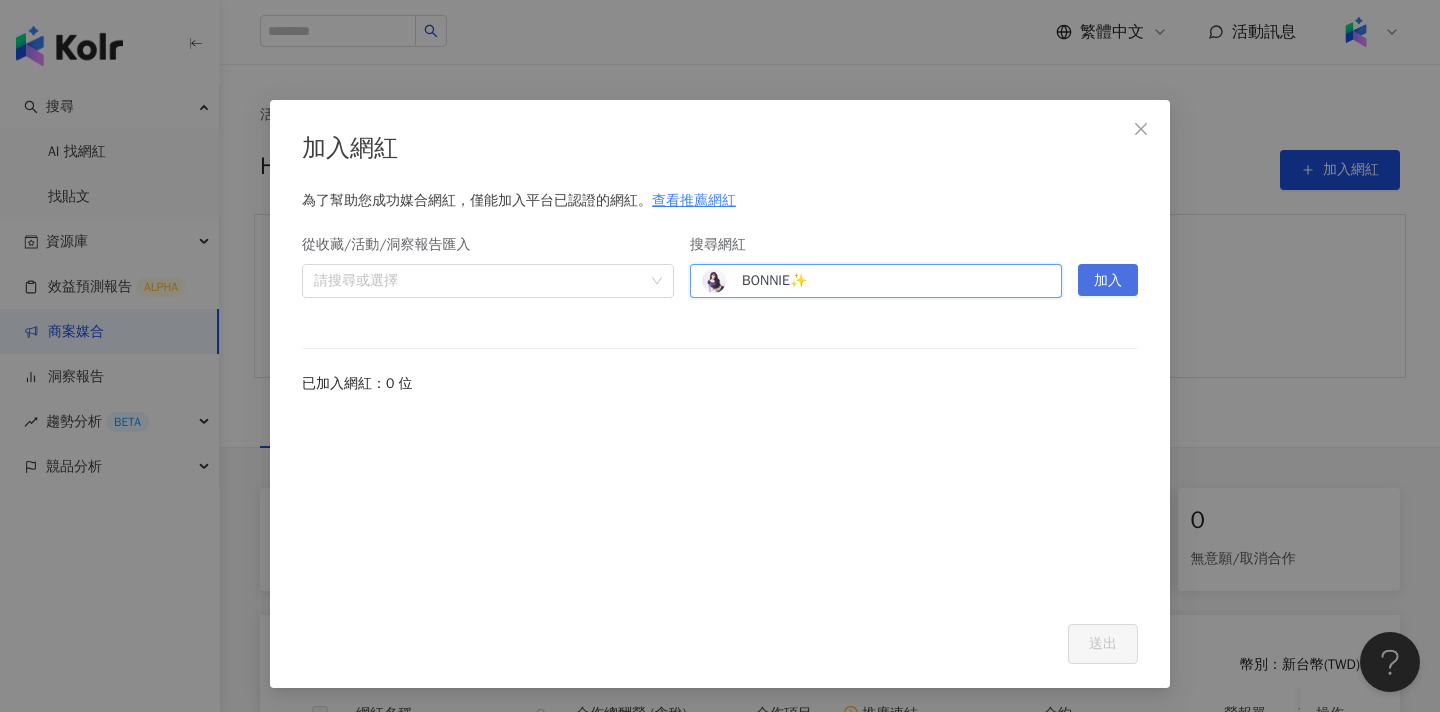 click on "加入" at bounding box center (1108, 281) 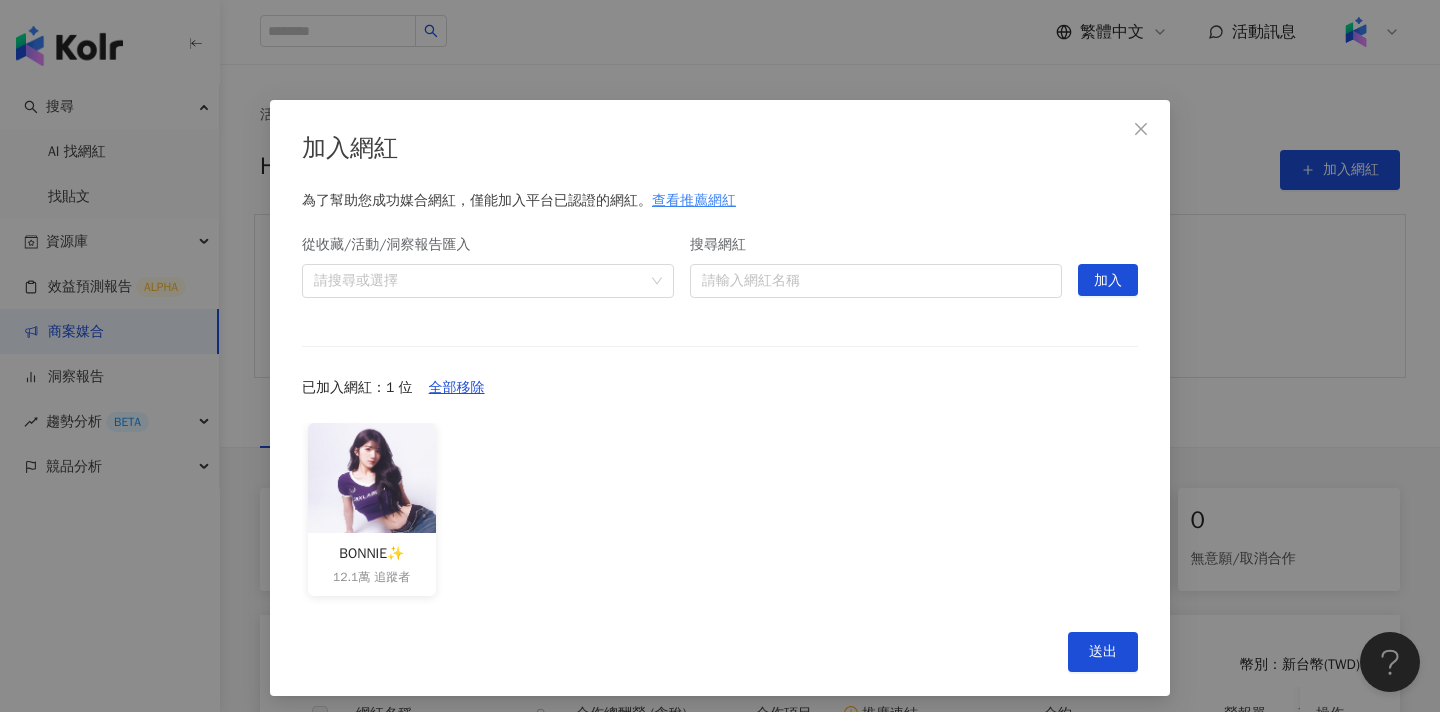 scroll, scrollTop: 7, scrollLeft: 0, axis: vertical 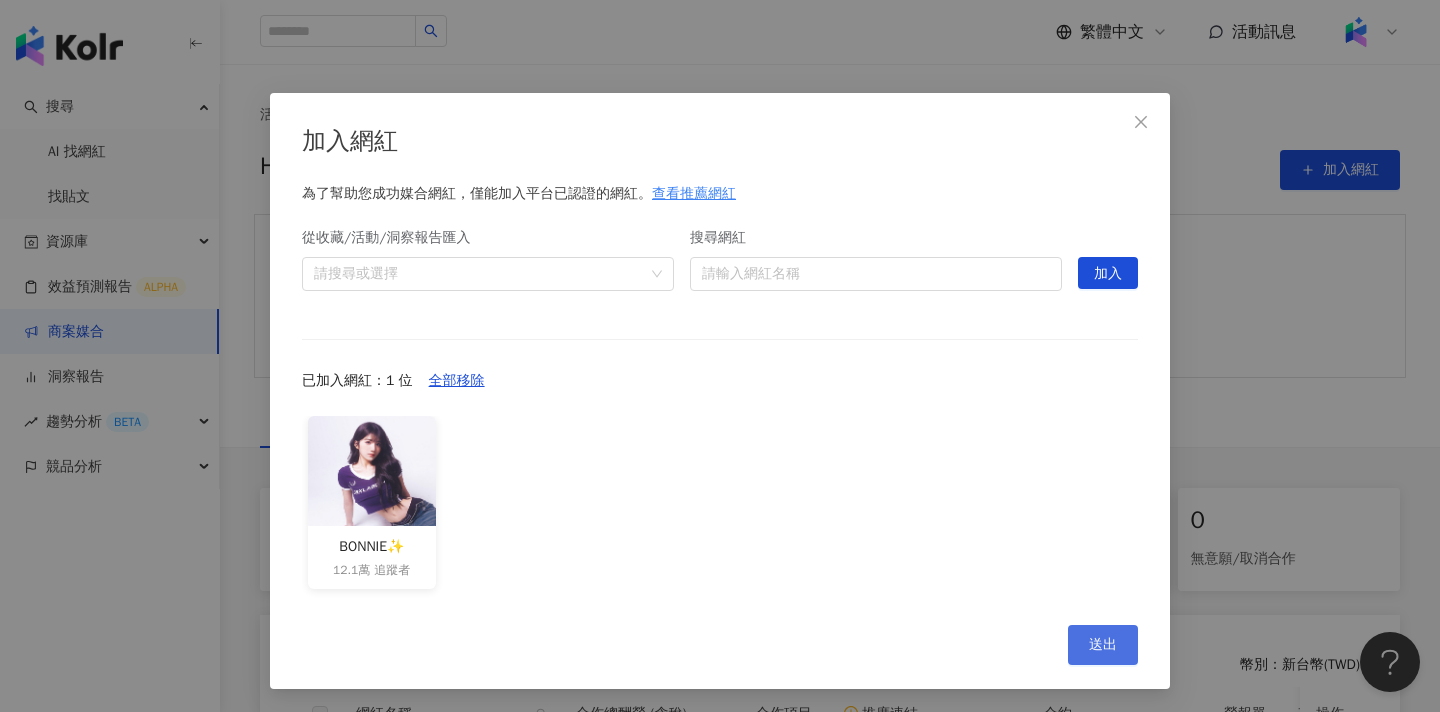click on "送出" at bounding box center [1103, 645] 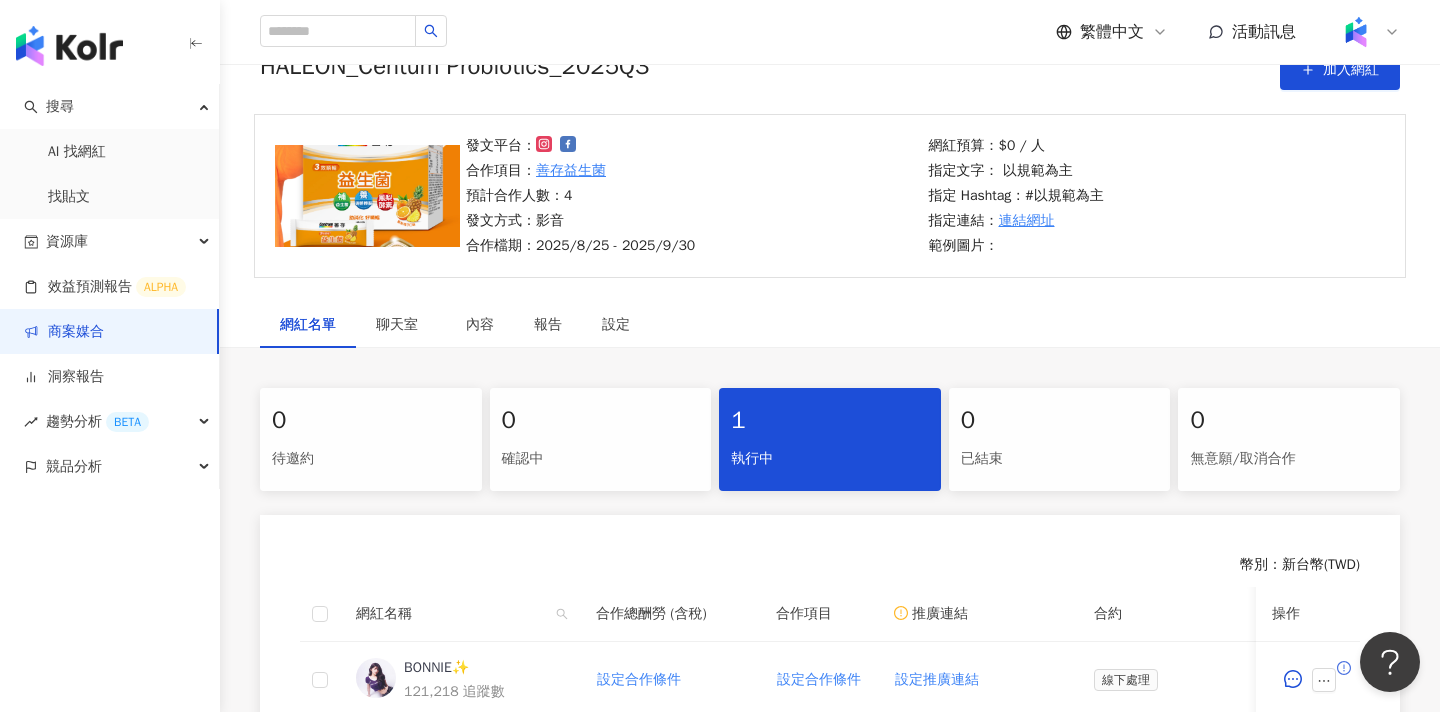 scroll, scrollTop: 429, scrollLeft: 0, axis: vertical 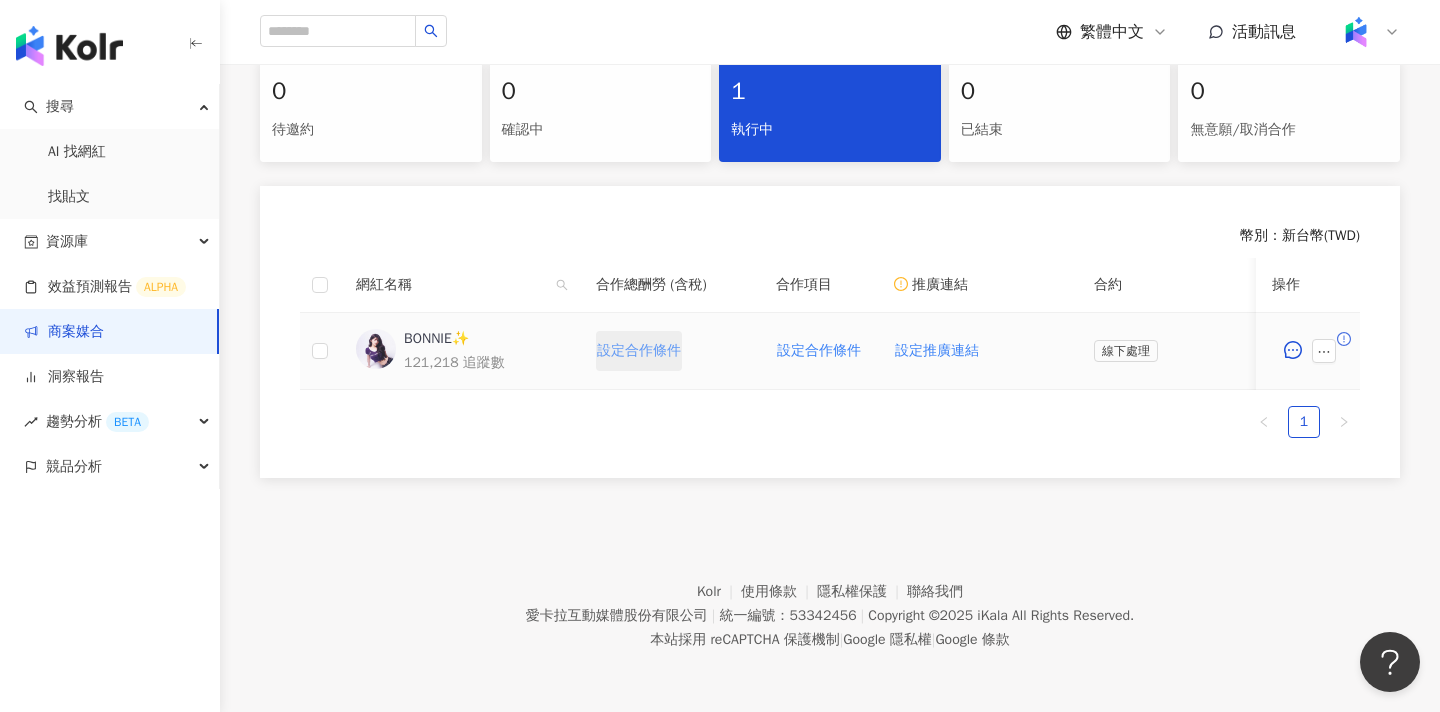 click on "設定合作條件" at bounding box center [639, 351] 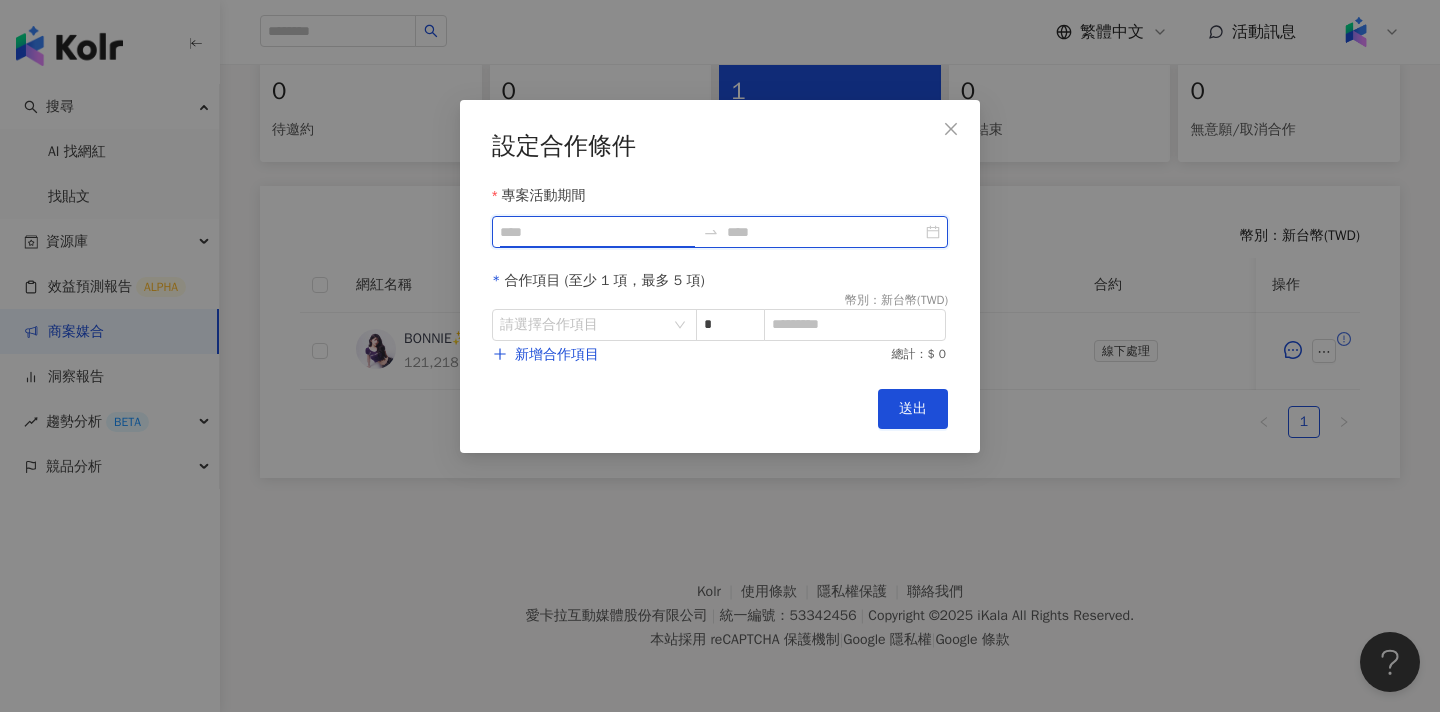 click on "專案活動期間" at bounding box center [597, 232] 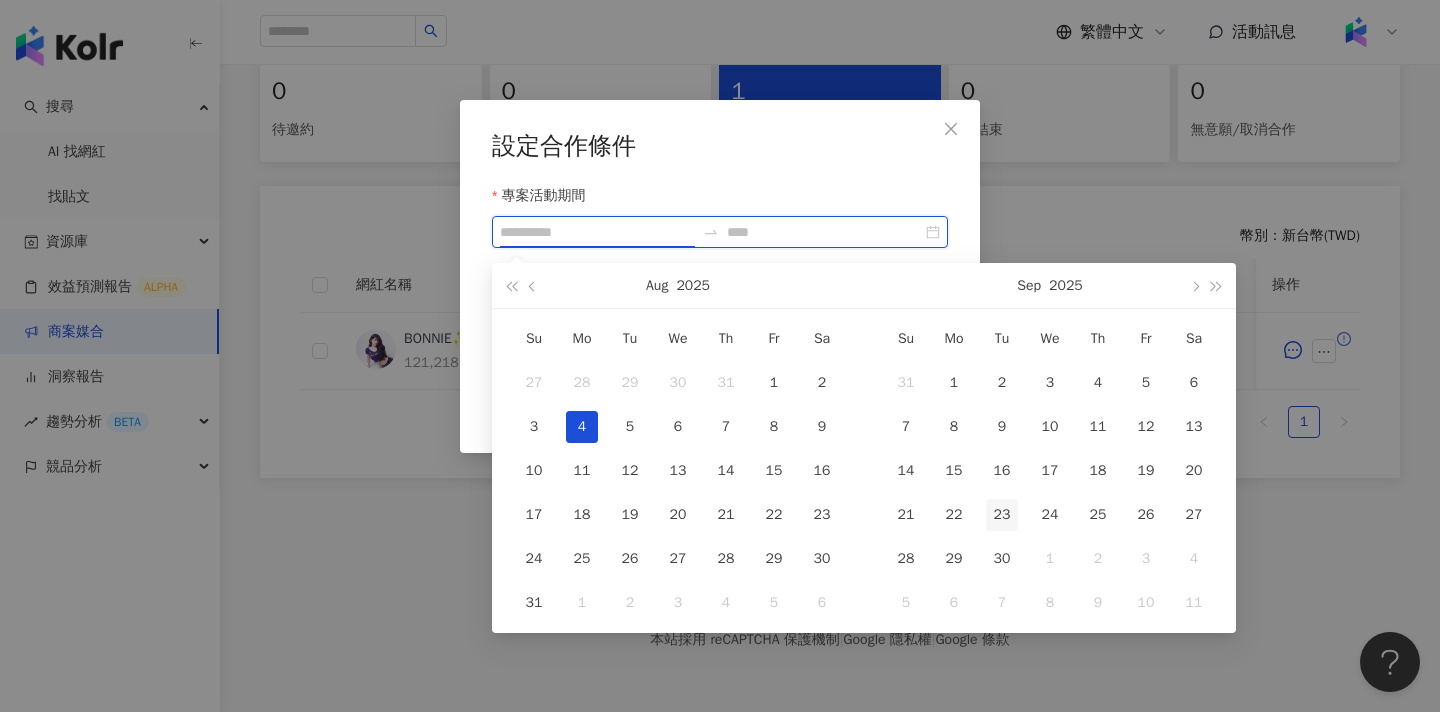 type on "**********" 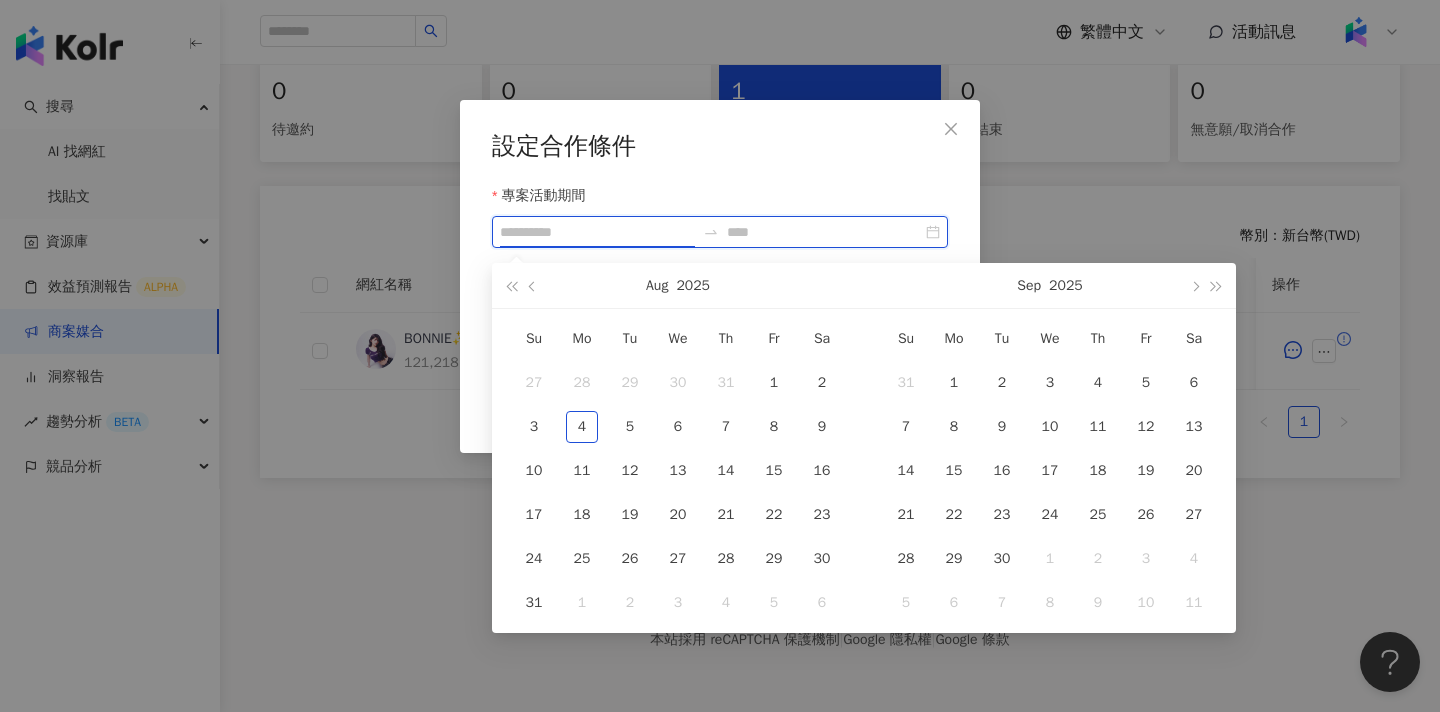 type on "**********" 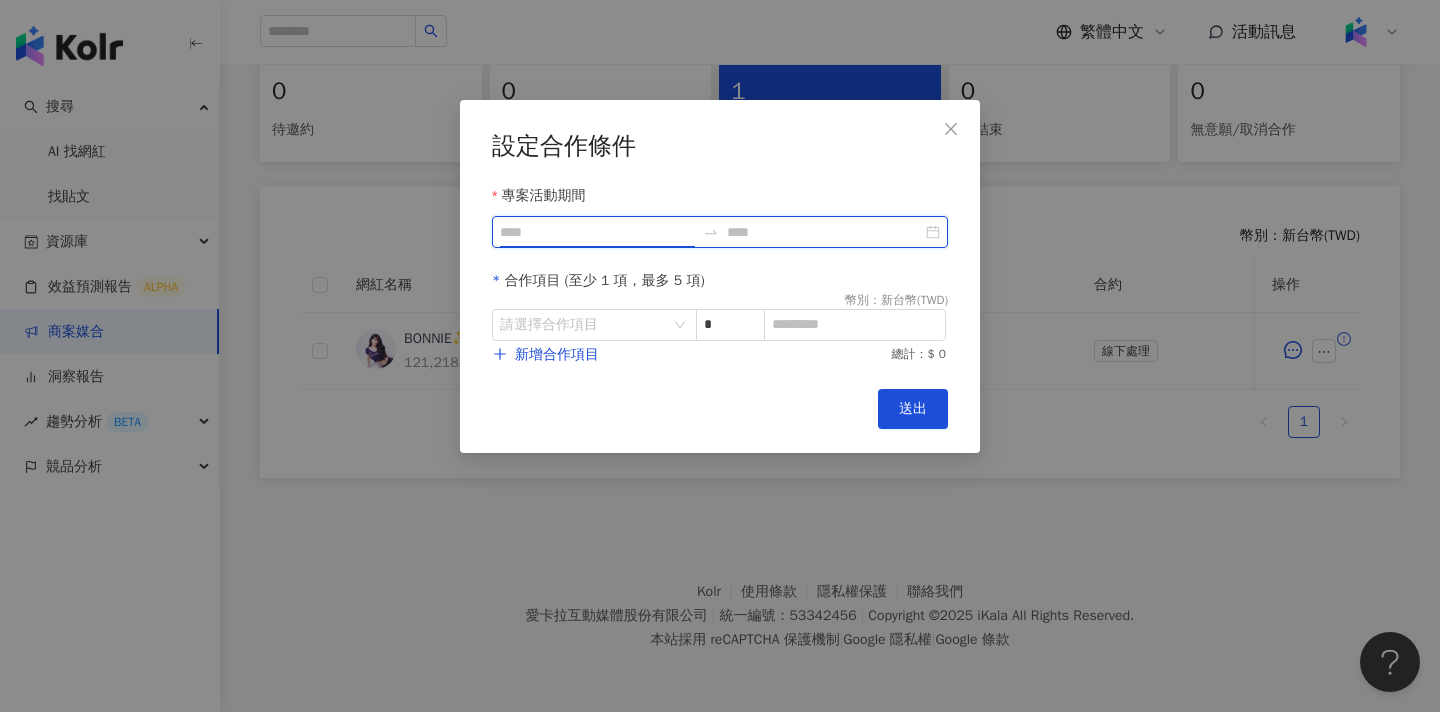 click on "專案活動期間" at bounding box center (597, 232) 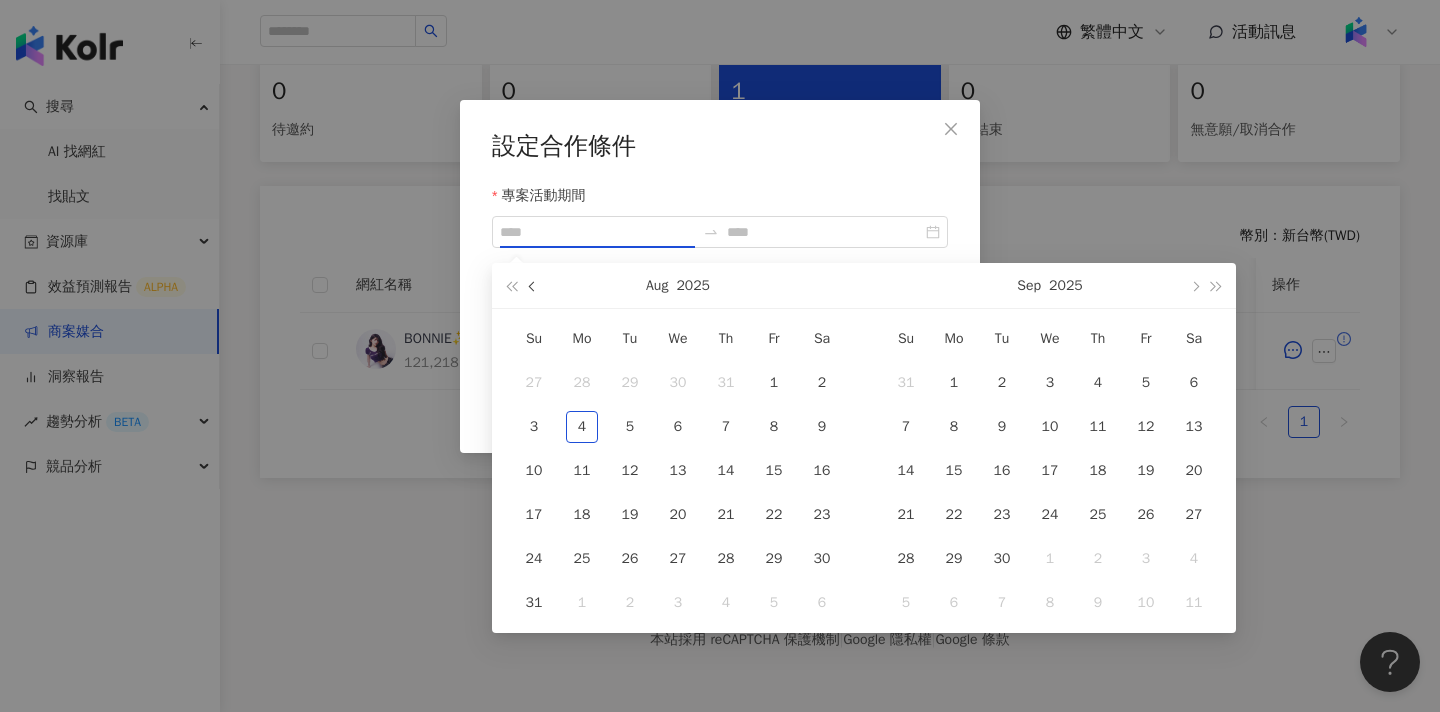 click at bounding box center [533, 285] 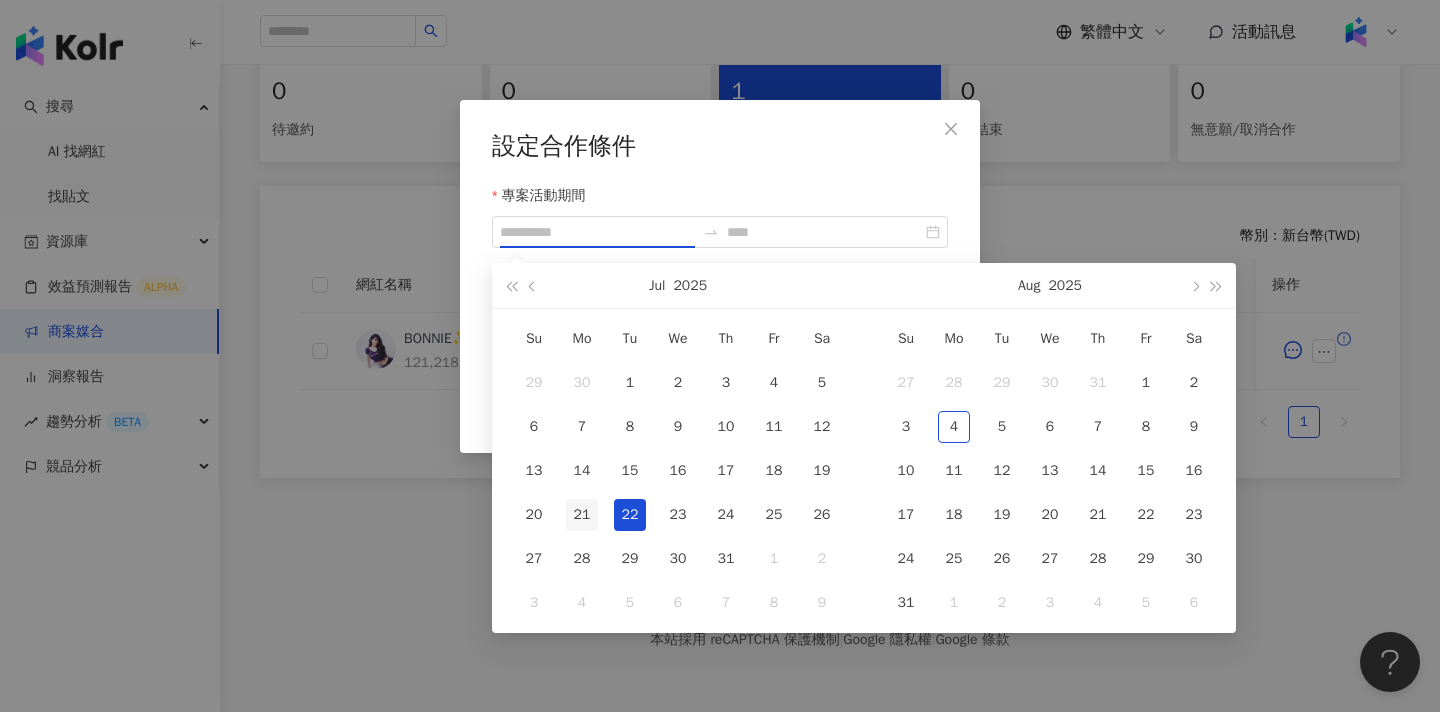 type on "**********" 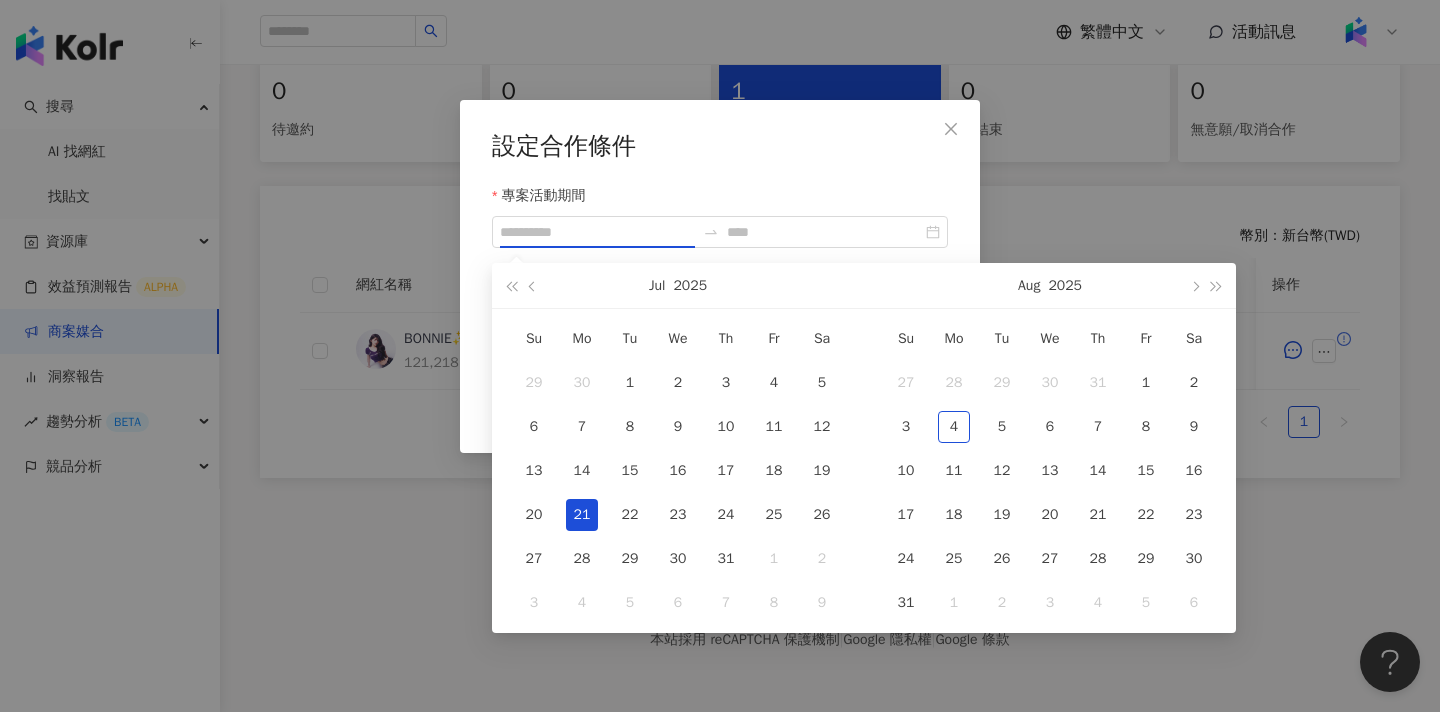 click on "21" at bounding box center [582, 515] 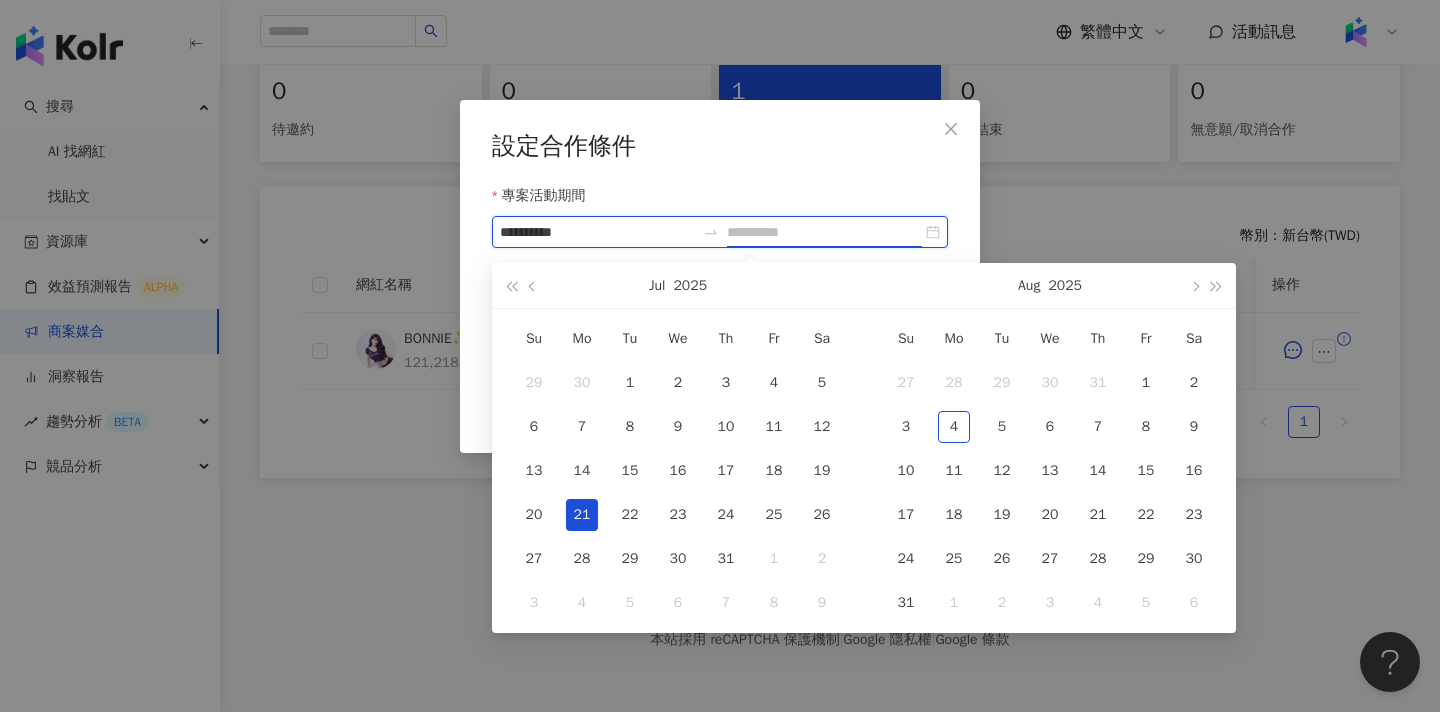 type on "**********" 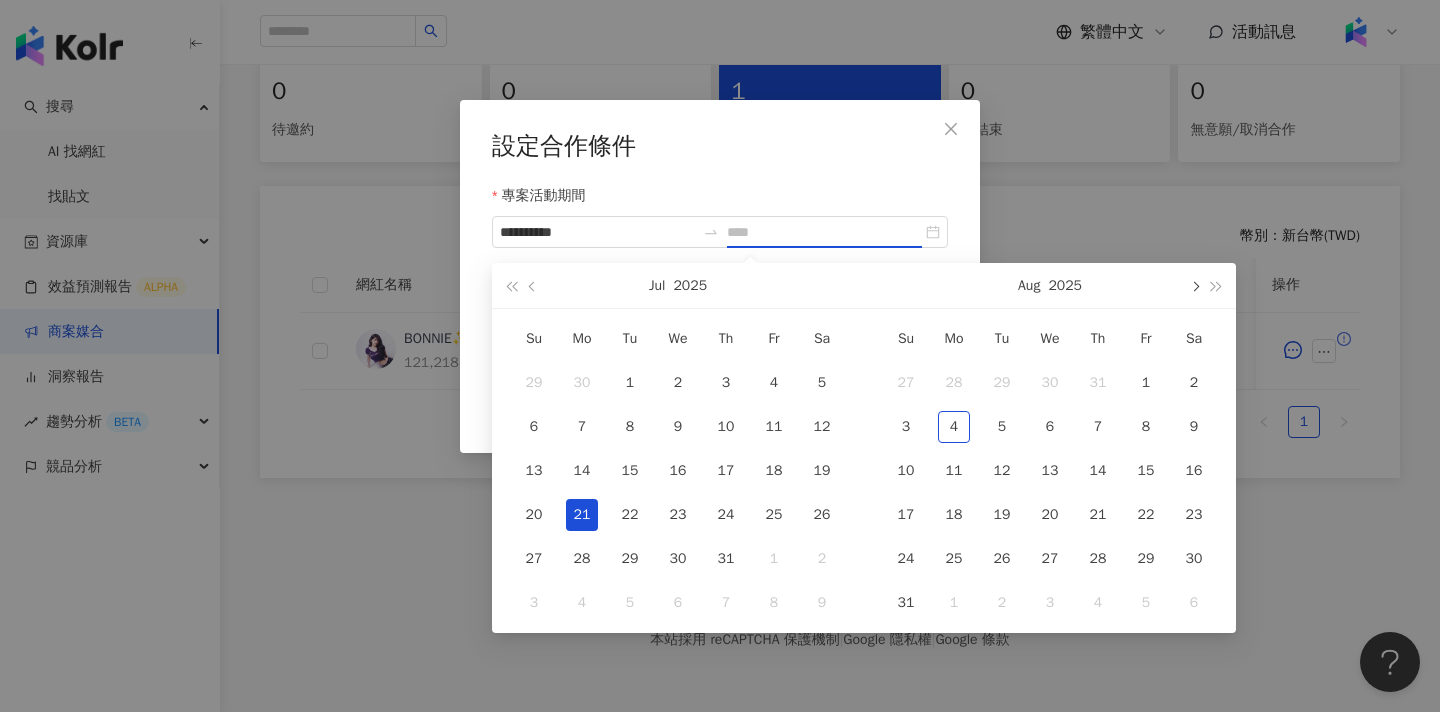 click at bounding box center [1194, 286] 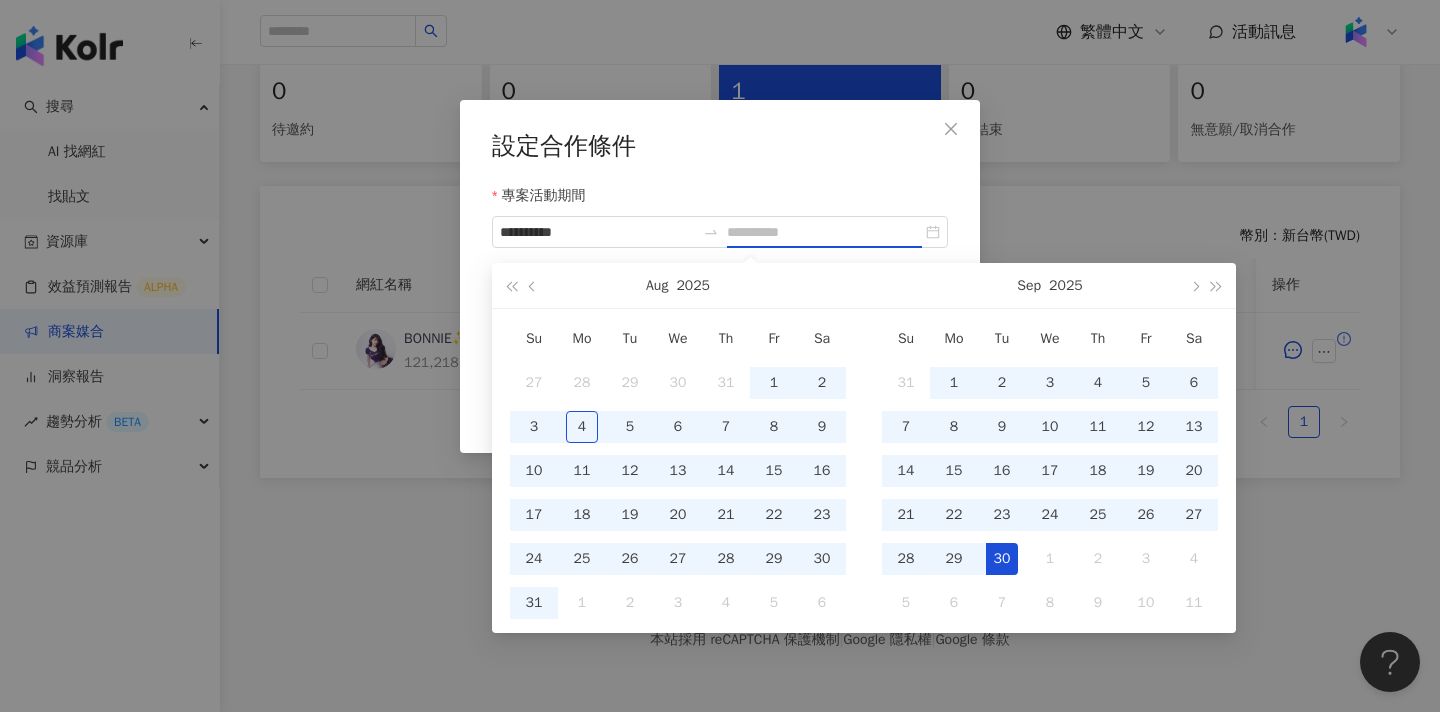 click on "30" at bounding box center [1002, 559] 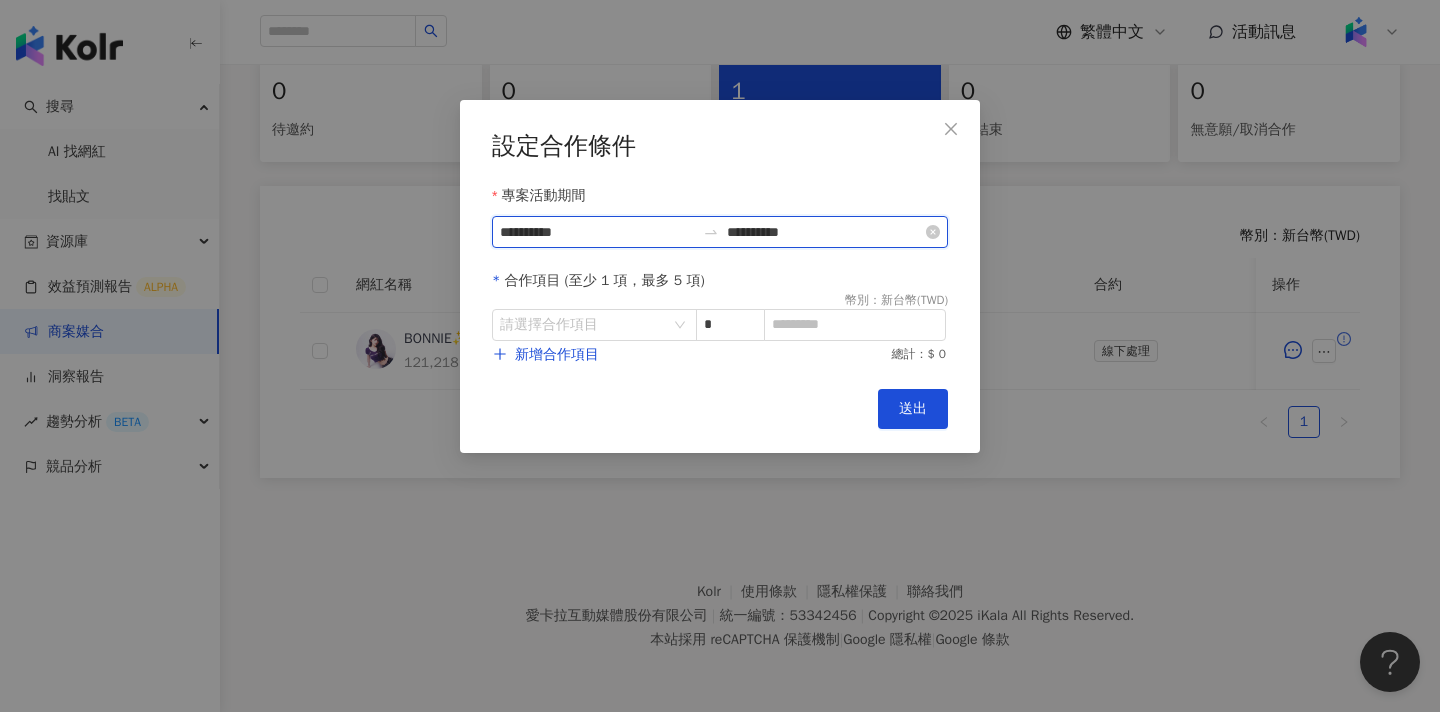 click on "**********" at bounding box center [824, 232] 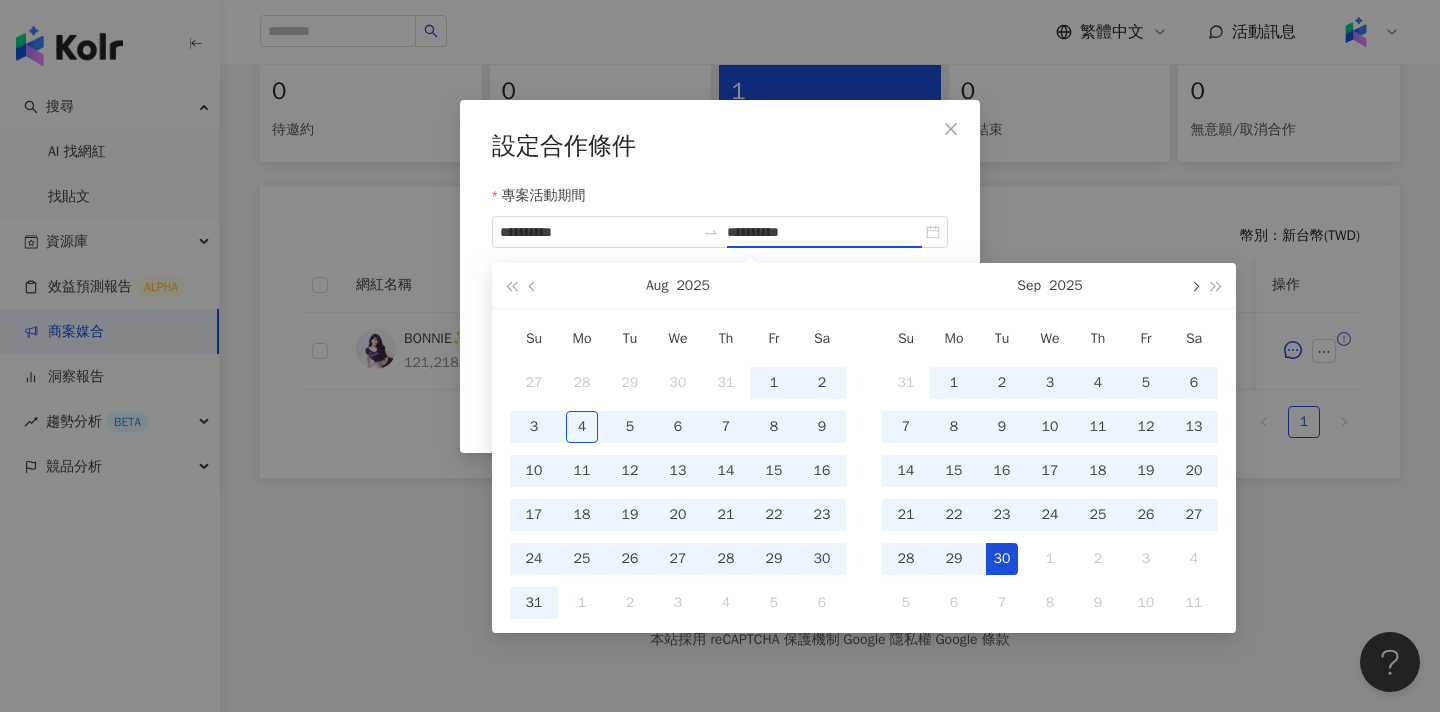 click at bounding box center (1194, 285) 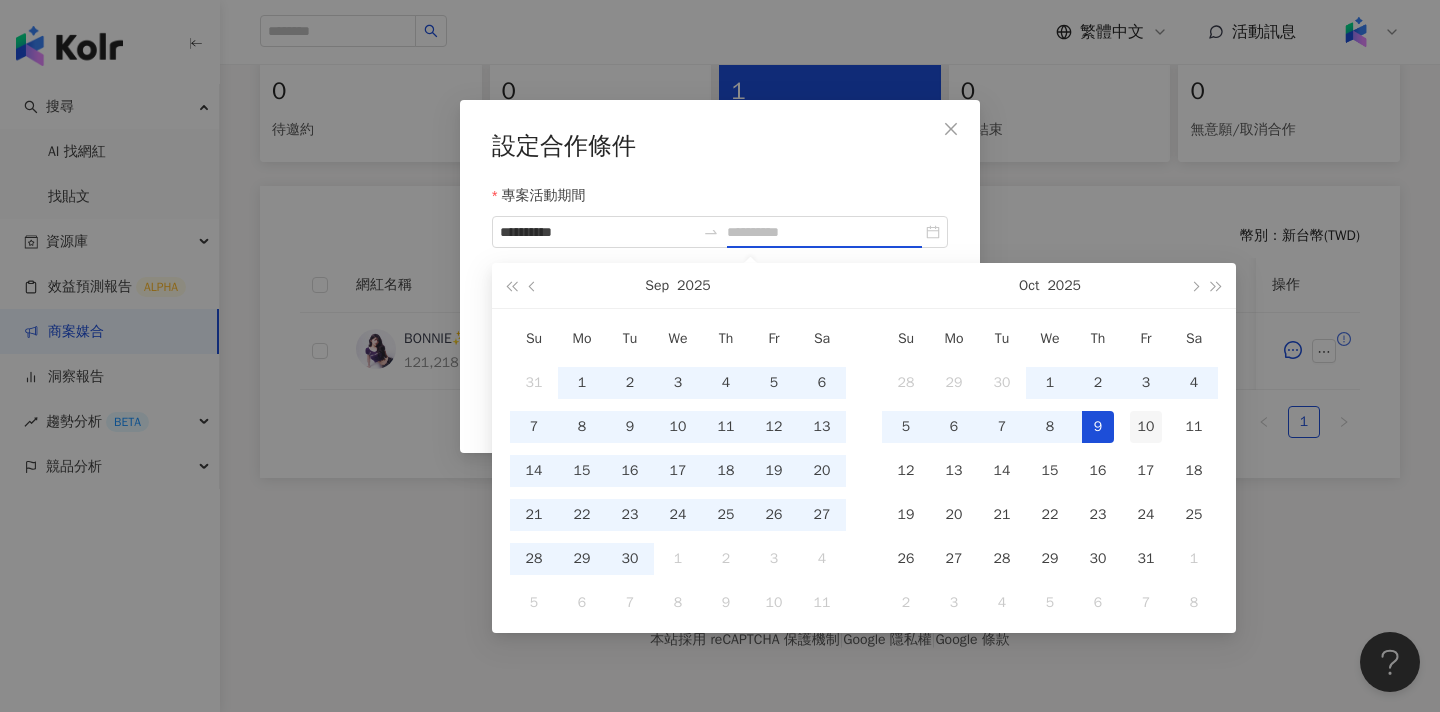 type on "**********" 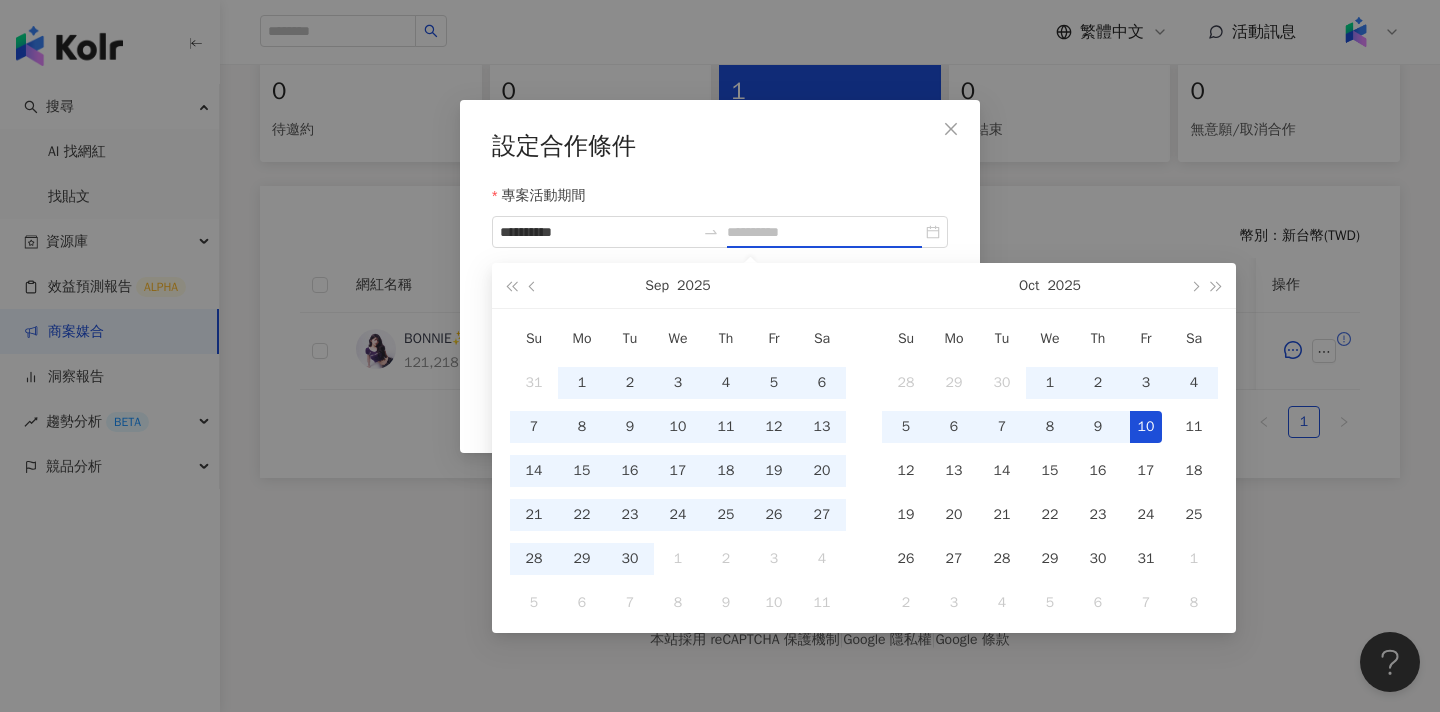 click on "10" at bounding box center [1146, 427] 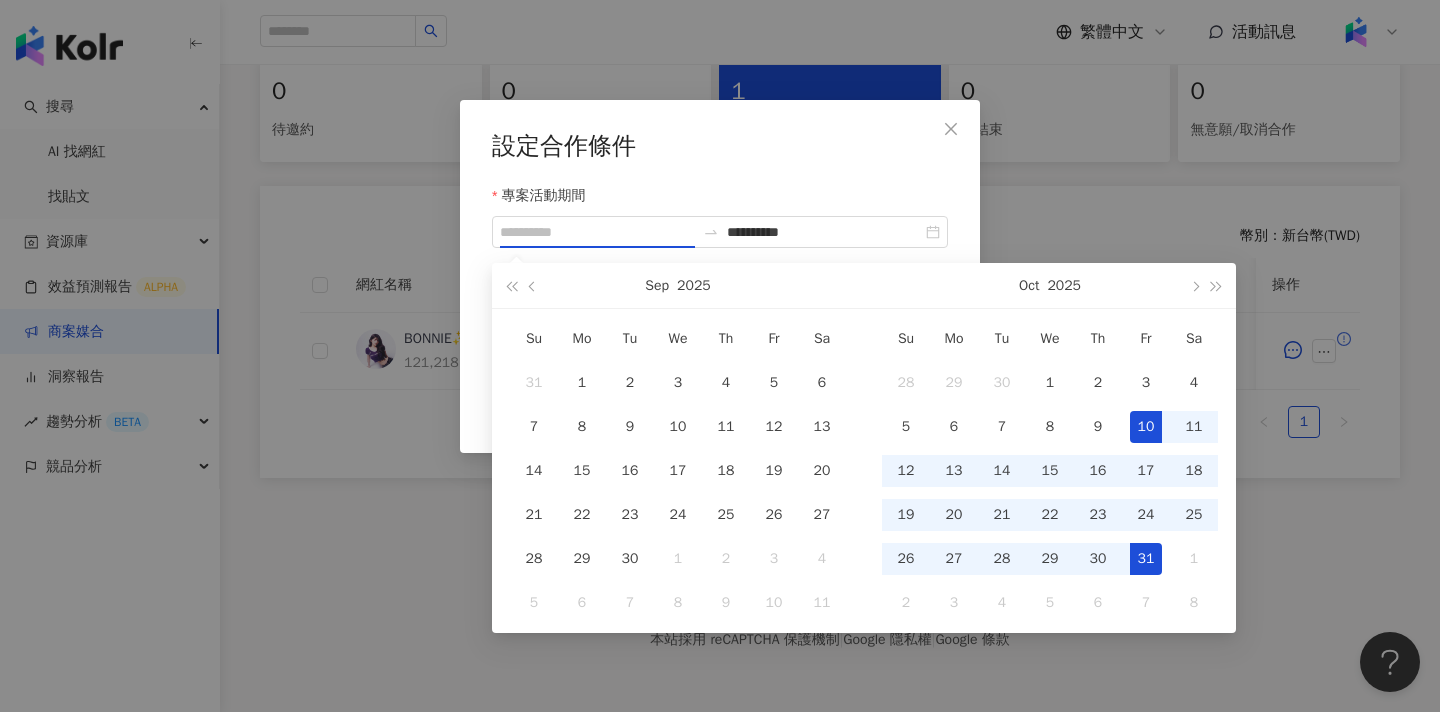 click on "31" at bounding box center [1146, 559] 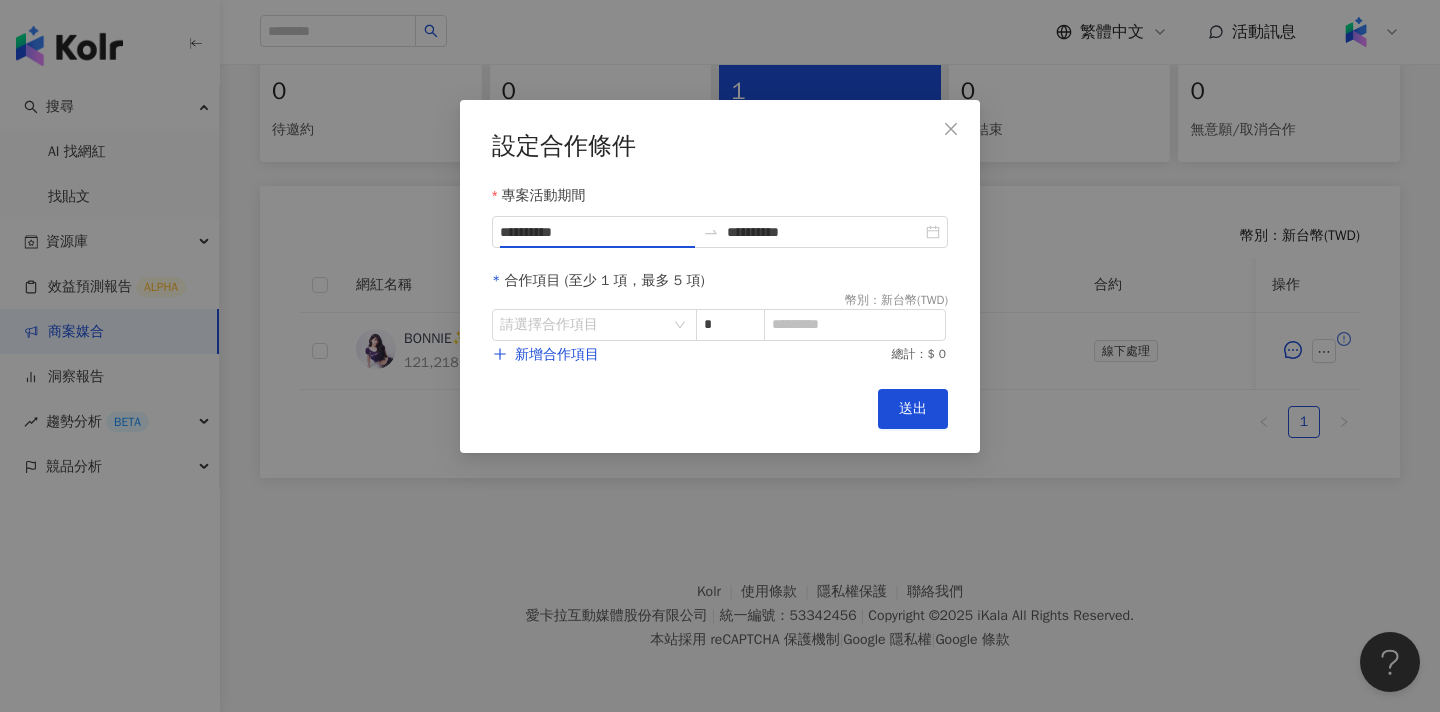type on "**********" 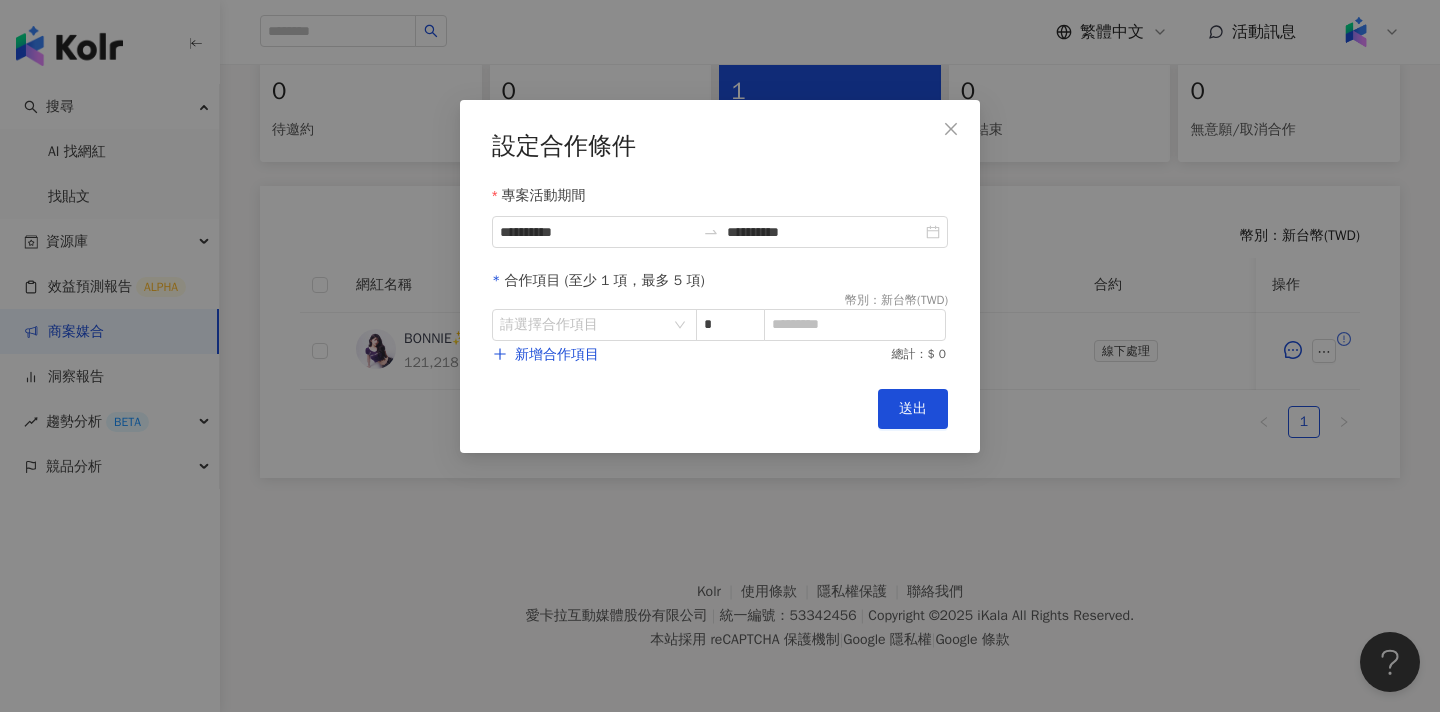 click on "**********" at bounding box center [720, 248] 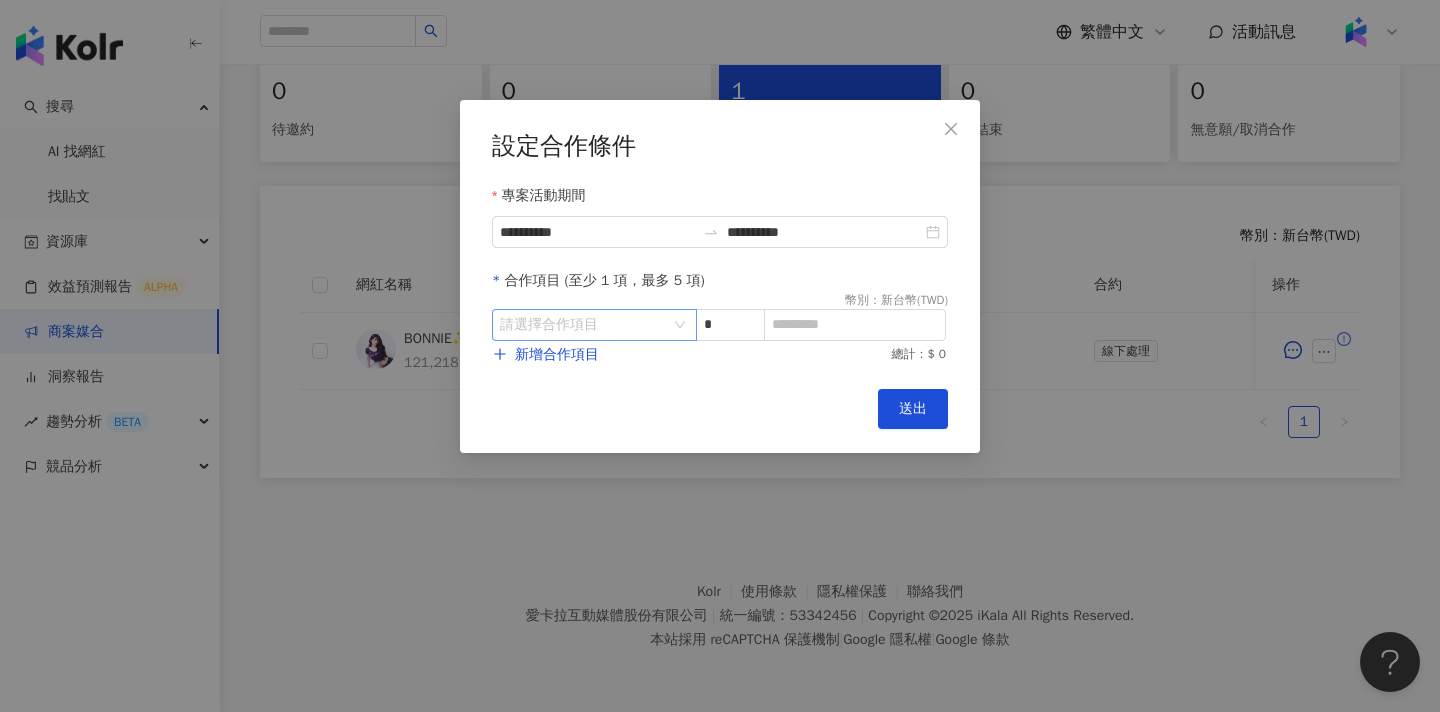 click at bounding box center [584, 325] 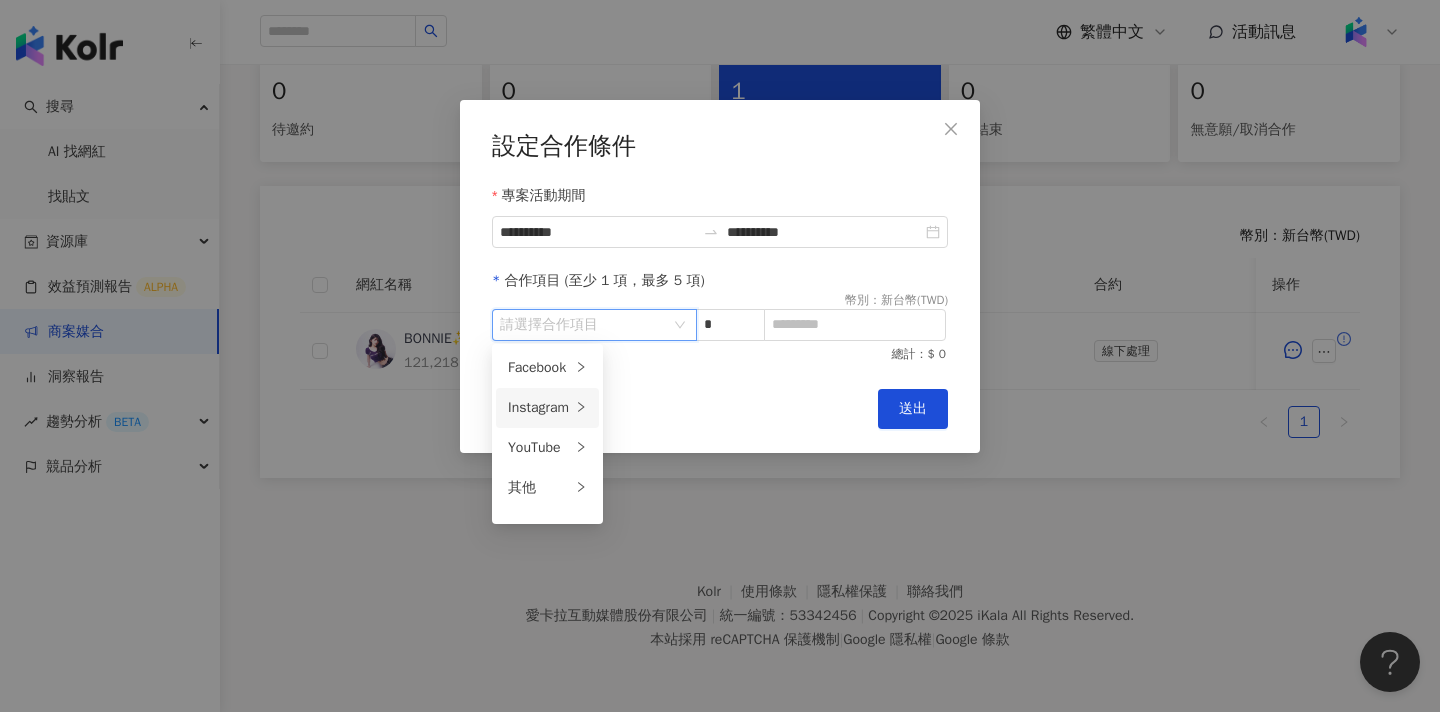 click 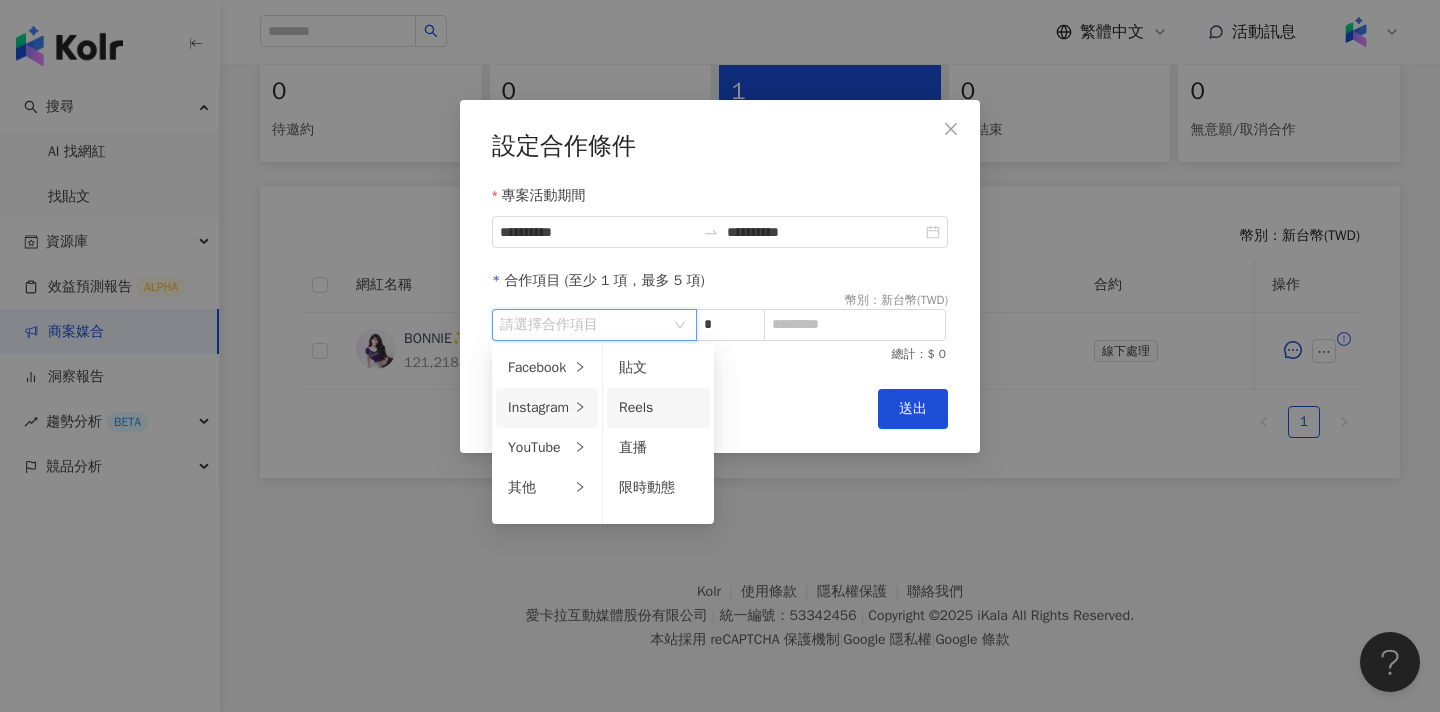 click on "Reels" at bounding box center (636, 407) 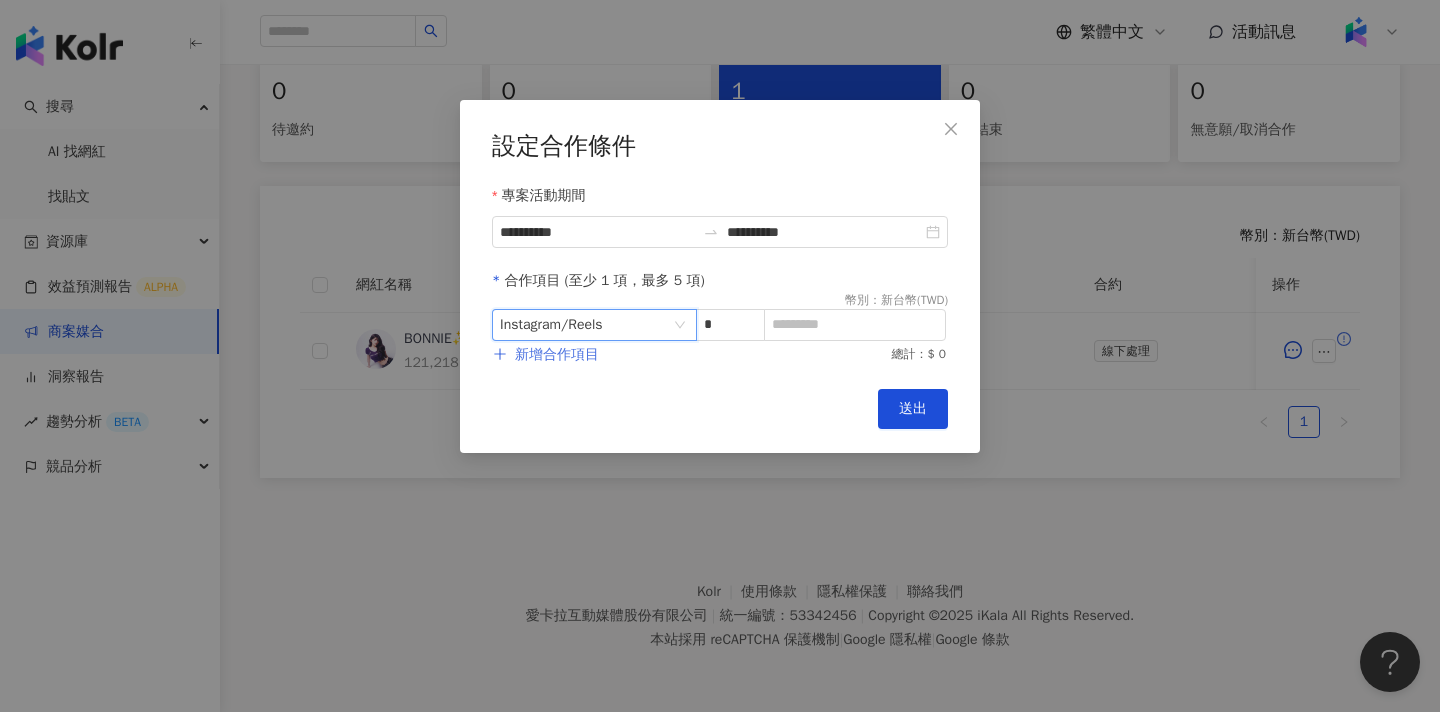 click on "新增合作項目" at bounding box center (557, 355) 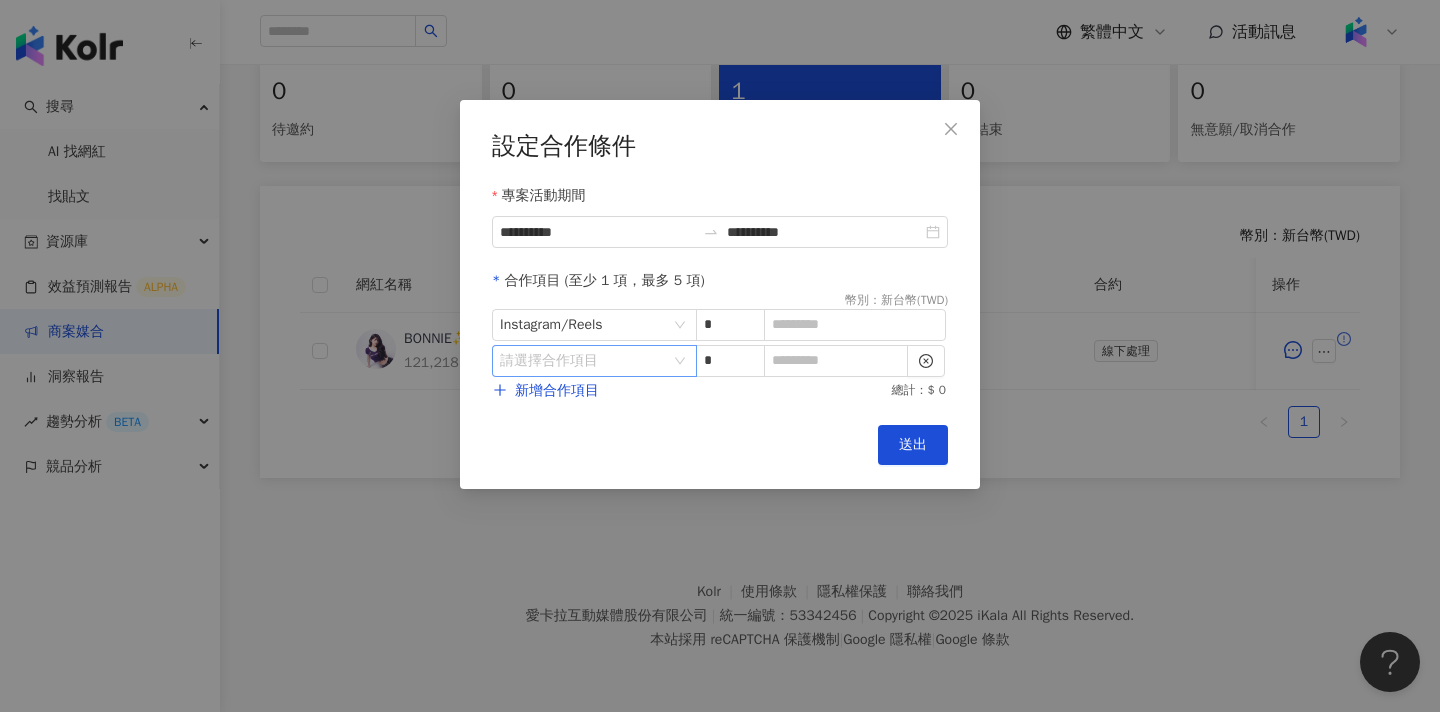 click at bounding box center [584, 361] 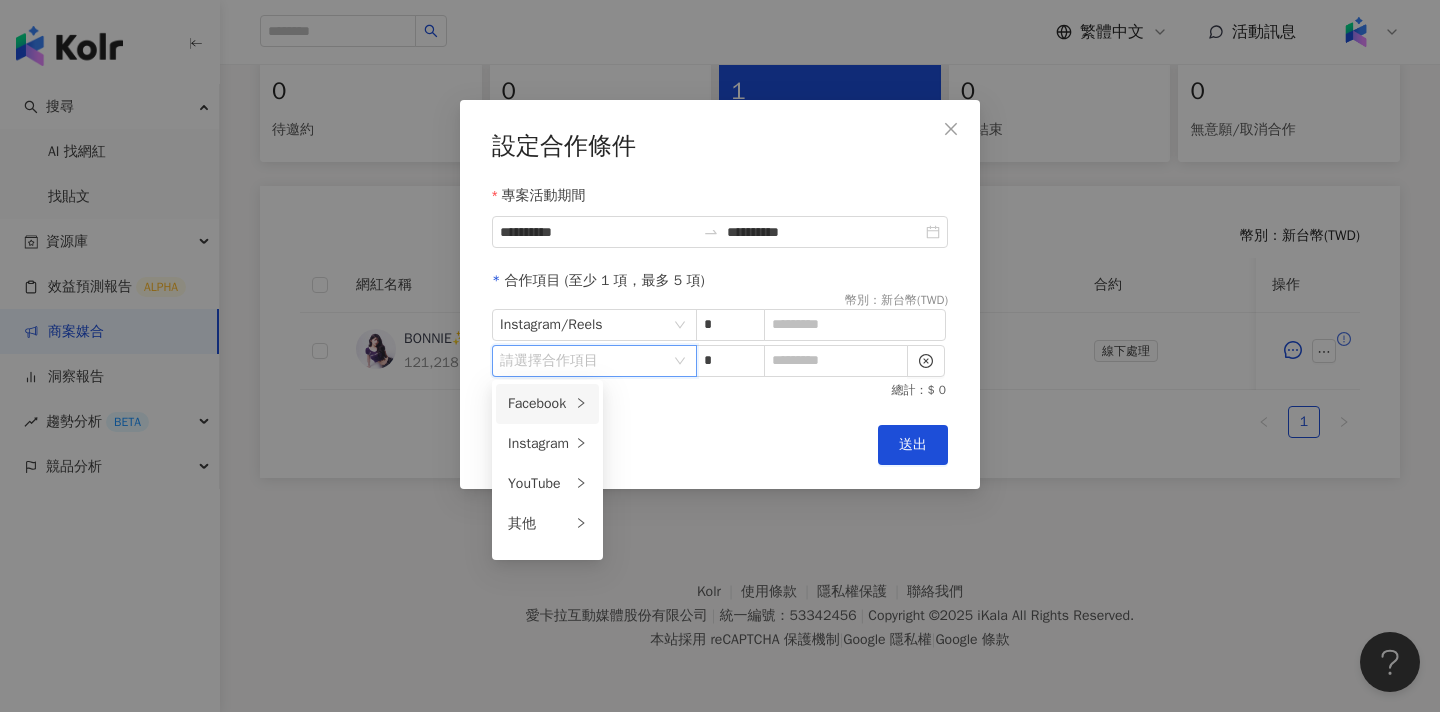 click on "Facebook" at bounding box center [539, 404] 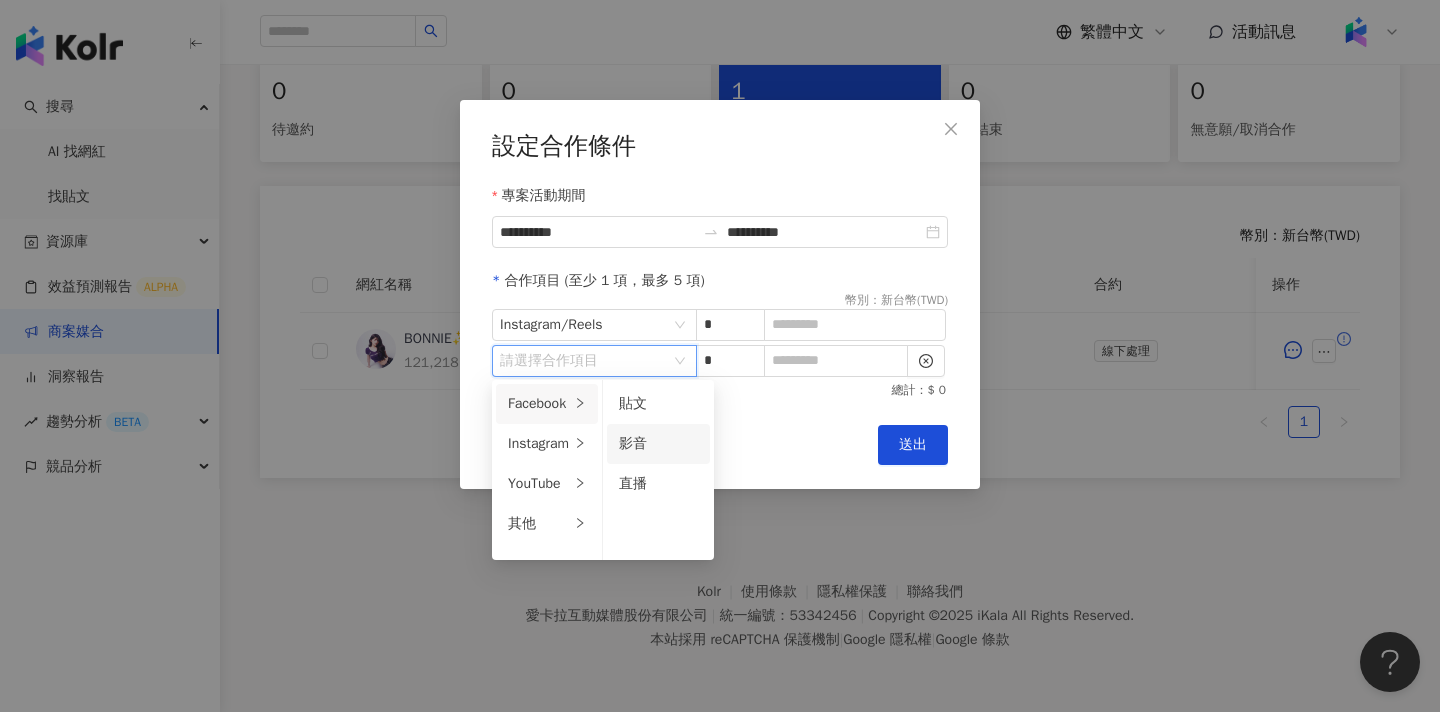 click on "影音" at bounding box center (658, 444) 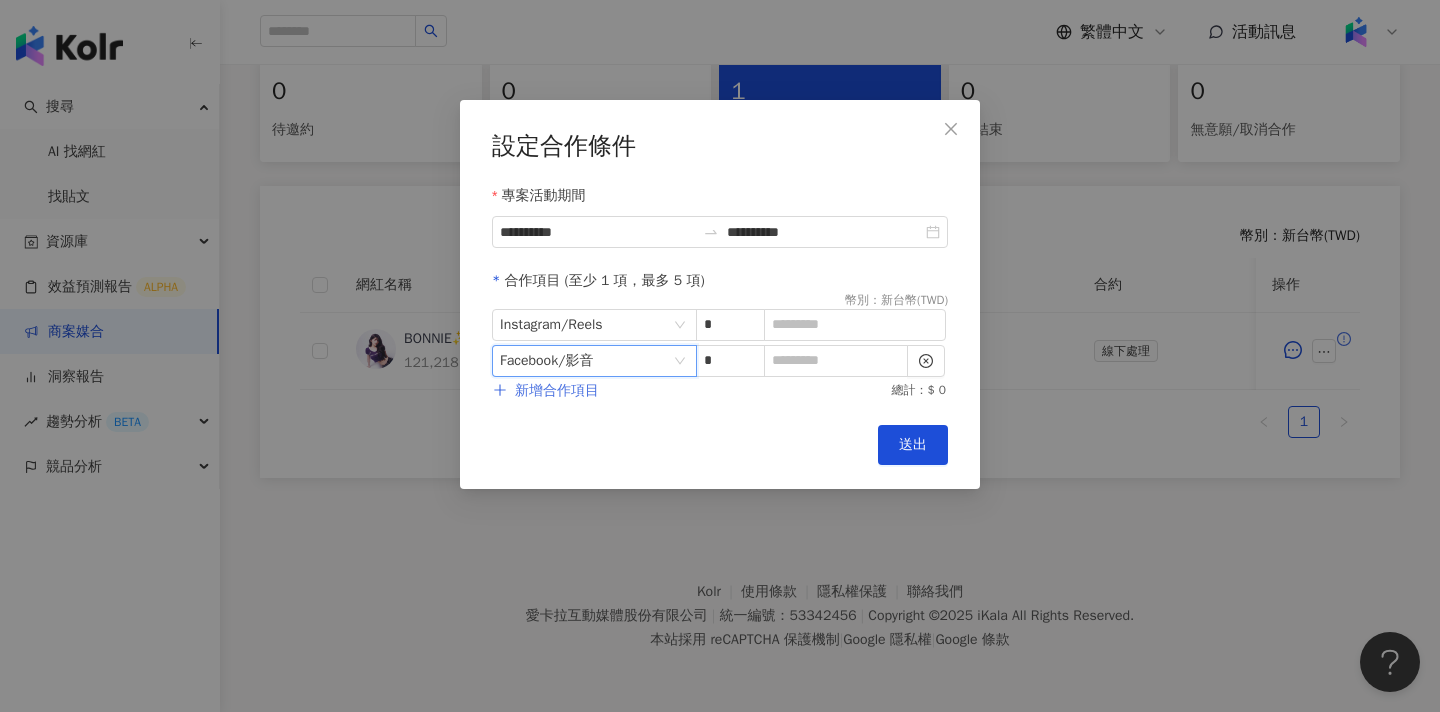 click on "新增合作項目" at bounding box center (557, 391) 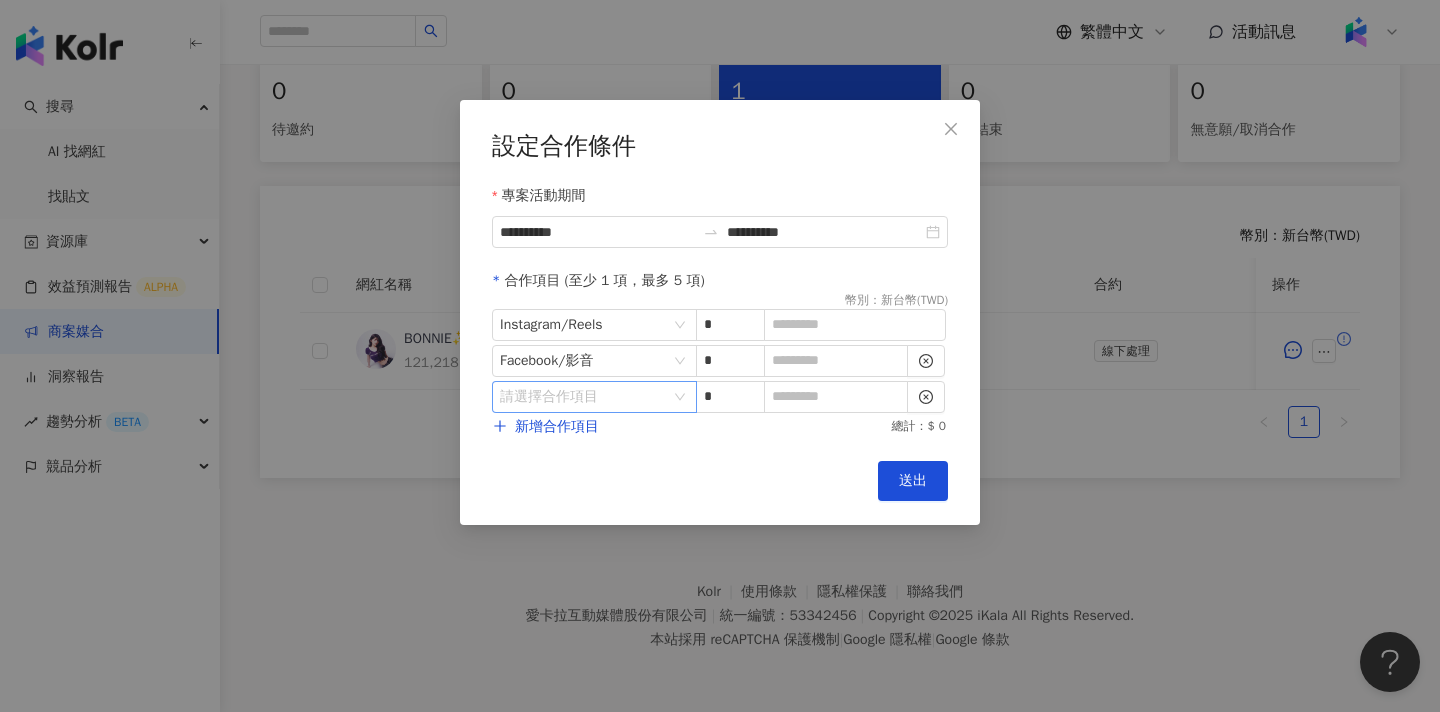 click at bounding box center (584, 397) 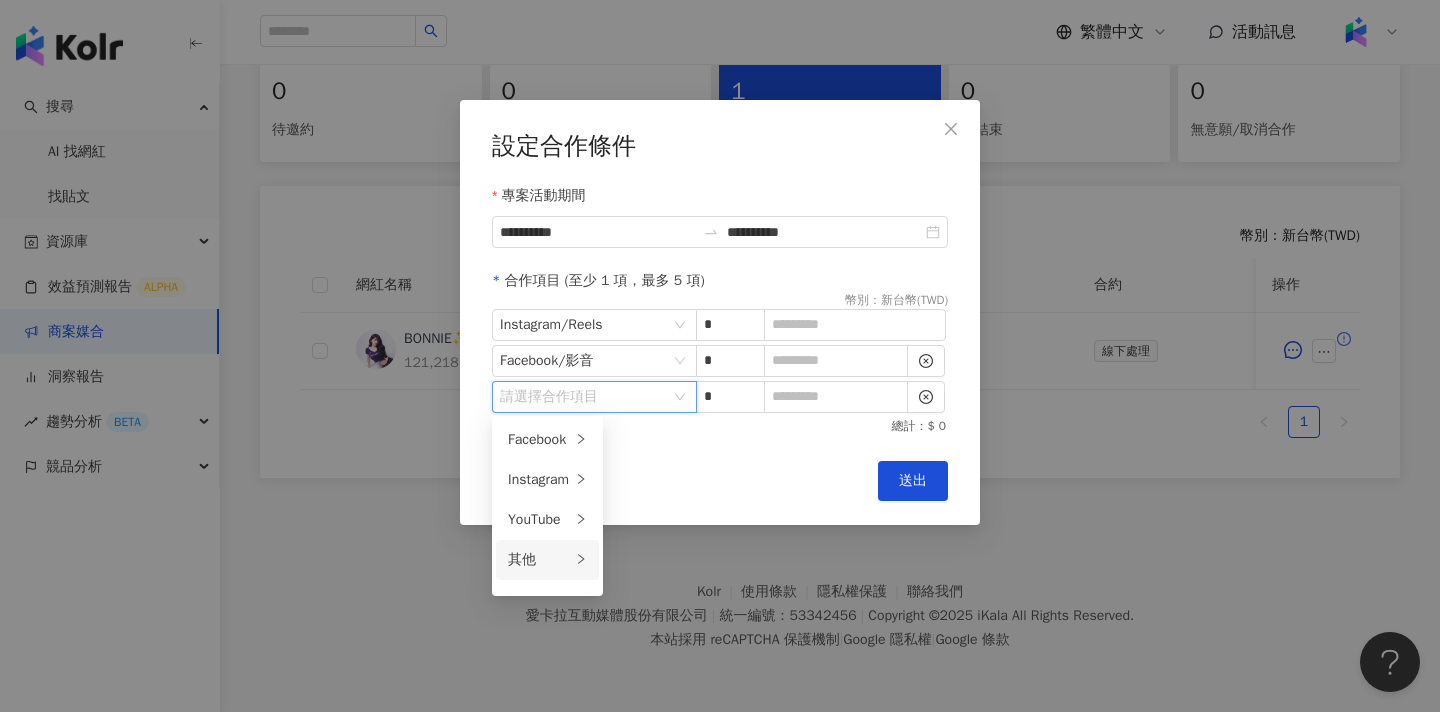 click on "其他" at bounding box center (539, 560) 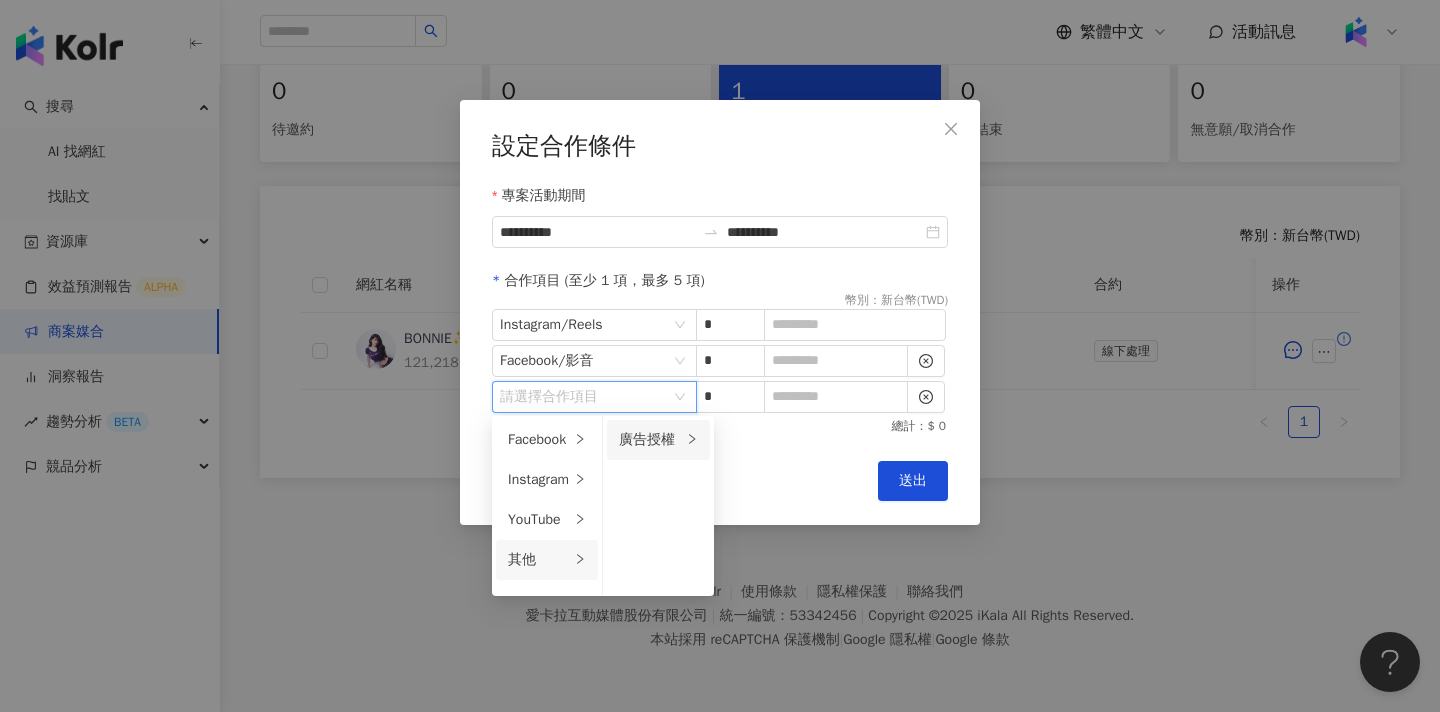 click on "廣告授權" at bounding box center [650, 440] 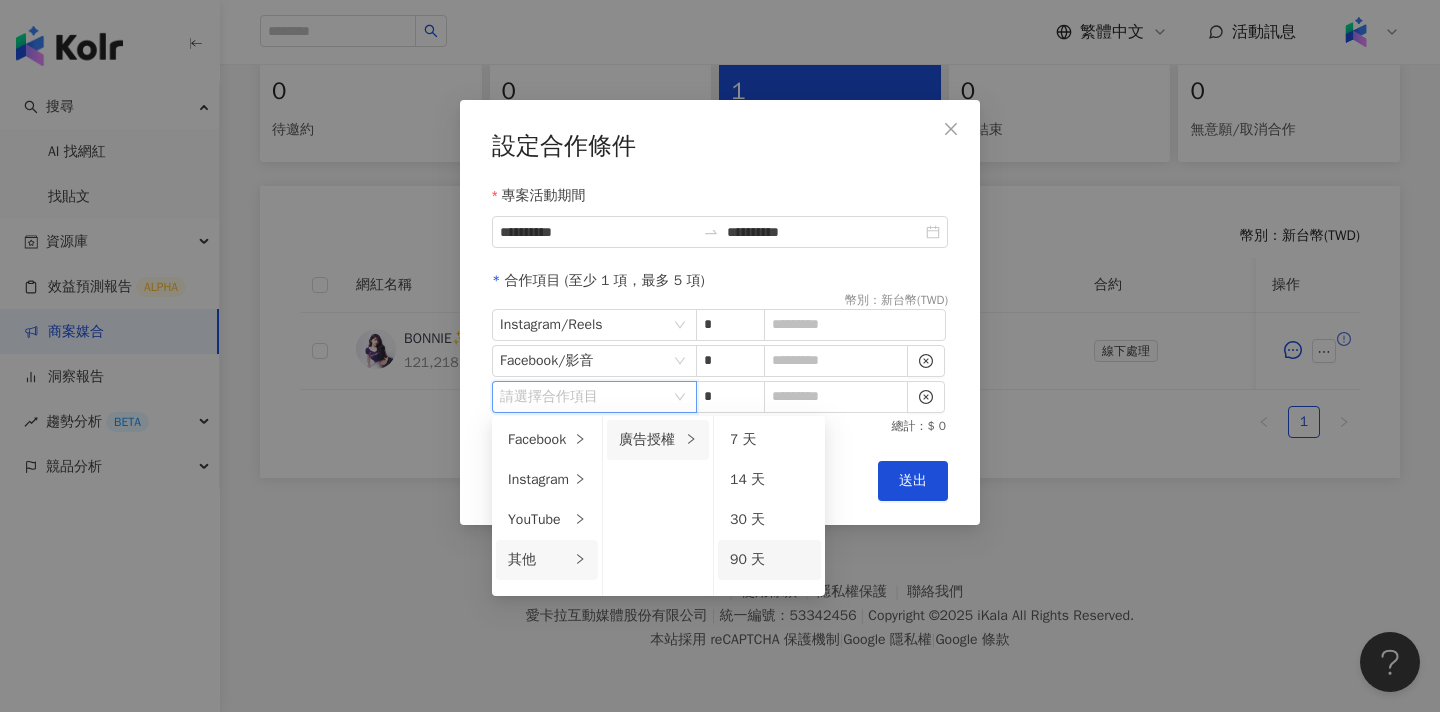 click on "90 天" at bounding box center [747, 559] 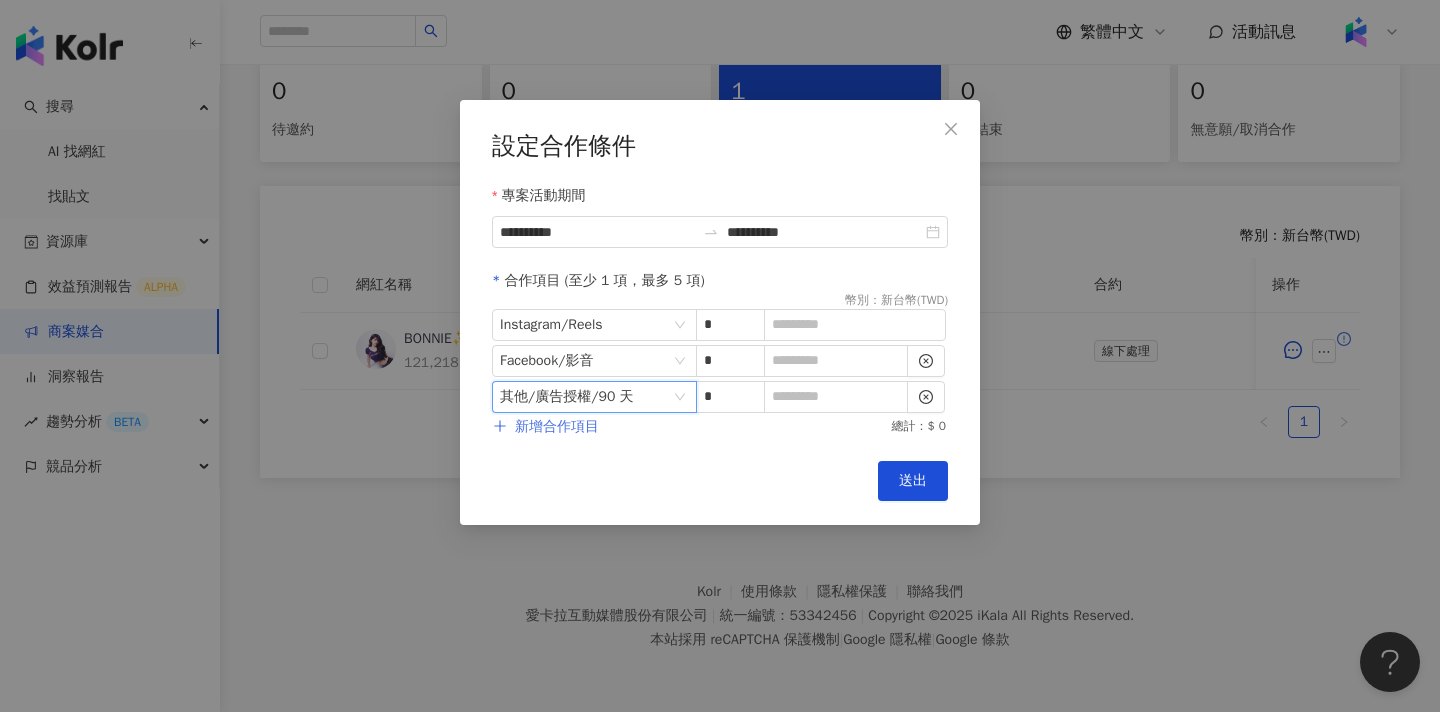 click on "新增合作項目" at bounding box center (557, 427) 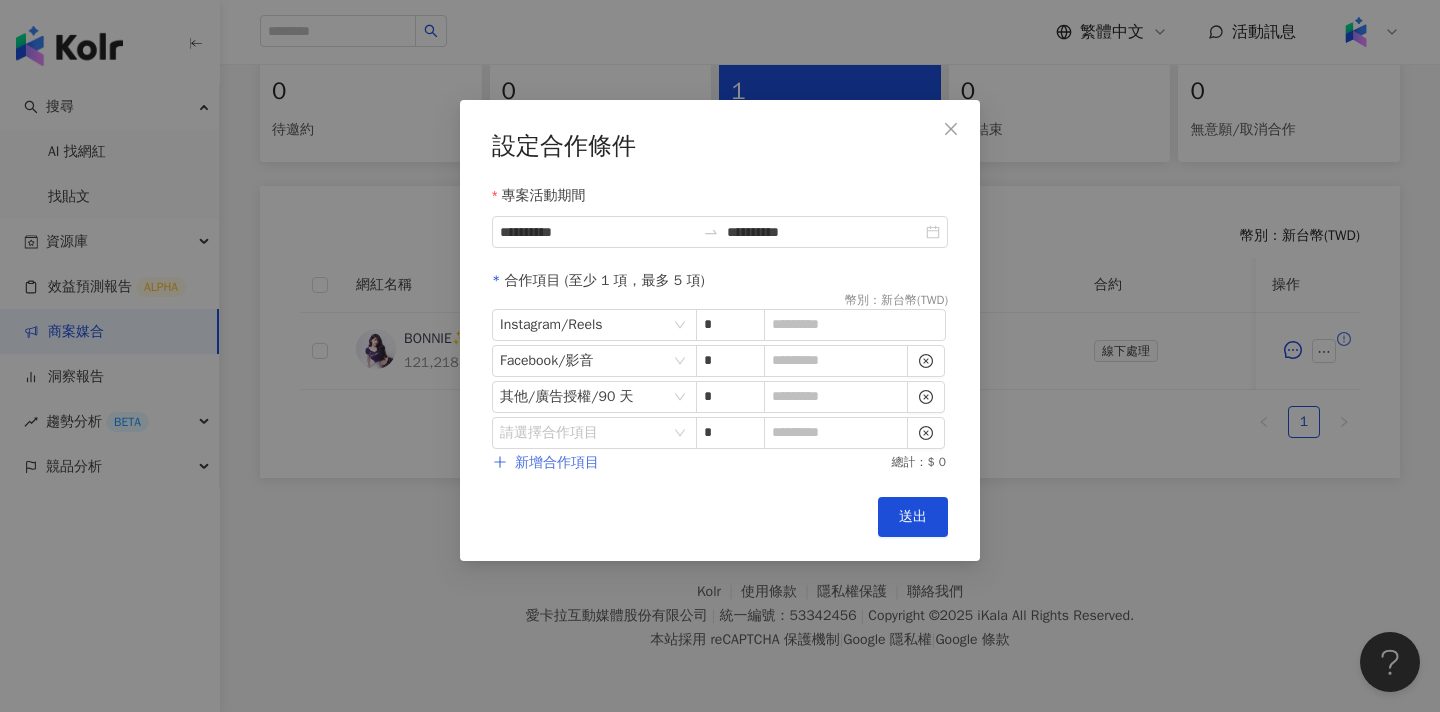 click on "新增合作項目" at bounding box center [557, 463] 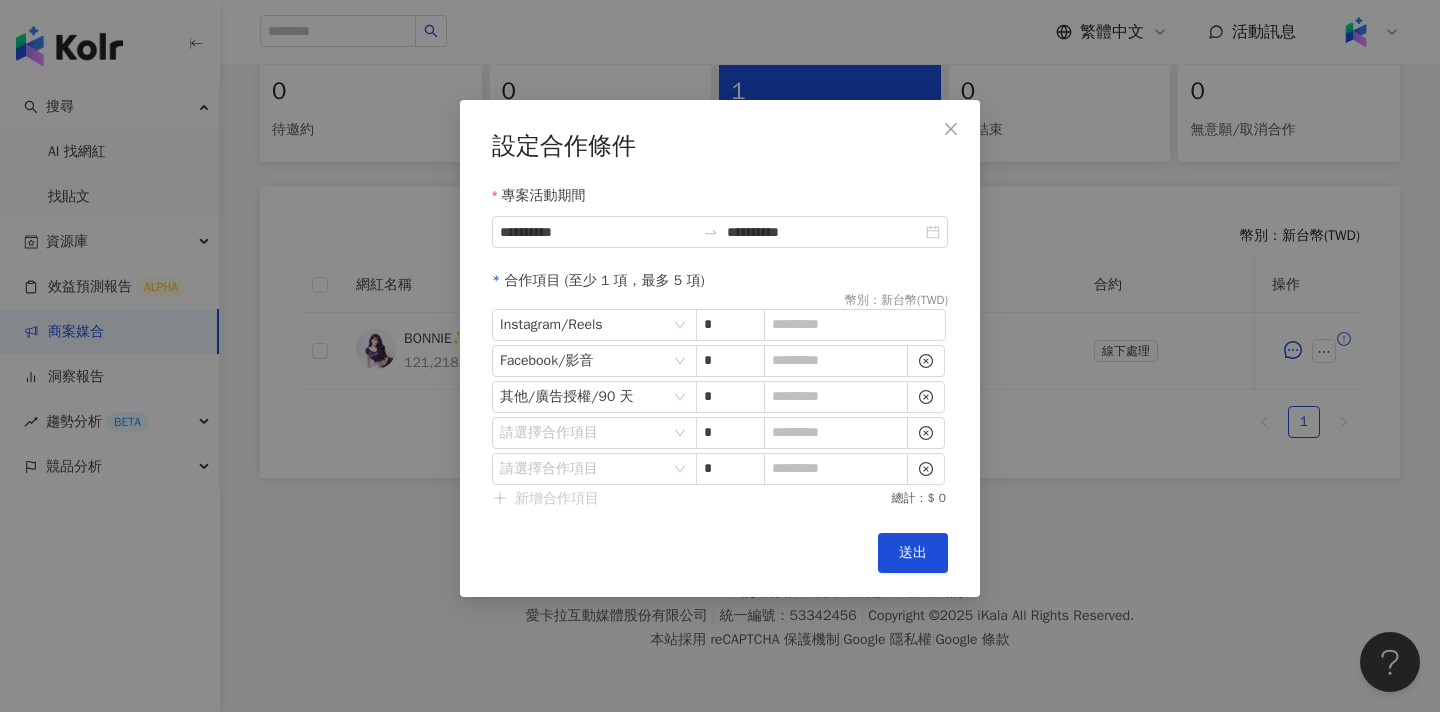 click on "**********" at bounding box center [720, 320] 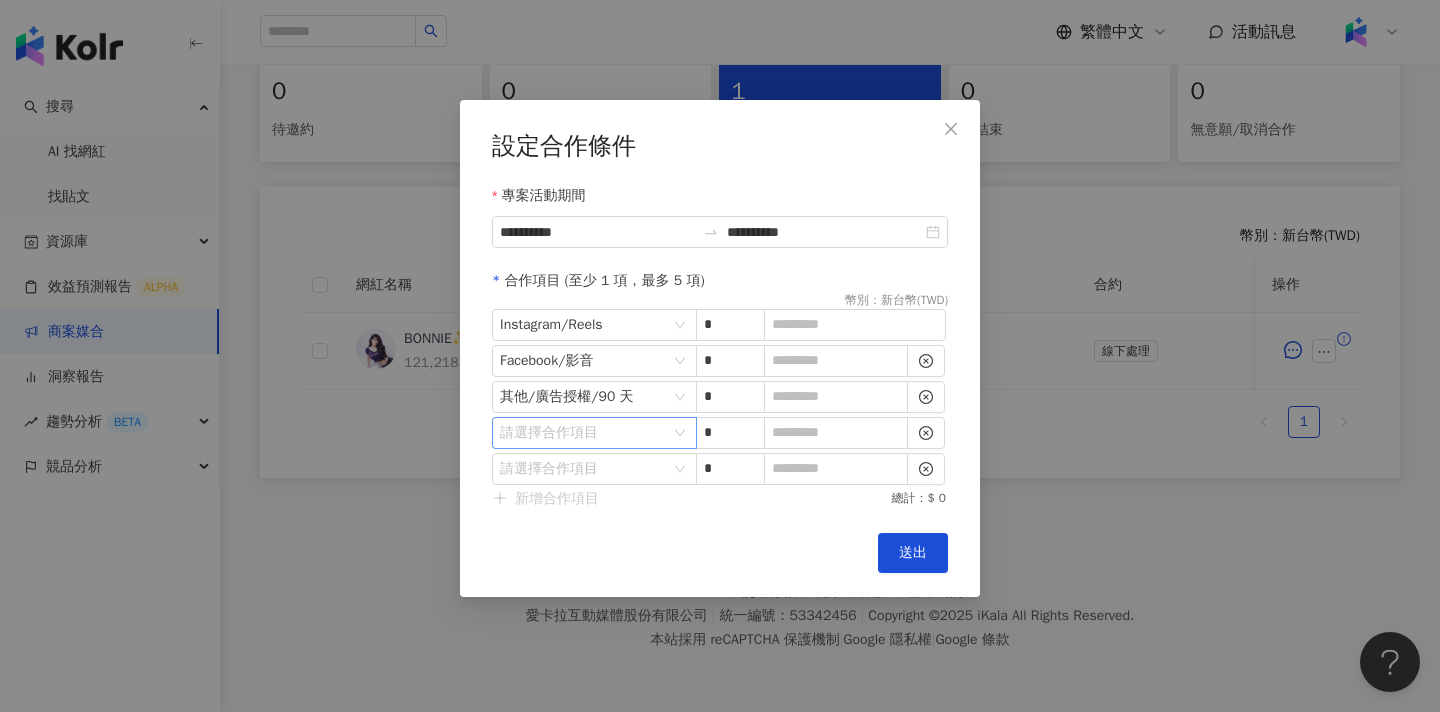 click at bounding box center (584, 433) 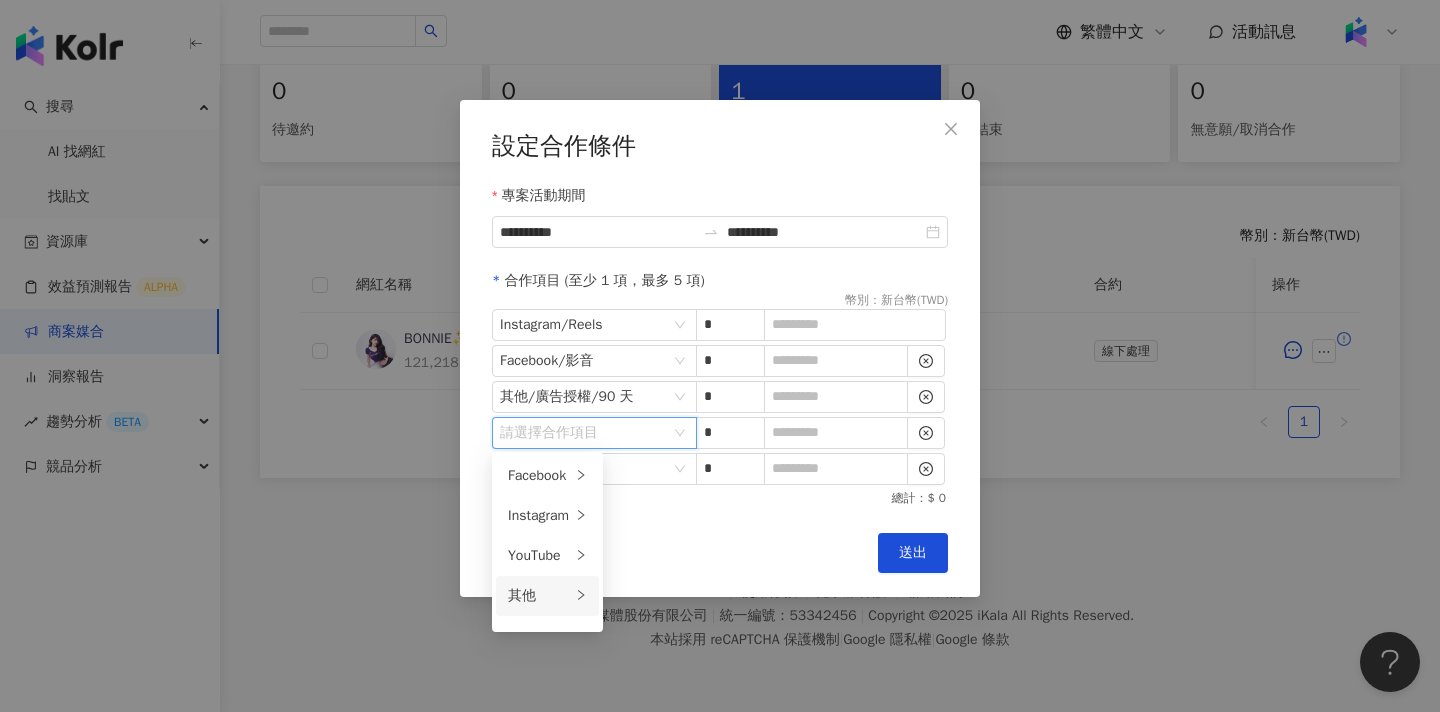 click on "其他" at bounding box center [547, 596] 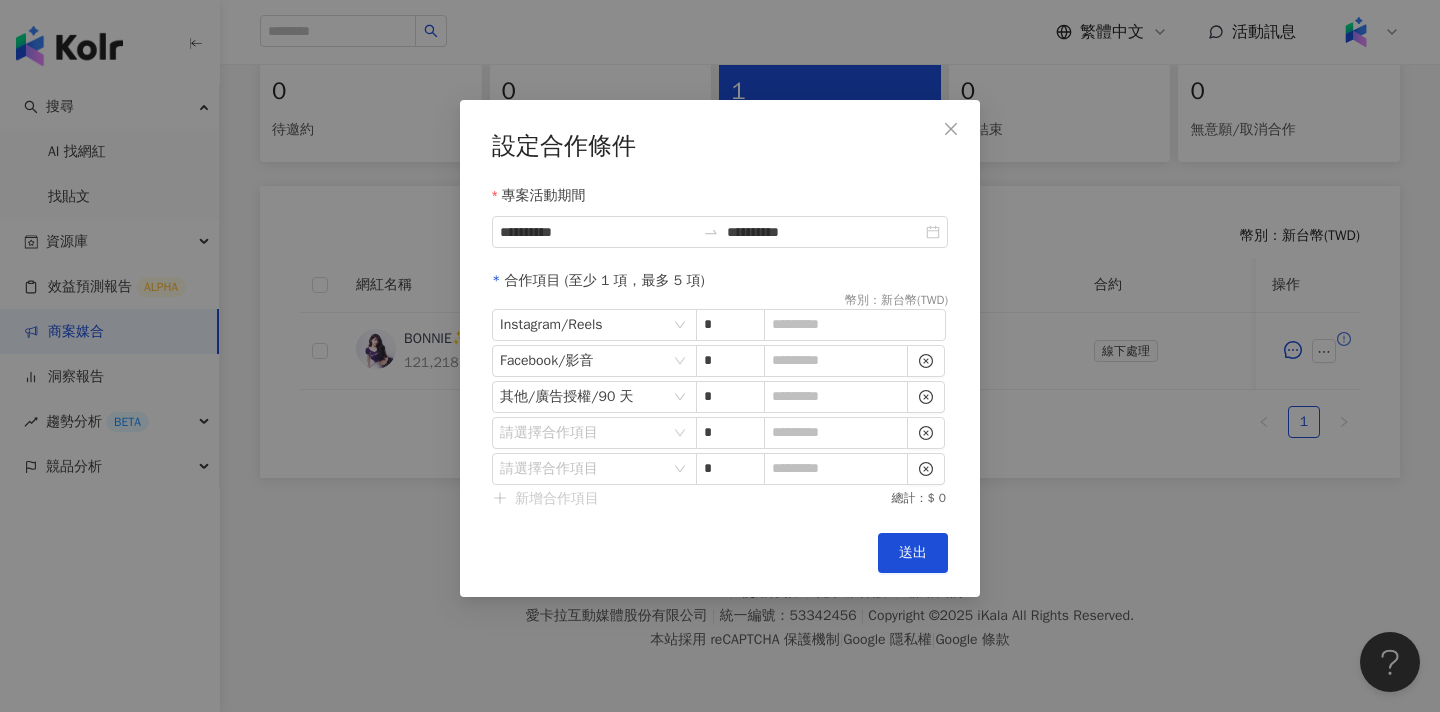 click on "新增合作項目 總計：$  0" at bounding box center [720, 499] 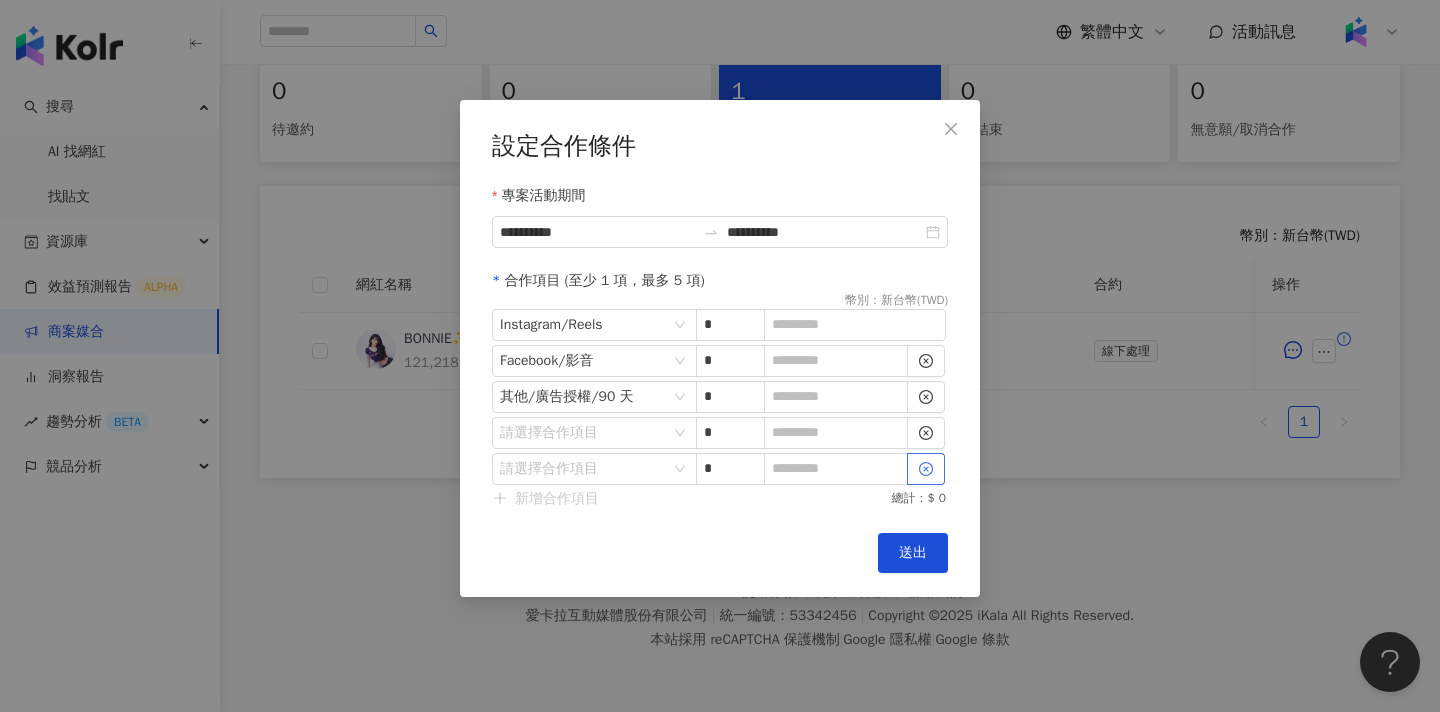 click 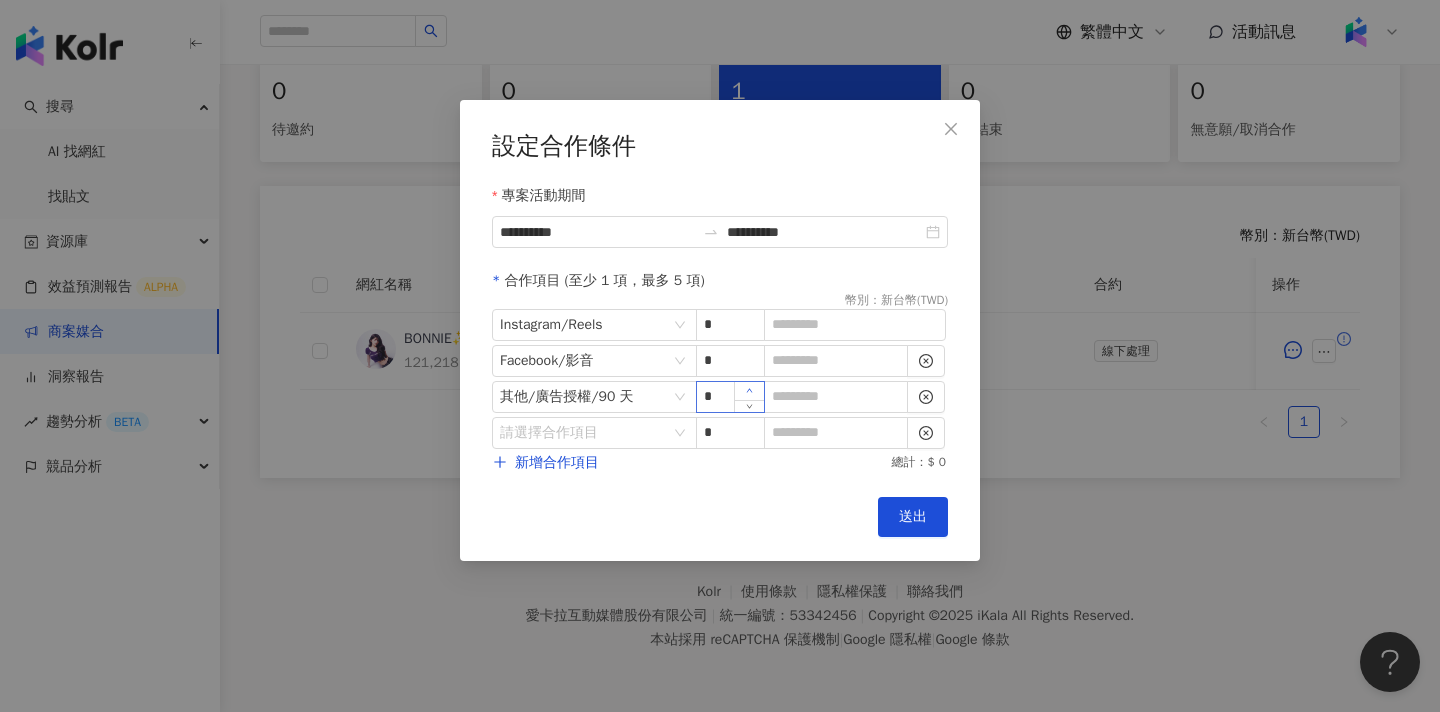 click 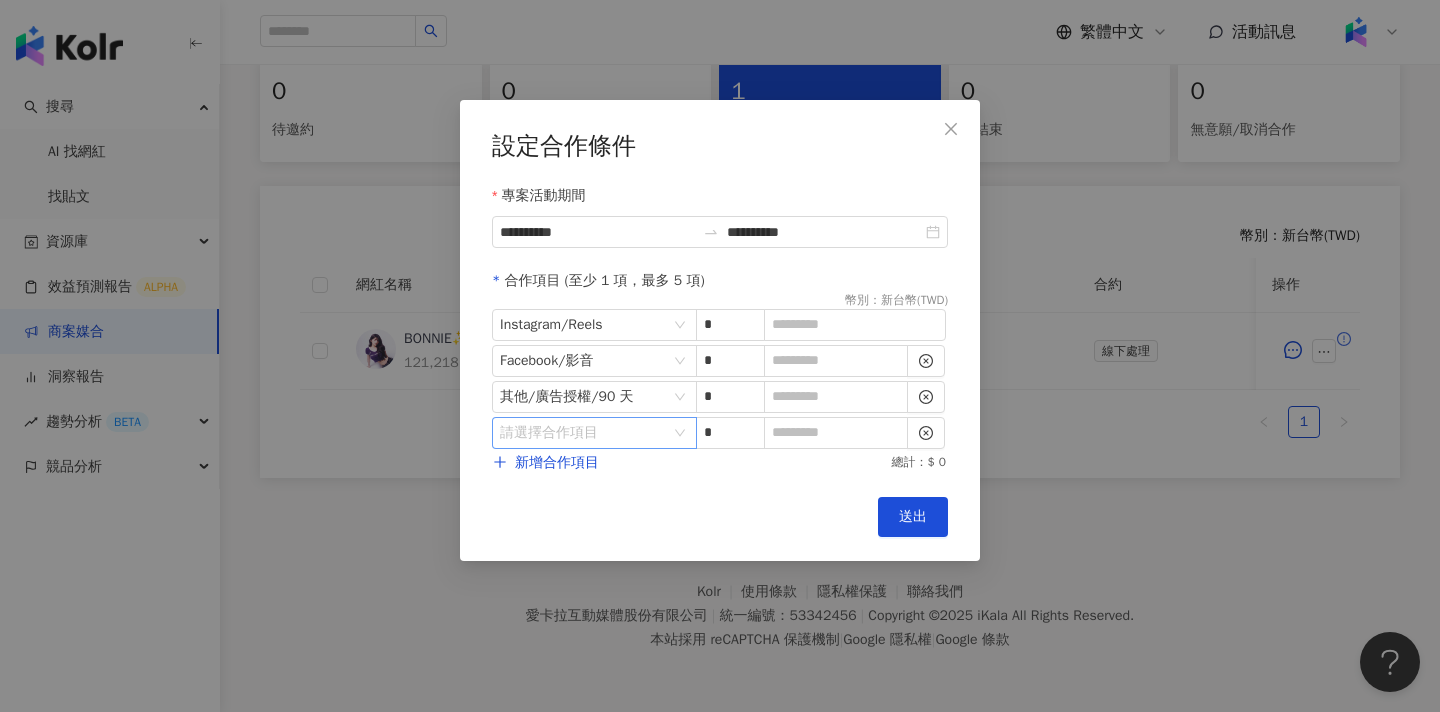 click on "請選擇合作項目" at bounding box center [594, 433] 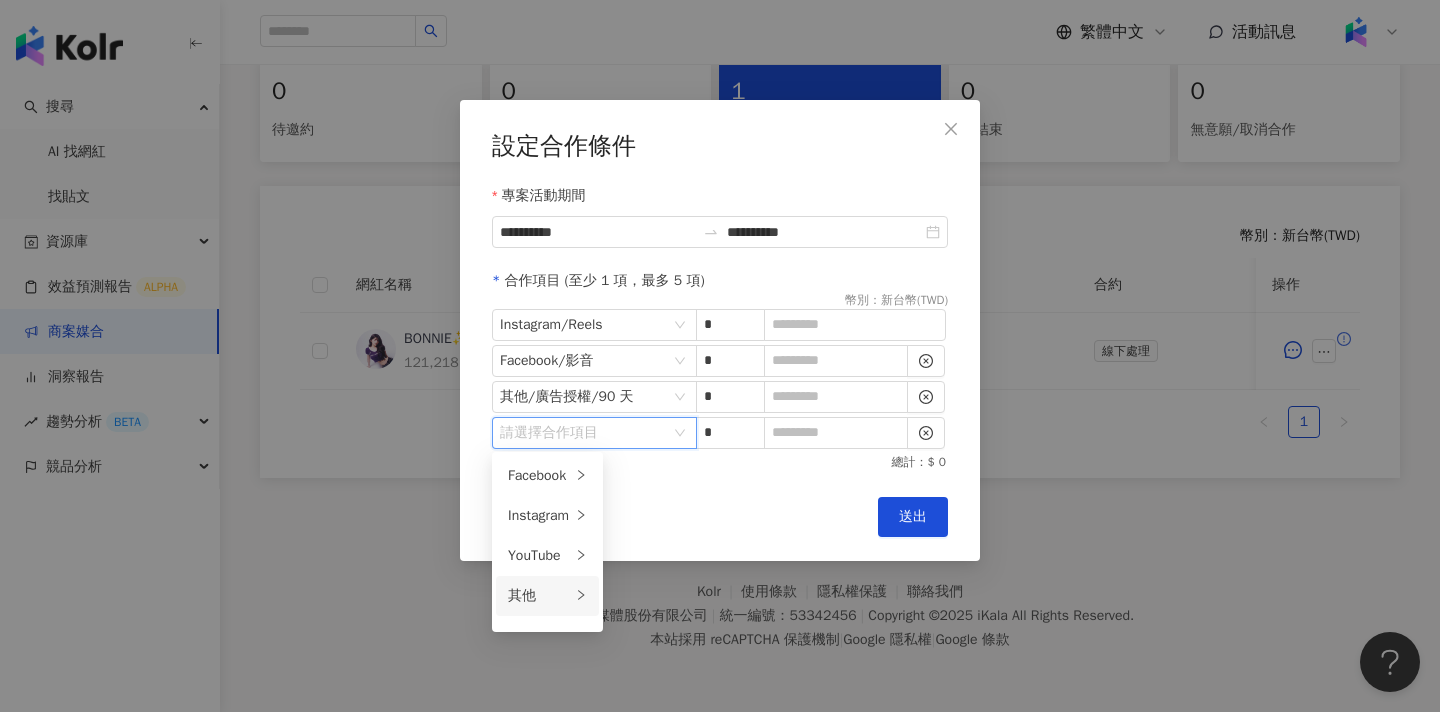 click on "其他" at bounding box center (539, 596) 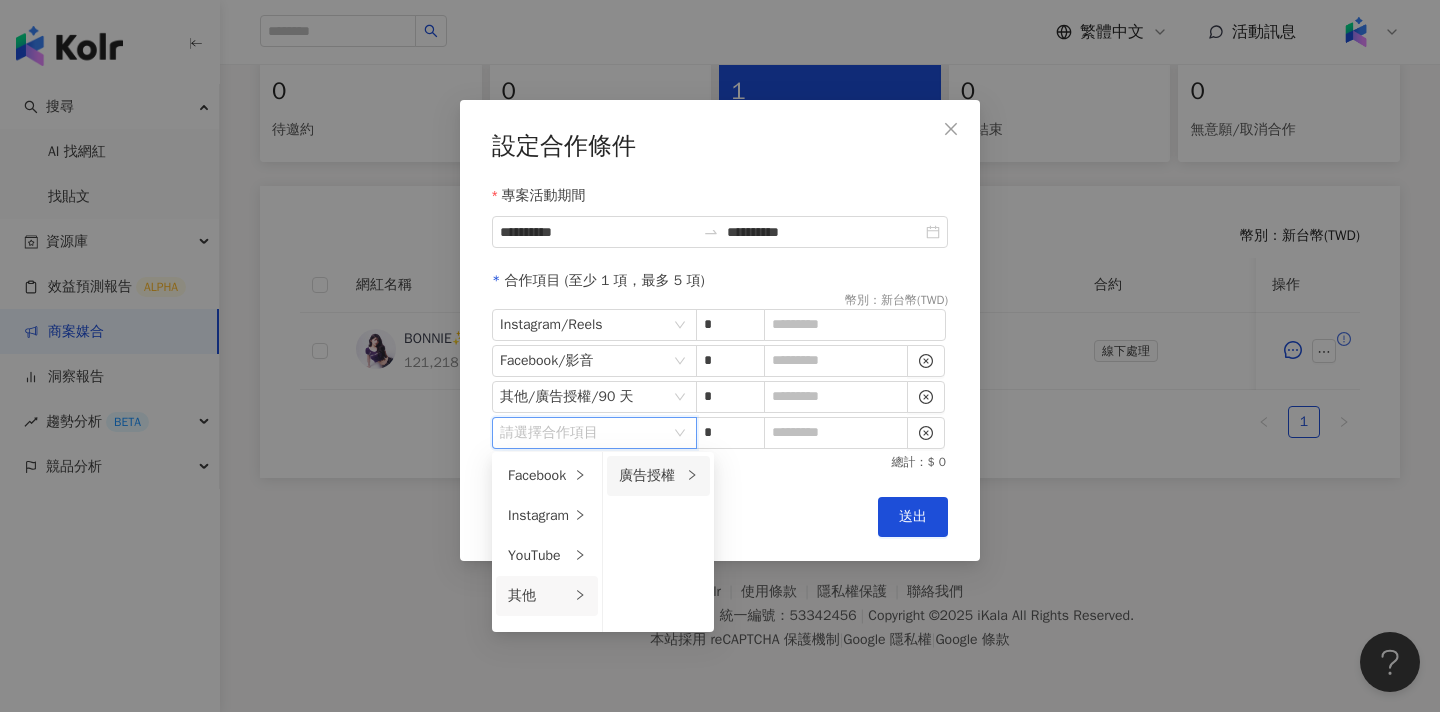 click on "廣告授權" at bounding box center (650, 476) 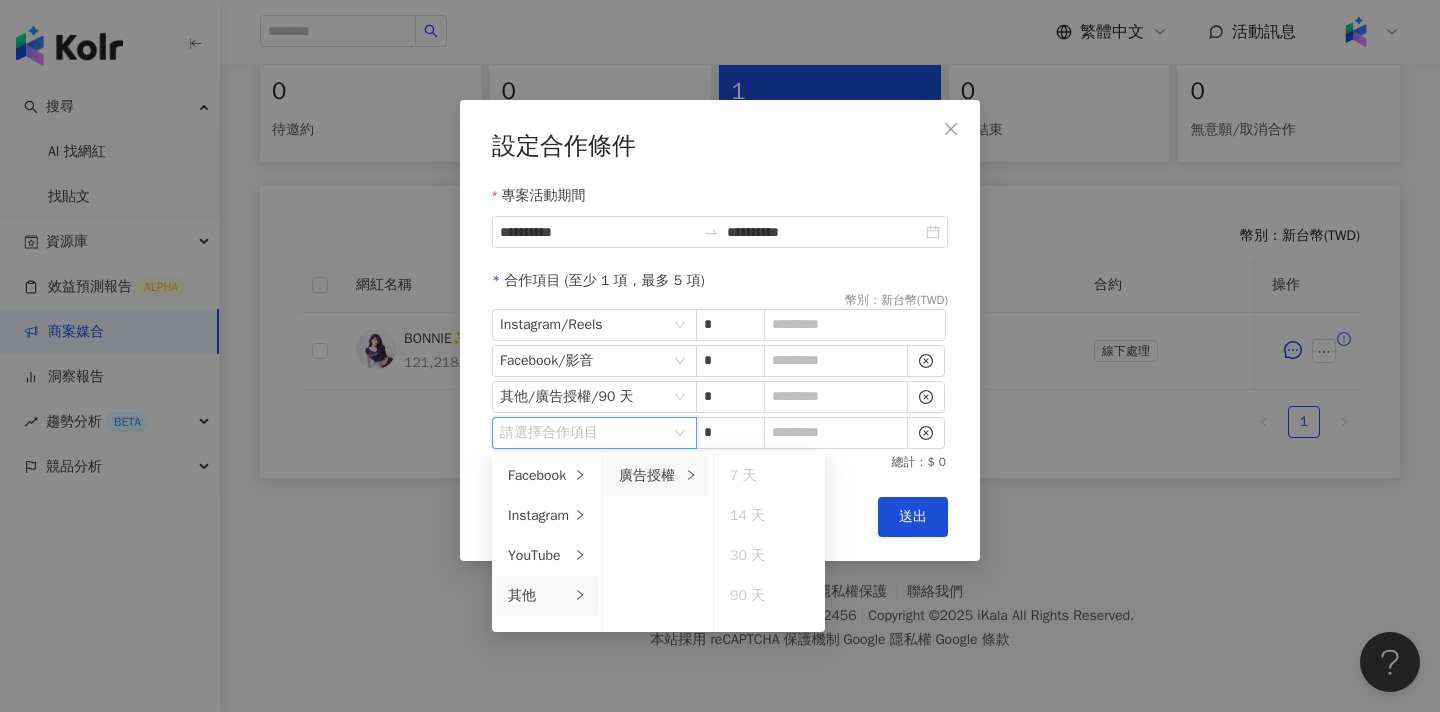 click on "7 天 14 天 30 天 90 天" at bounding box center [769, 542] 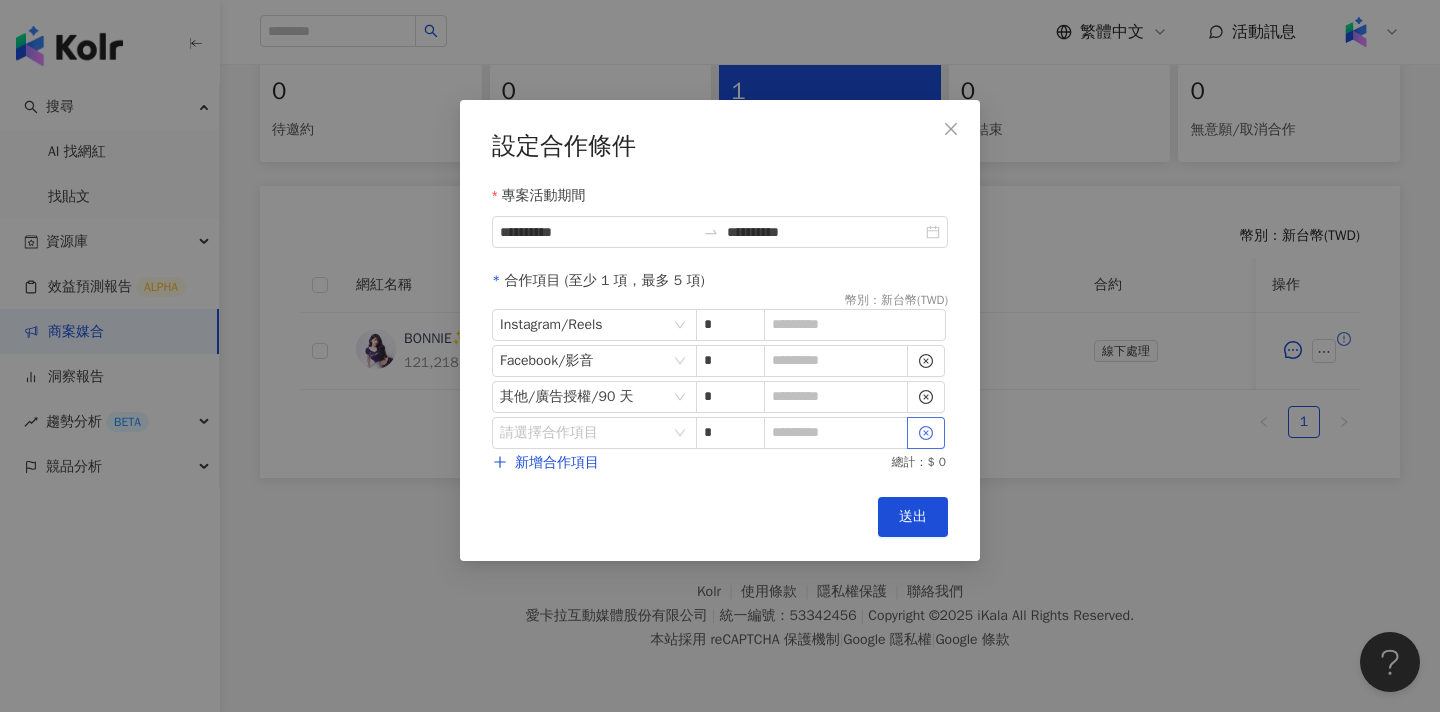click at bounding box center [926, 433] 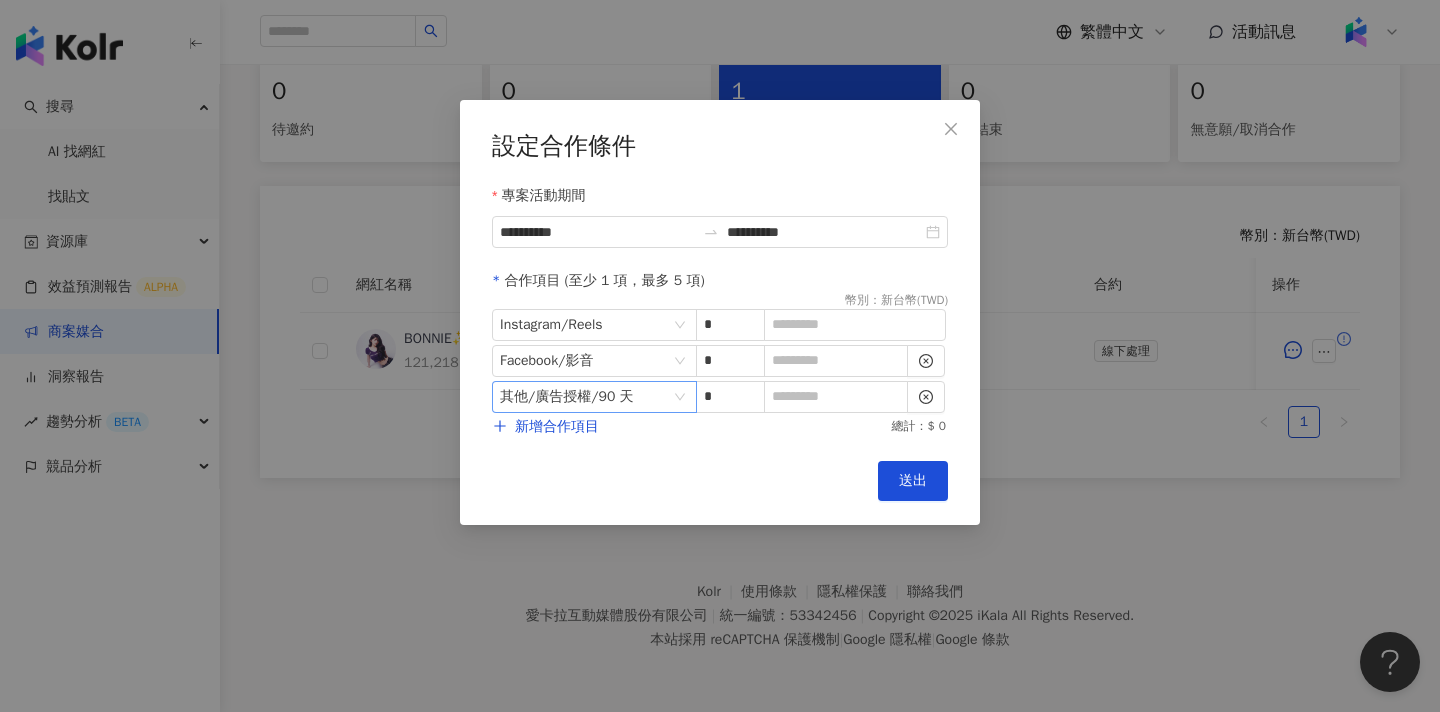 click on "其他  /  廣告授權  /  90 天" at bounding box center (594, 397) 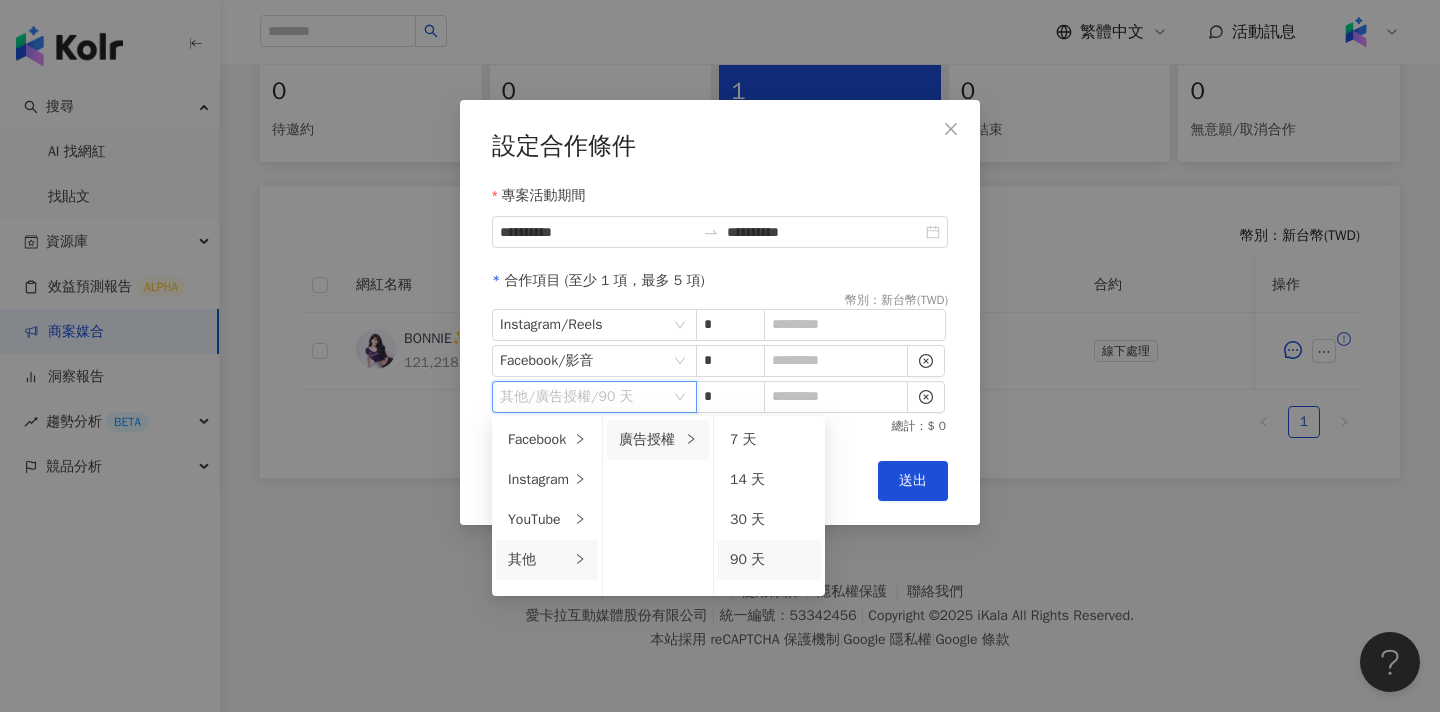click on "其他  /  廣告授權  /  90 天" at bounding box center [594, 397] 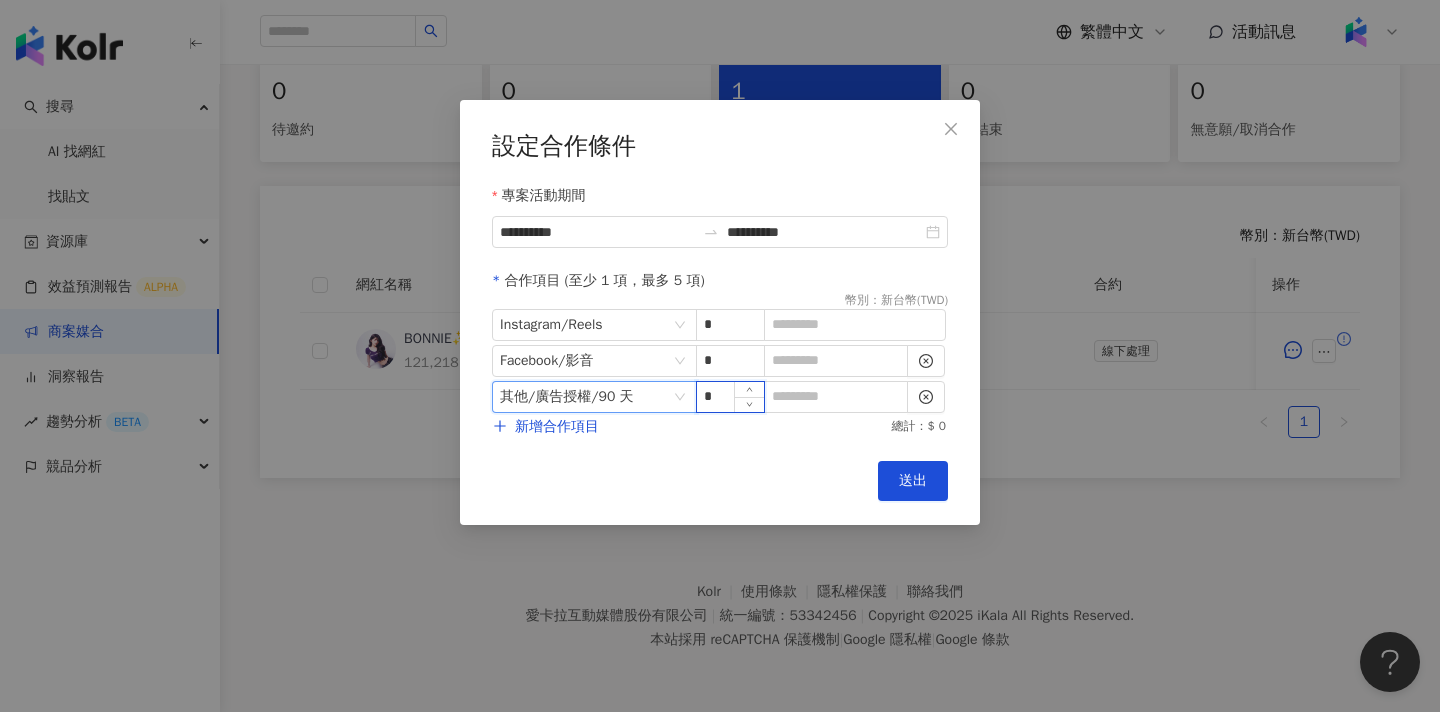 click on "*" at bounding box center [730, 397] 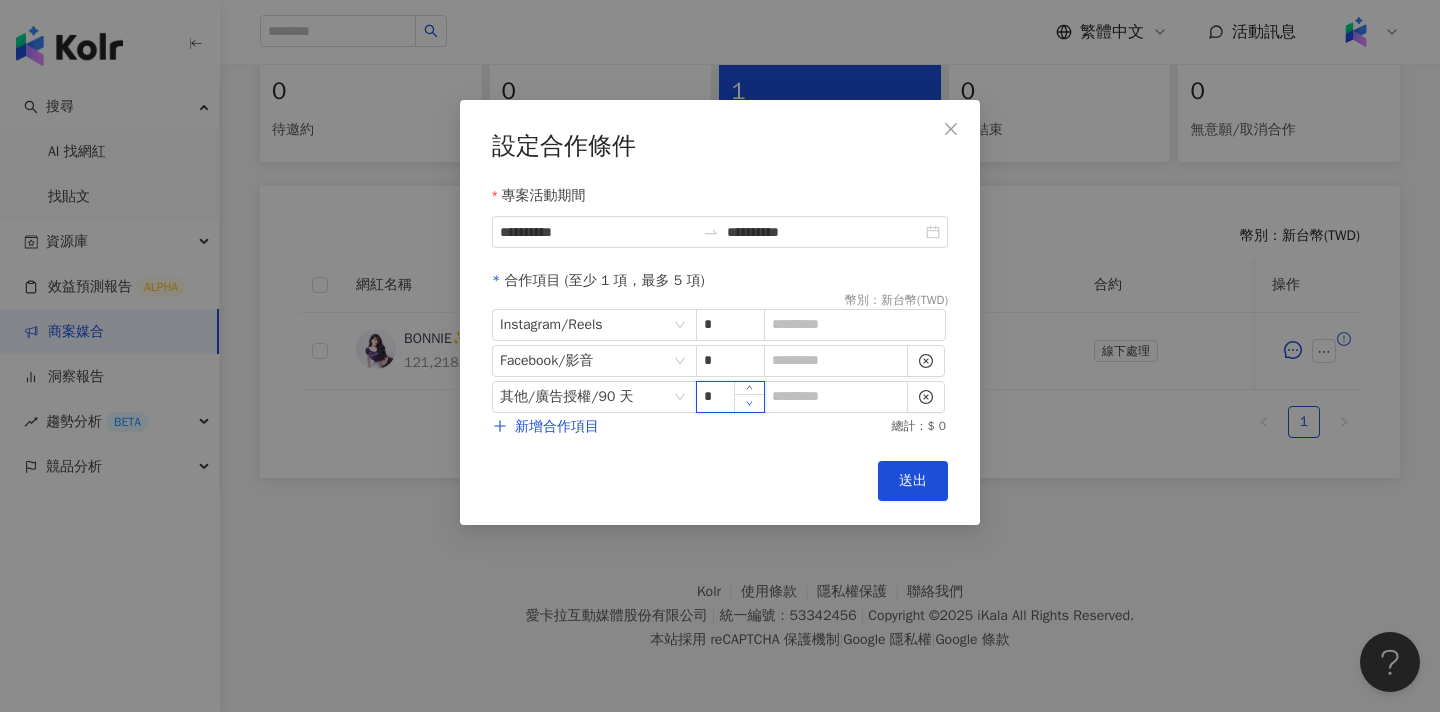 click at bounding box center [749, 403] 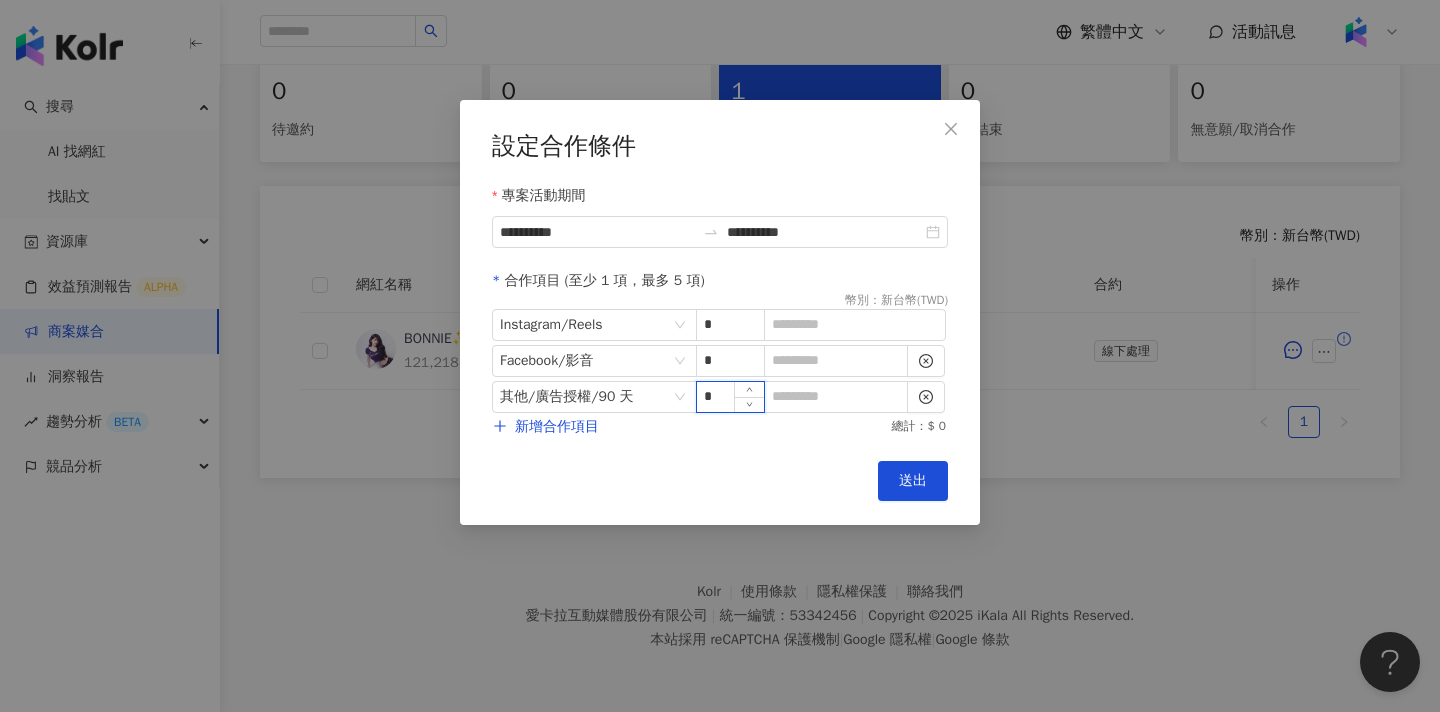 click on "*" at bounding box center [730, 397] 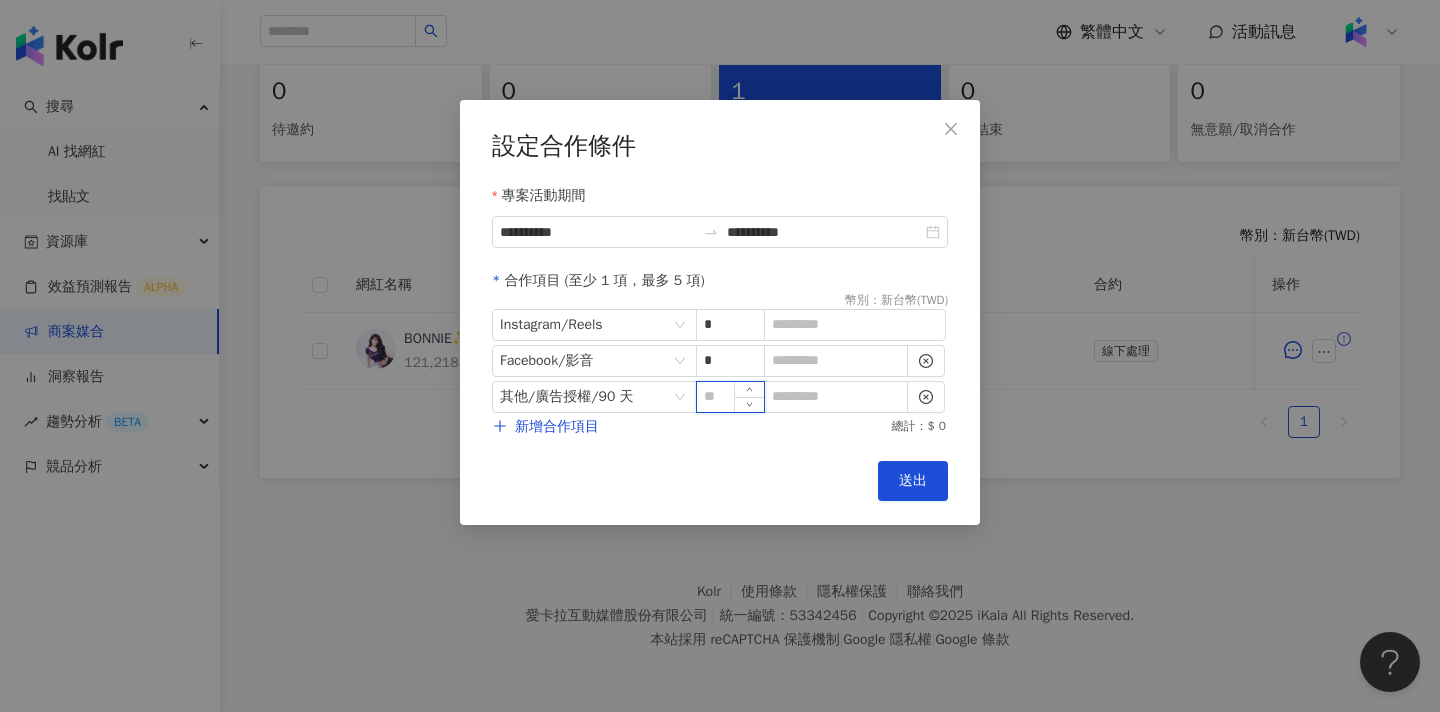 type on "*" 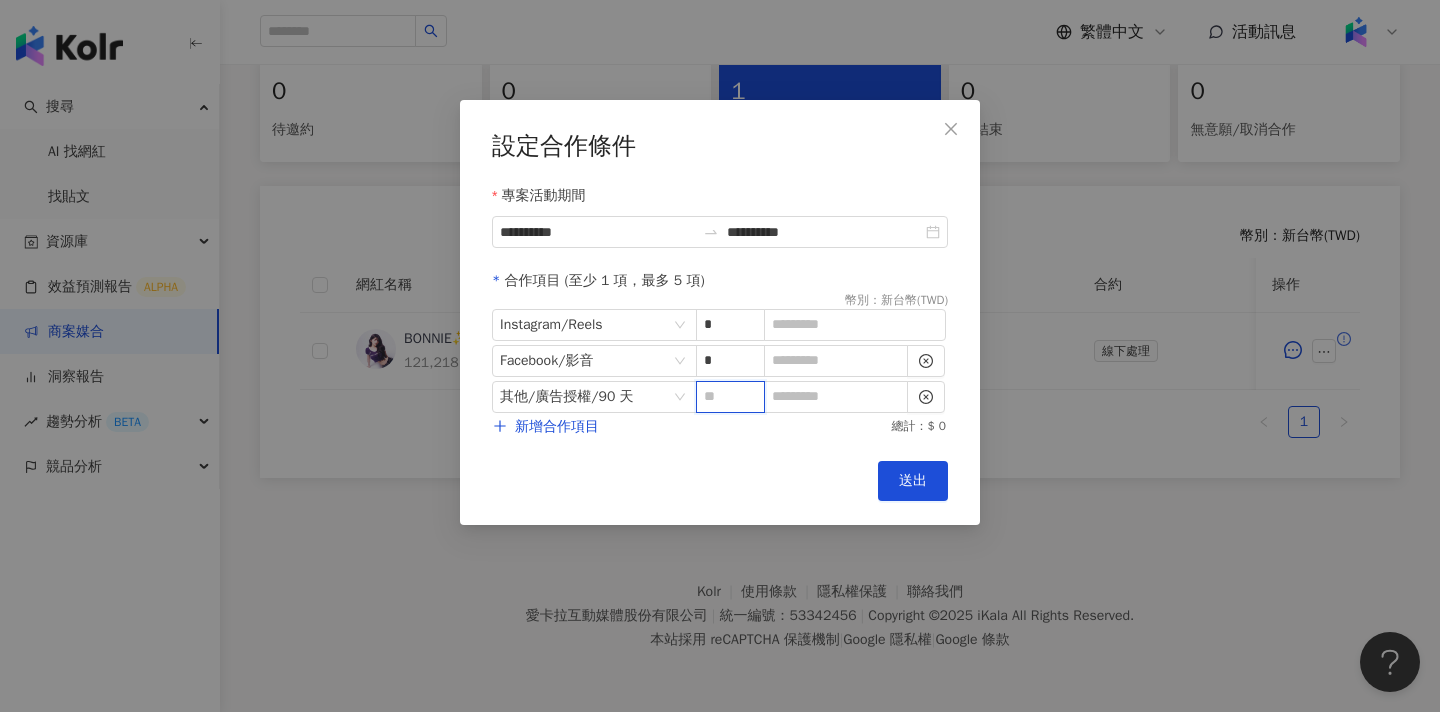 type on "*" 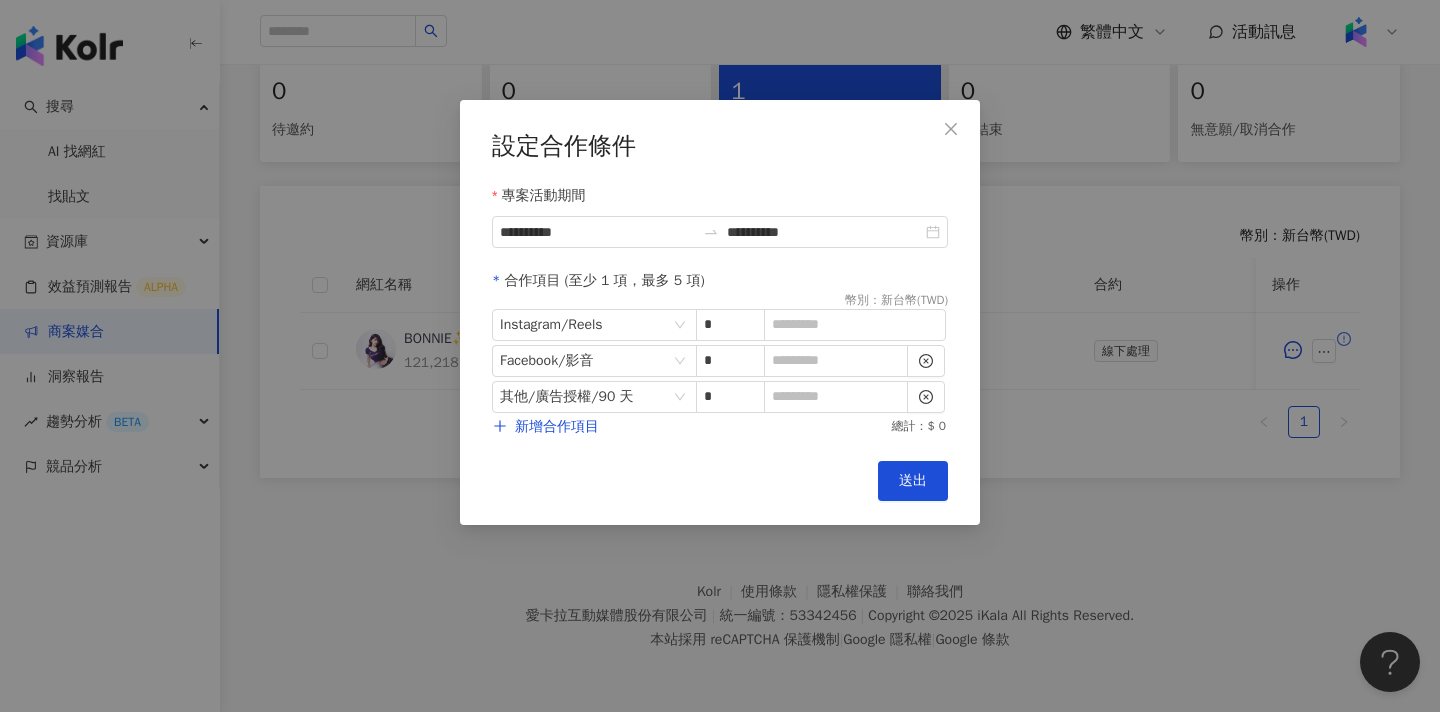 type on "*" 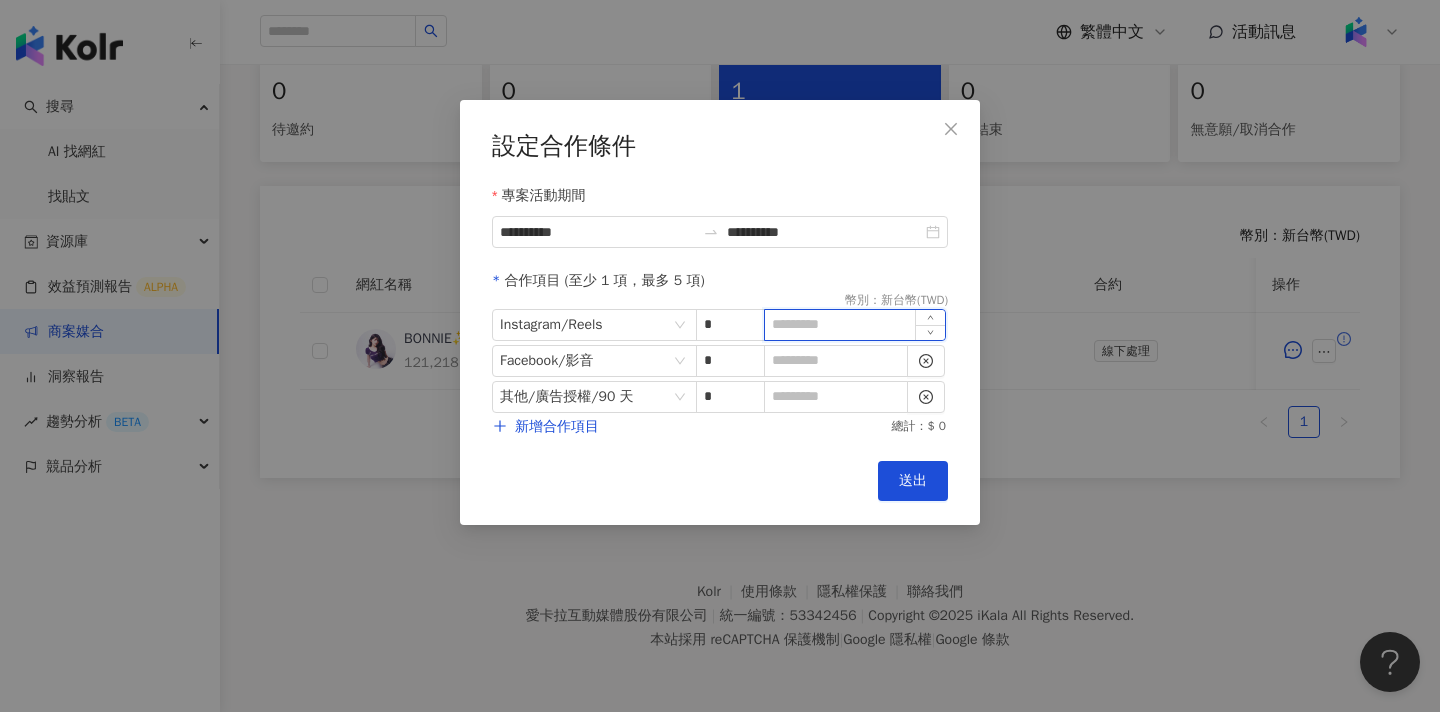click at bounding box center (855, 325) 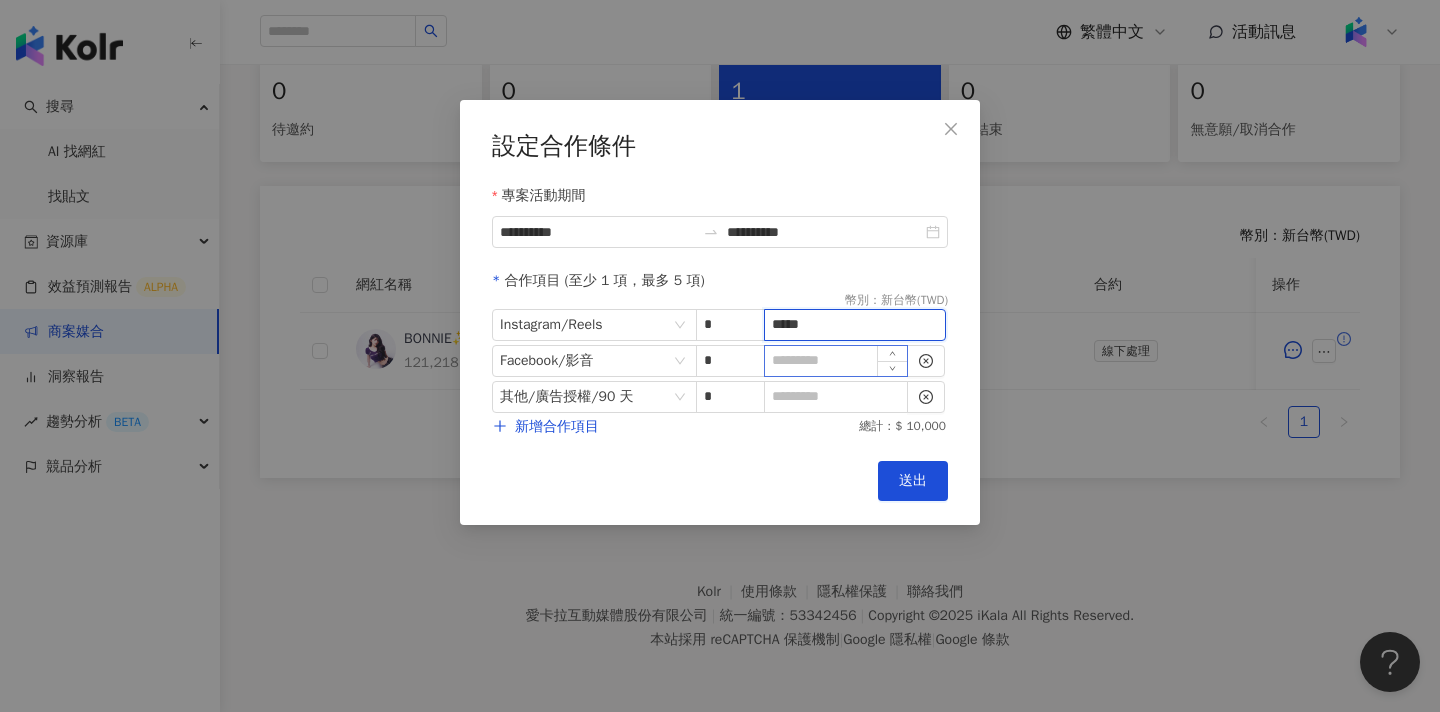 type on "*****" 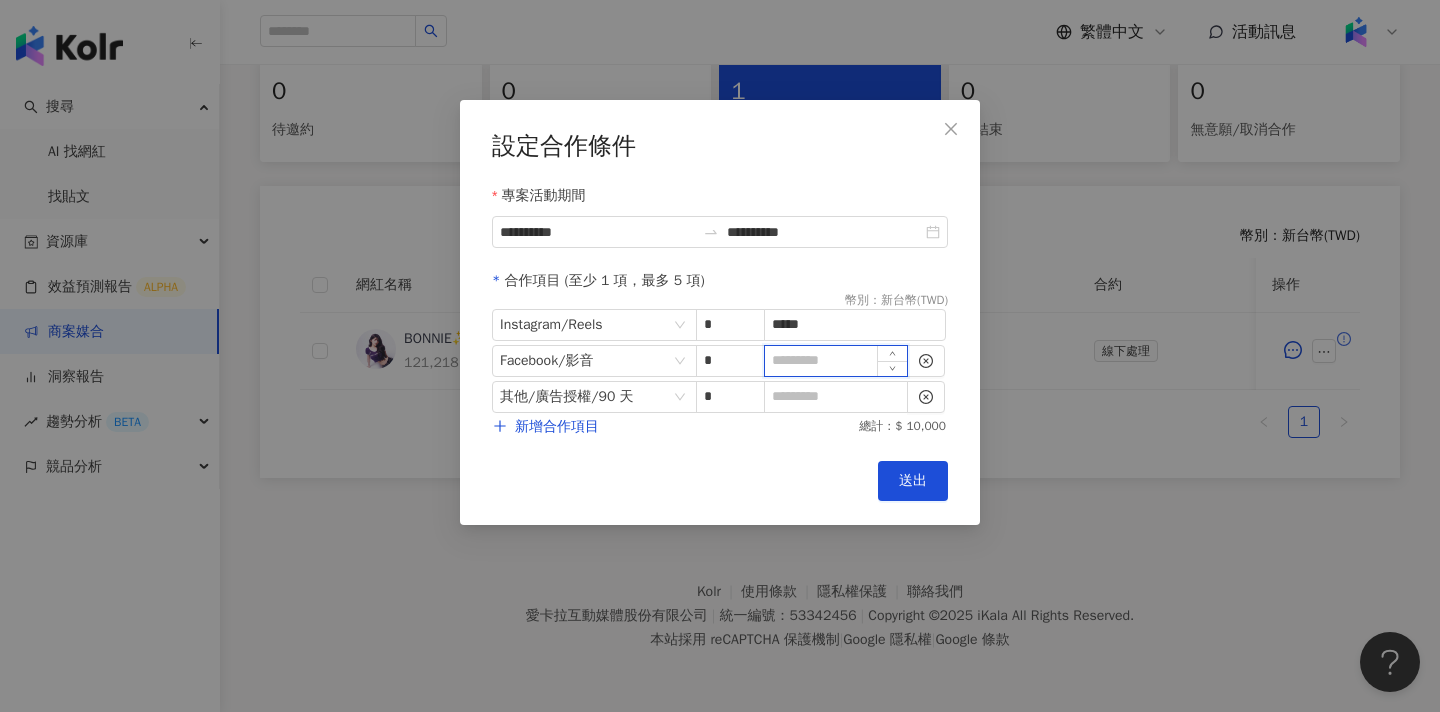 click at bounding box center [836, 361] 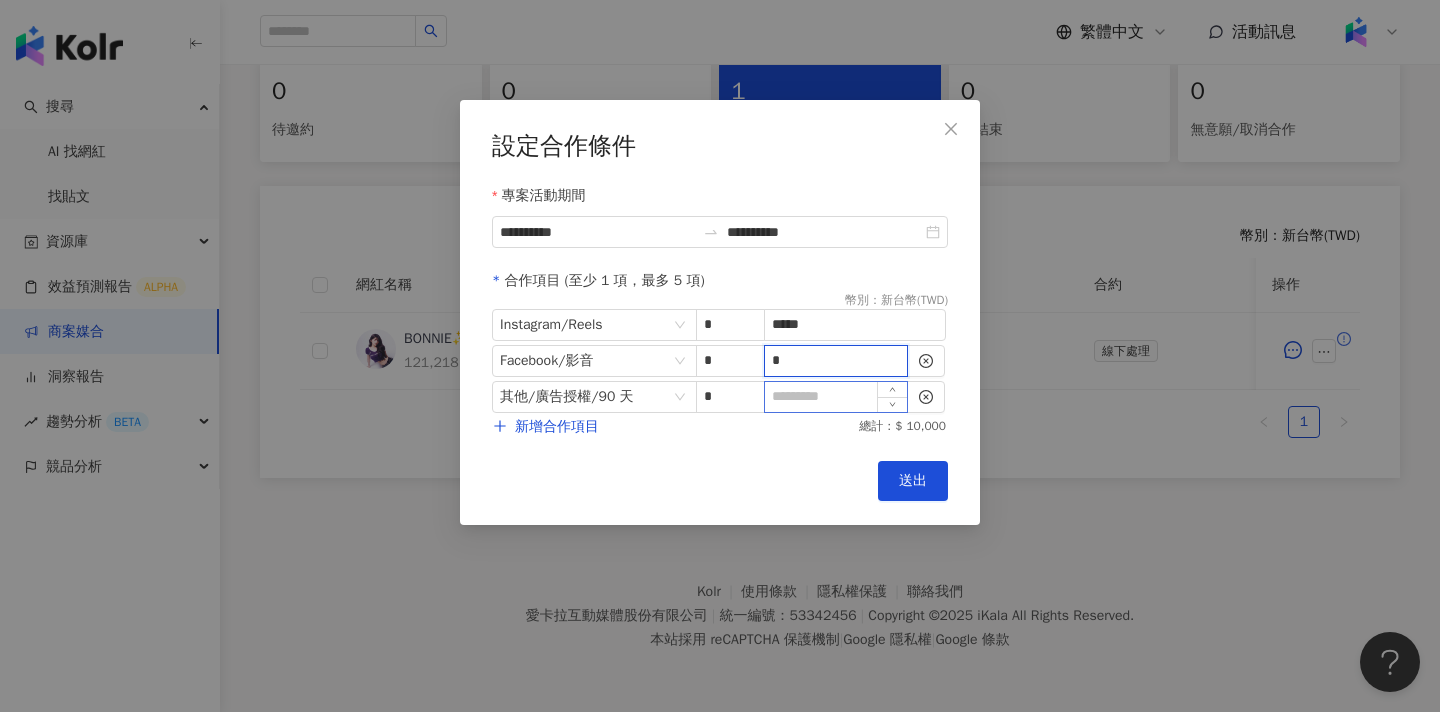 type on "*" 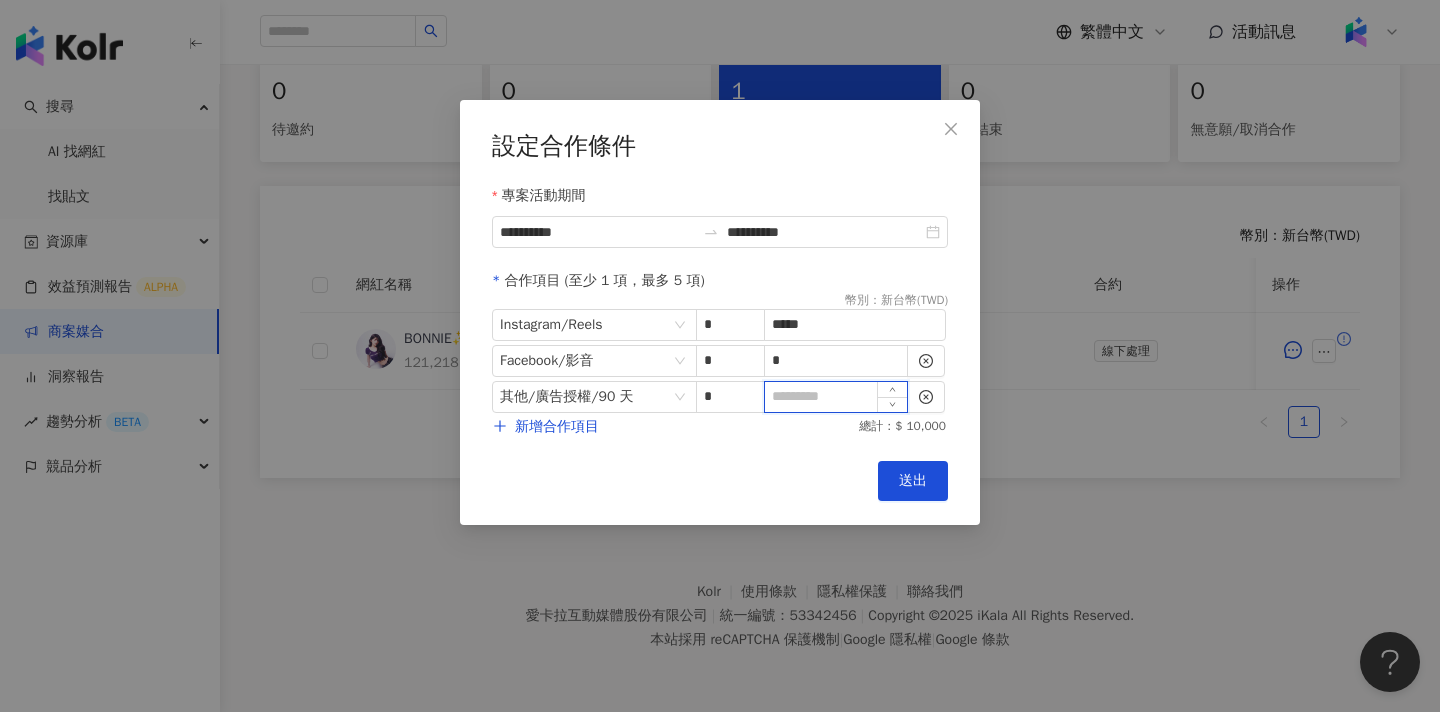 click at bounding box center [836, 397] 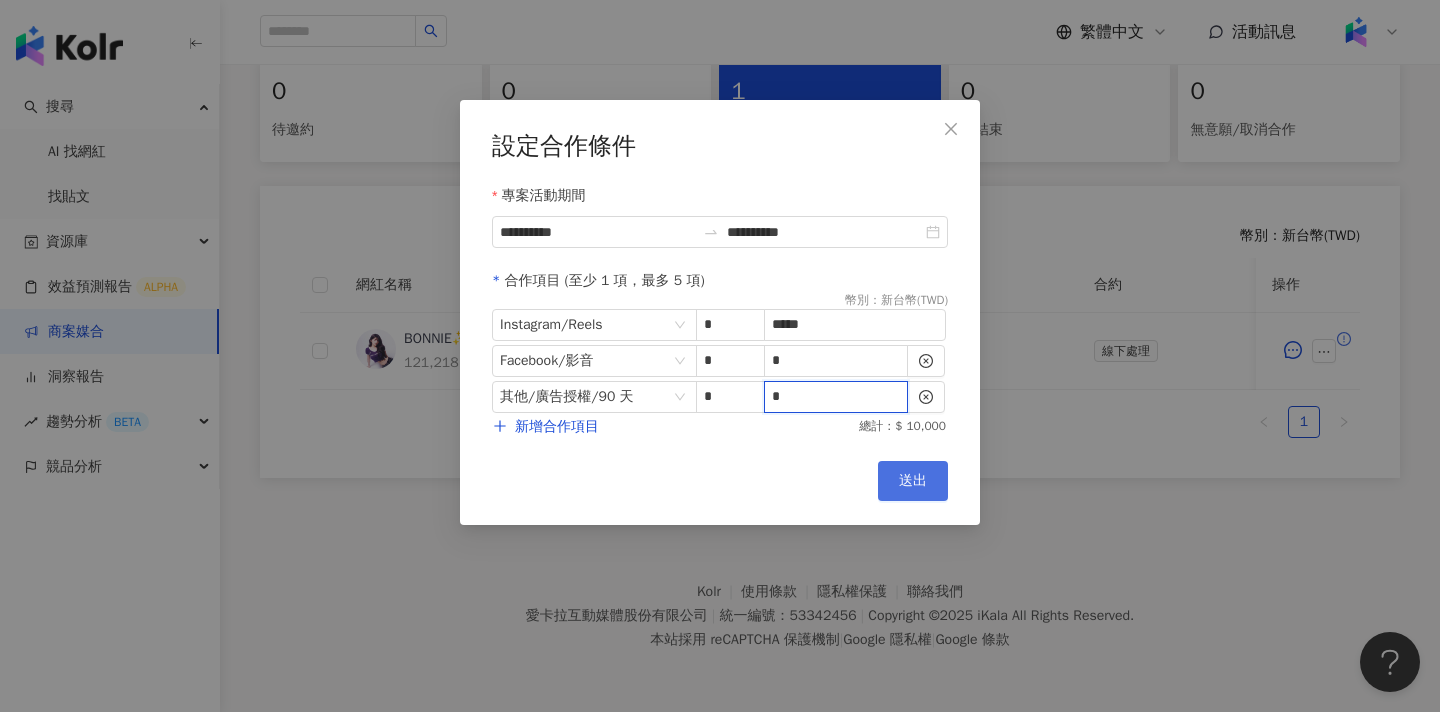 type on "*" 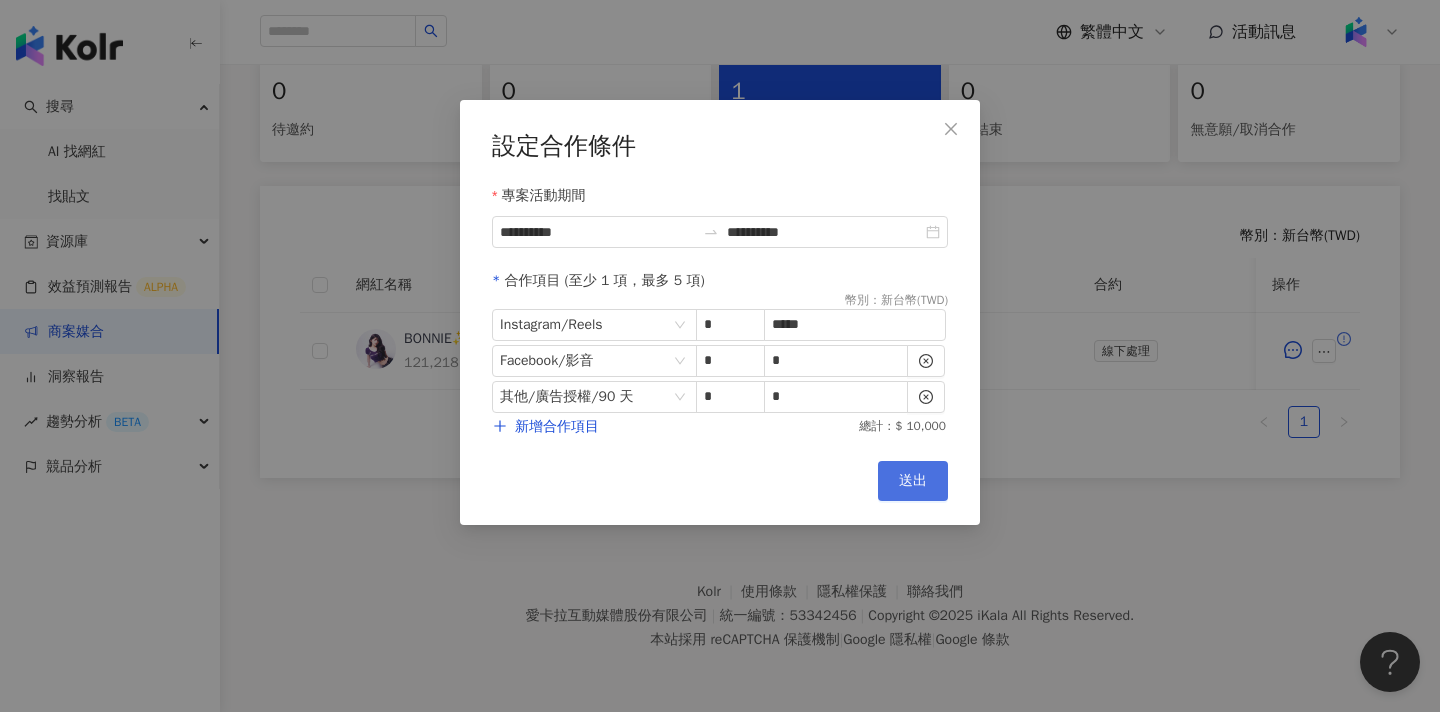click on "送出" at bounding box center [913, 481] 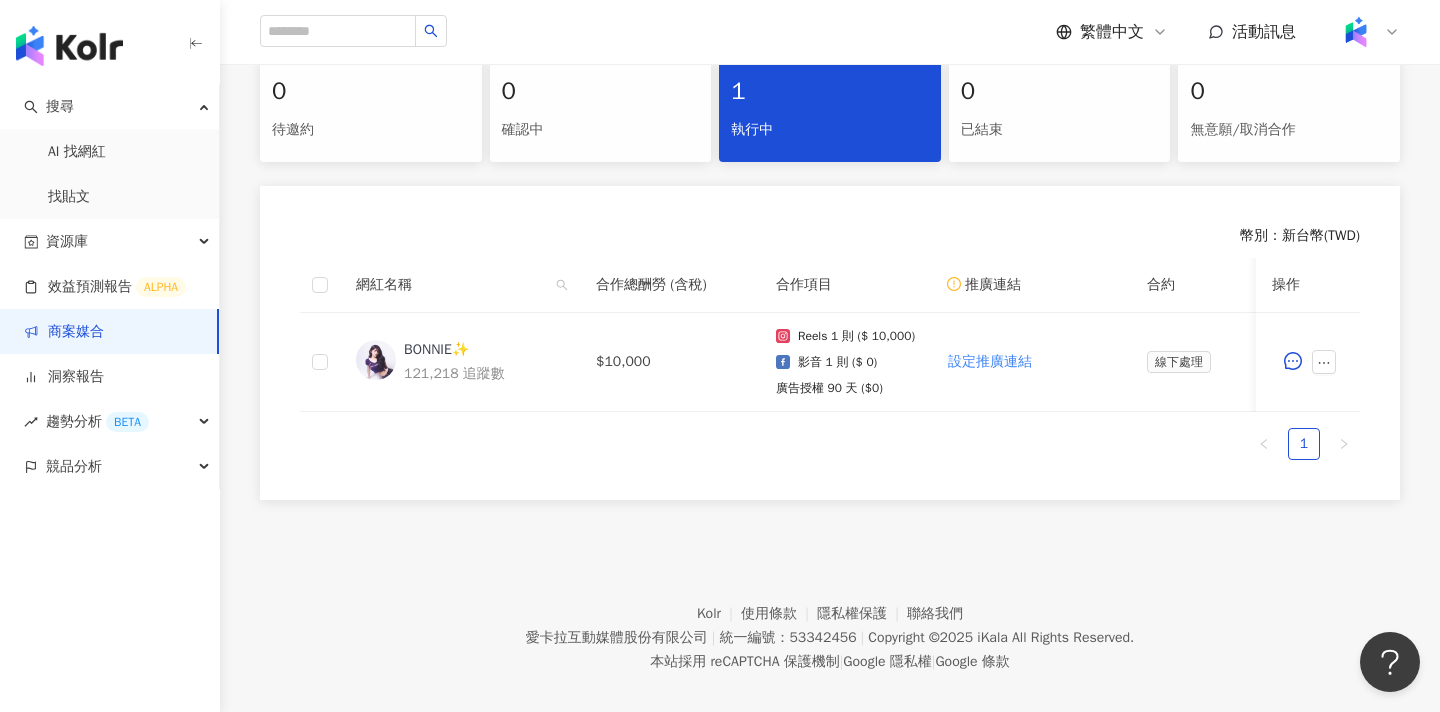 click on "商案媒合" at bounding box center (64, 332) 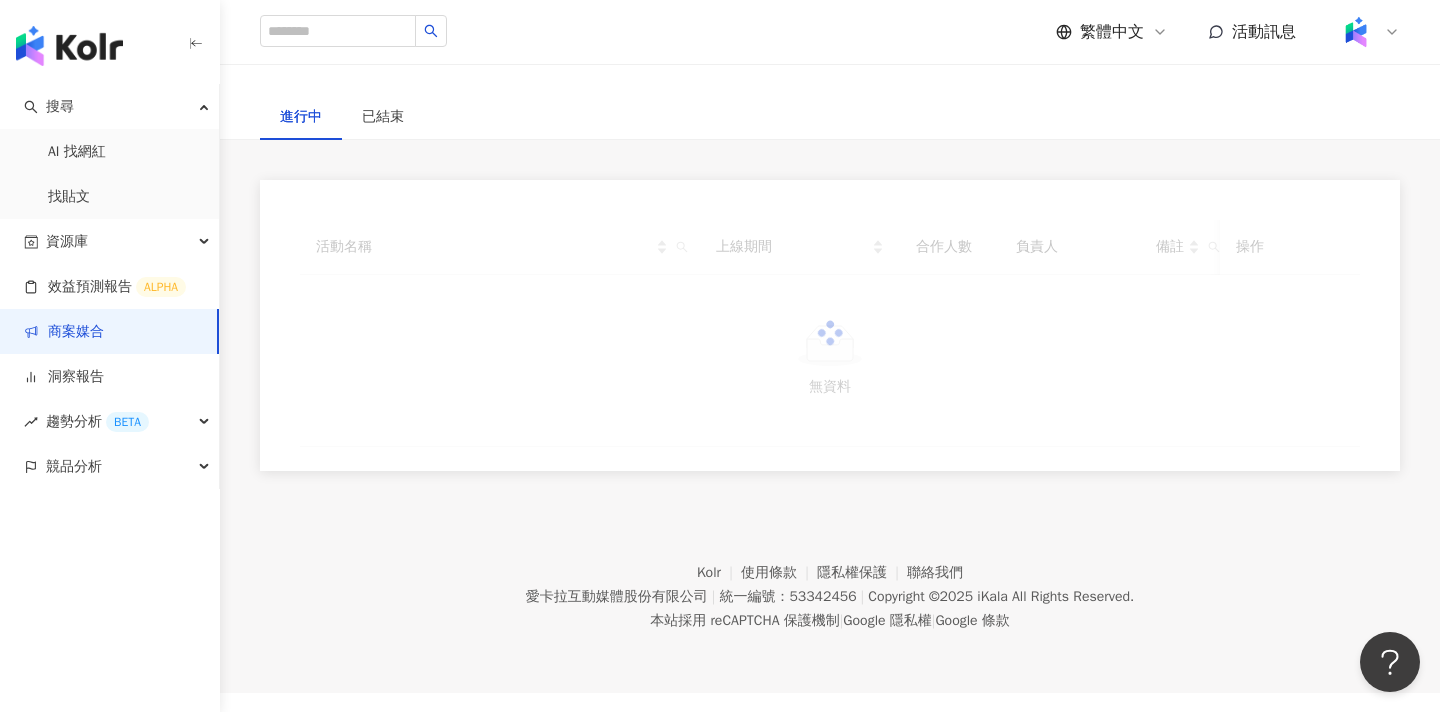 scroll, scrollTop: 0, scrollLeft: 0, axis: both 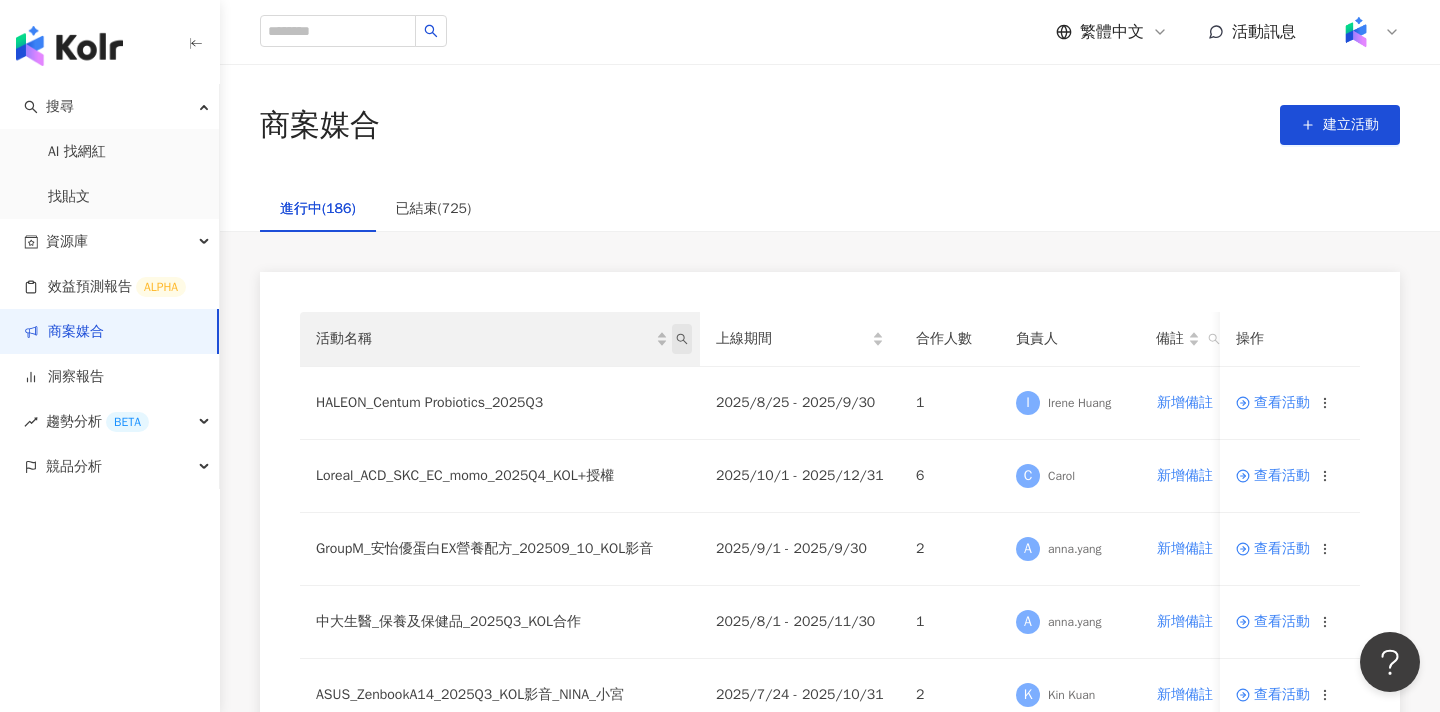 click 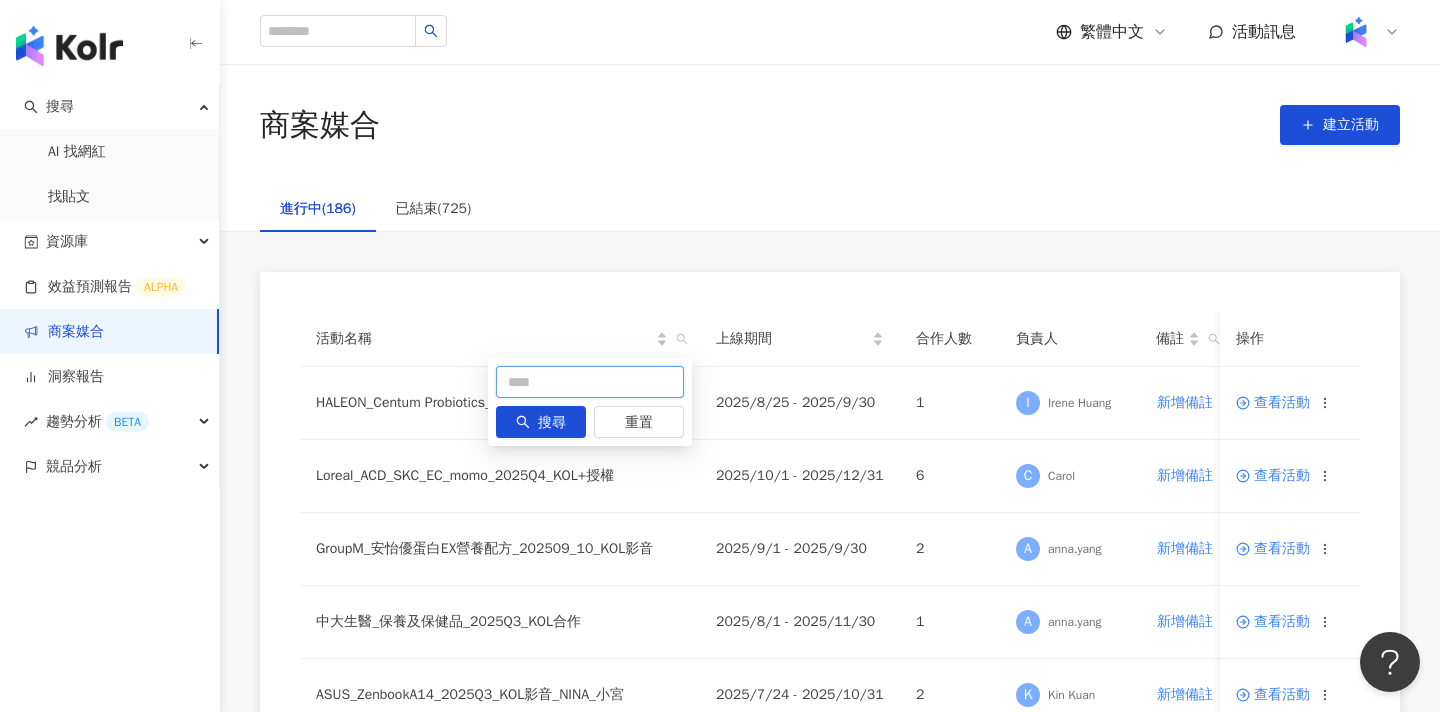 click at bounding box center (590, 382) 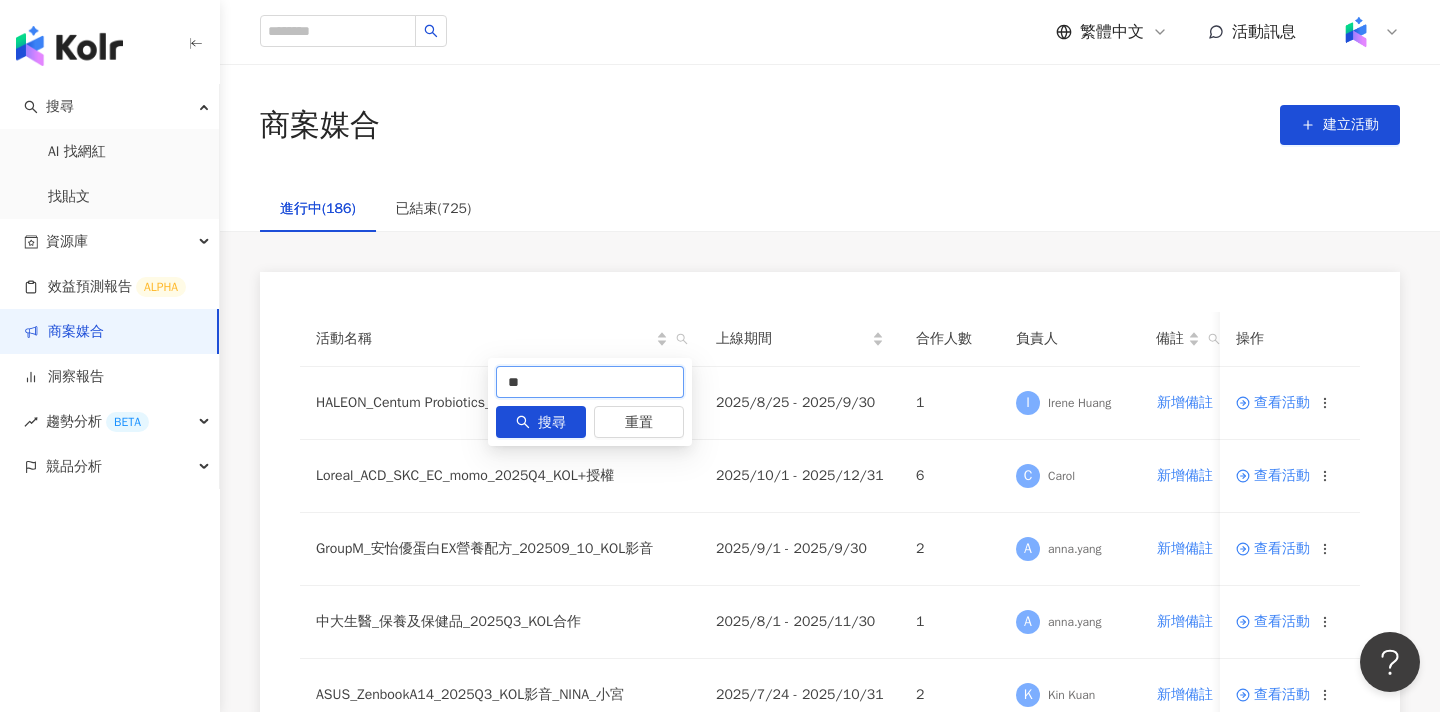 type on "**" 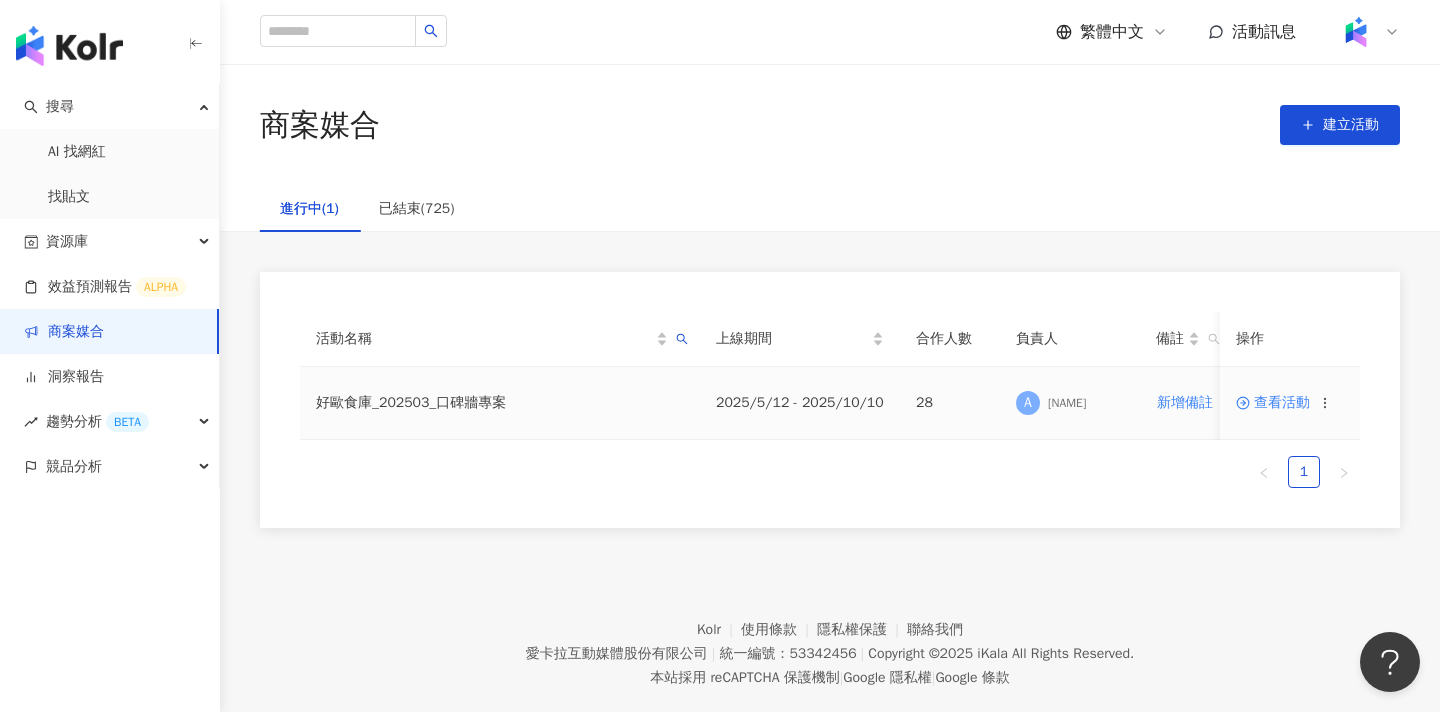 click at bounding box center (1245, 402) 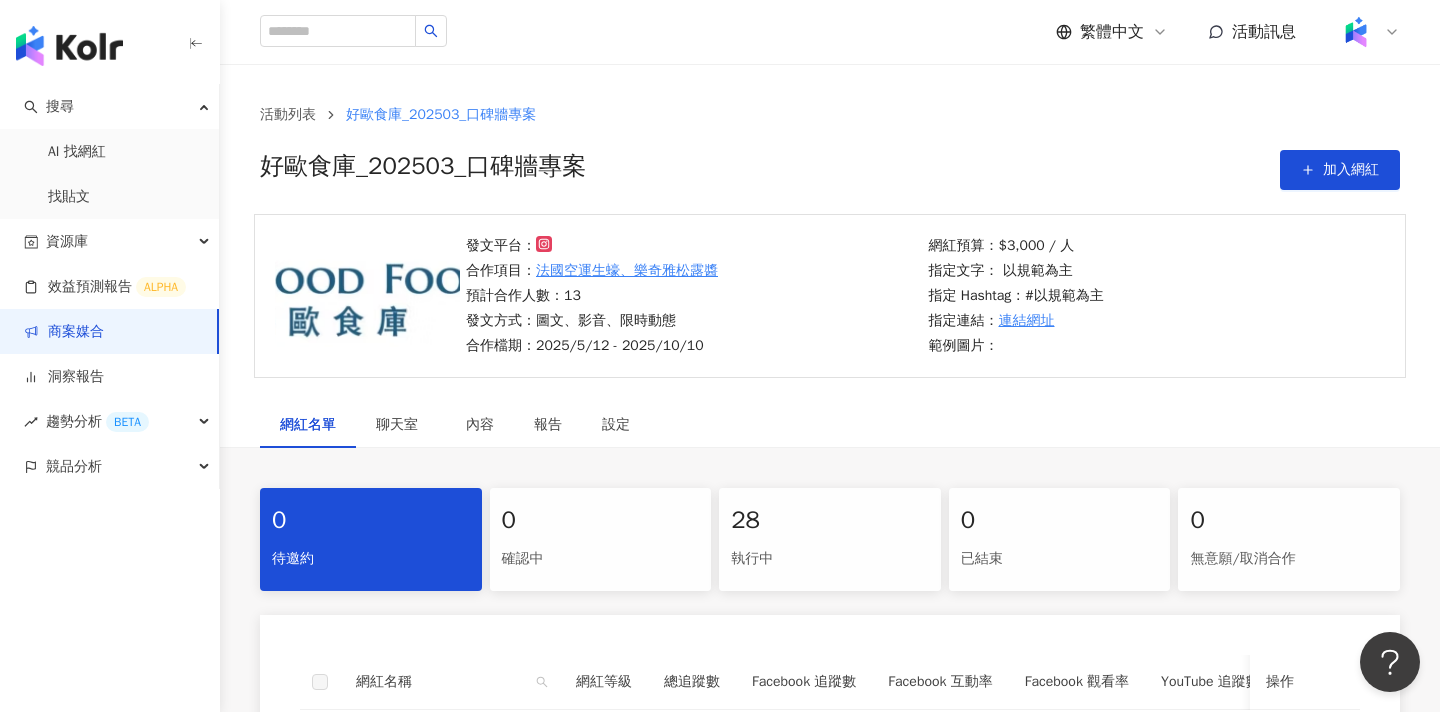 click on "執行中" at bounding box center [830, 559] 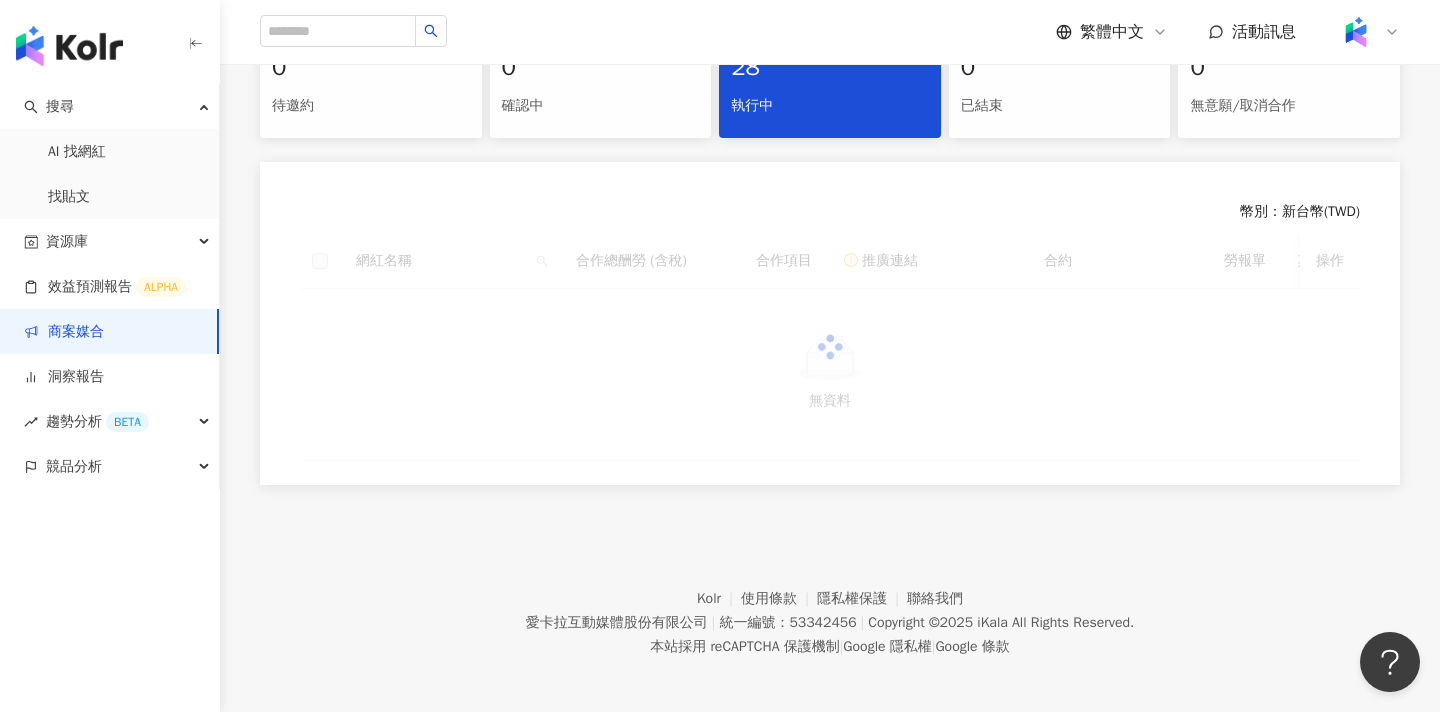 scroll, scrollTop: 456, scrollLeft: 0, axis: vertical 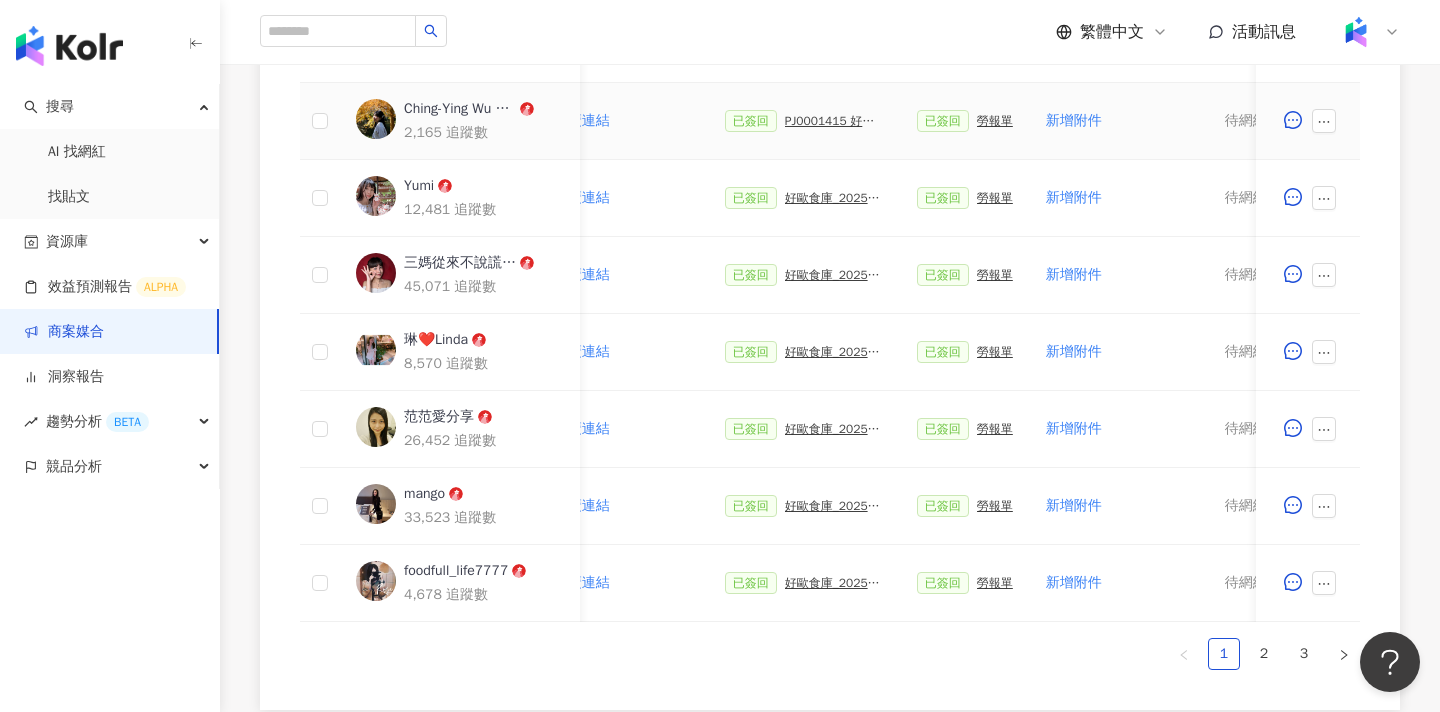 click on "已簽回 PJ0001415 好歐食庫_202503_口碑牆專案_活動確認單" at bounding box center (805, 121) 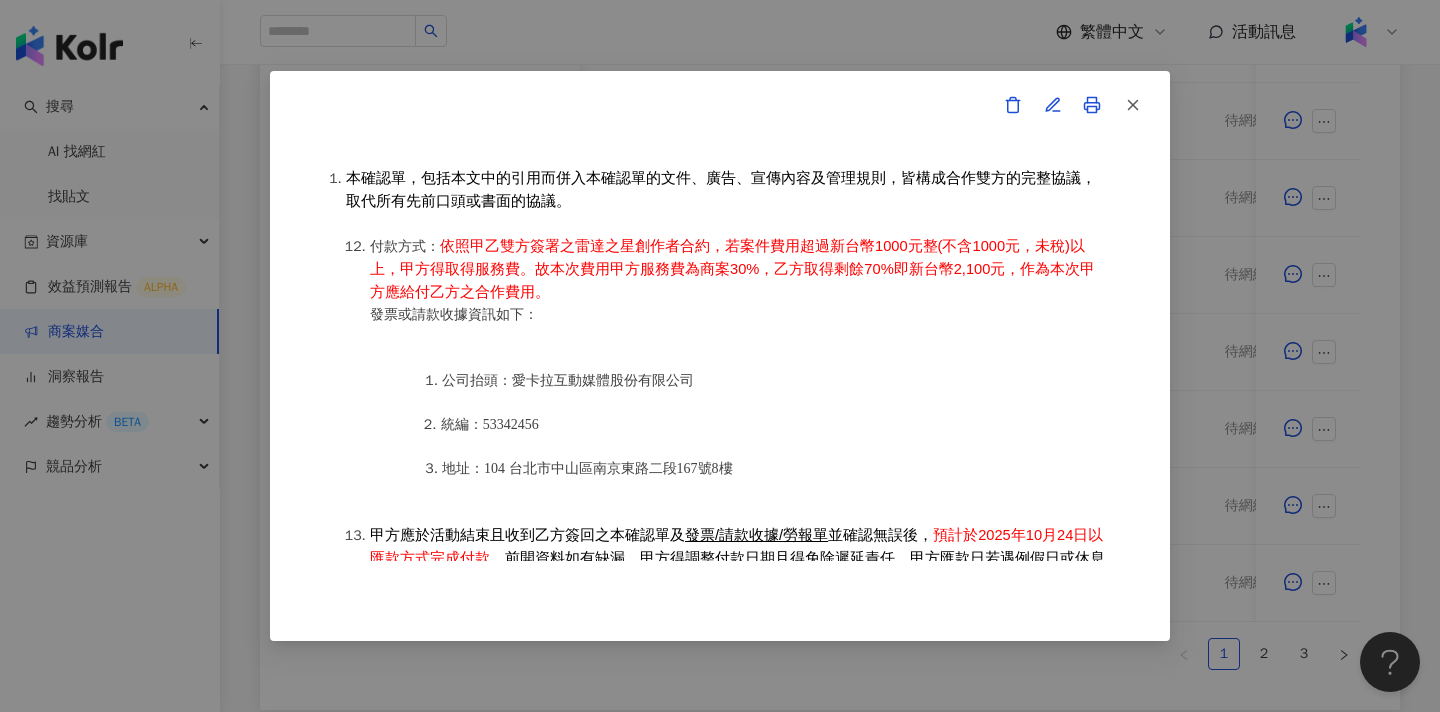 scroll, scrollTop: 2663, scrollLeft: 0, axis: vertical 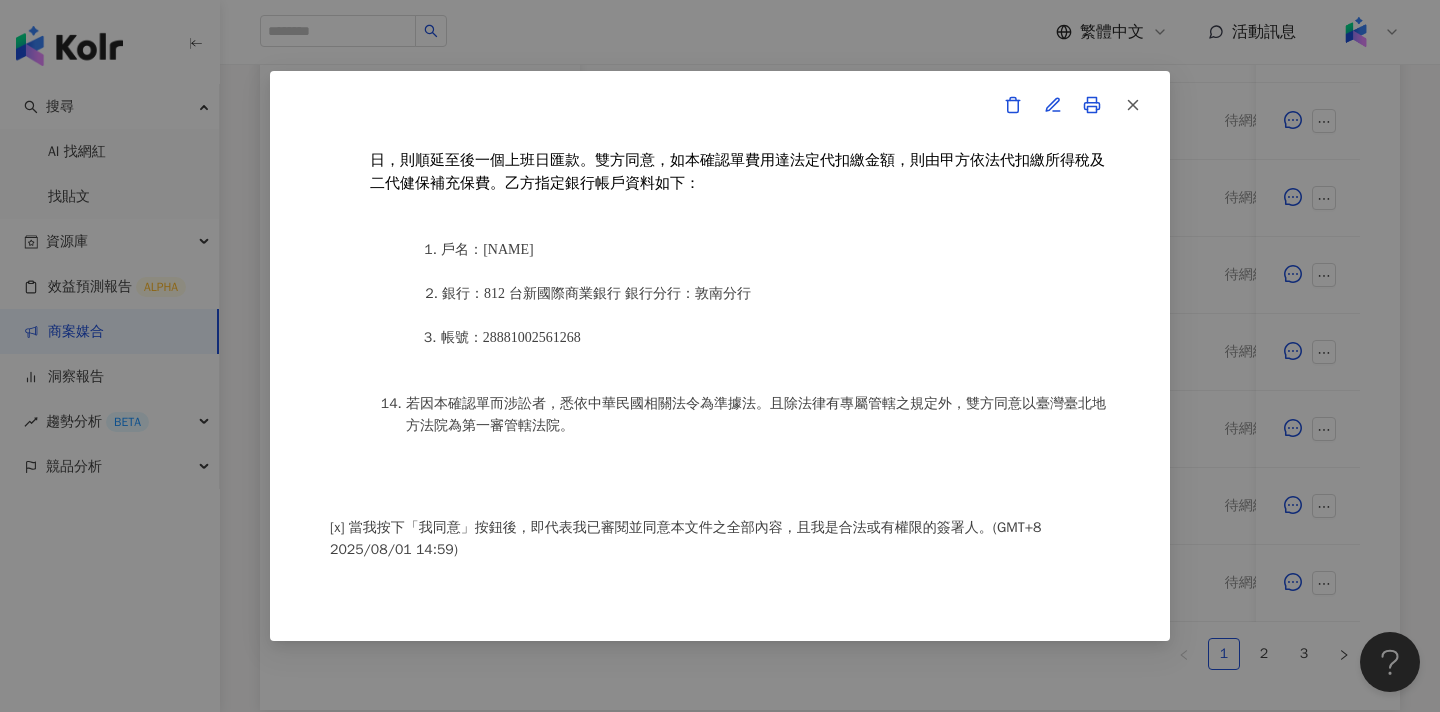 click on "活動確認單
約定雙方
甲方名稱：愛卡拉互動媒體股份有限公司
甲方負責人：[NAME]
甲方統一編號：53342456
甲方地址：104 [CITY] [DISTRICT] [STREET]
甲方專案負責人：[NAME] [NAME]
甲方專案負責人電話：87681110
甲方專案負責人 Email：[EMAIL]
乙方名稱：[NAME]
乙方地址：[CITY][DISTRICT][STREET]
乙方統一編號/身分證字號：A227877731
專案活動期間：2025年07月13日至2025年10月31日
費用（新台幣，含稅)： 2100
約定條款
[NAME](以下簡稱乙方)保證有權簽署本確認單，簽署後即表示上列專案合作人員接受與愛卡拉互動媒體股份有限公司(以下簡稱甲方)簽署之活動確認單，並同意執行雙方所約定之合作項目。
簽署本確認單後，雙方需遵從 好歐食庫_202503_口碑牆專案 專案活動條件，不得取消確認單或中途終止。
合作項目" at bounding box center [720, 356] 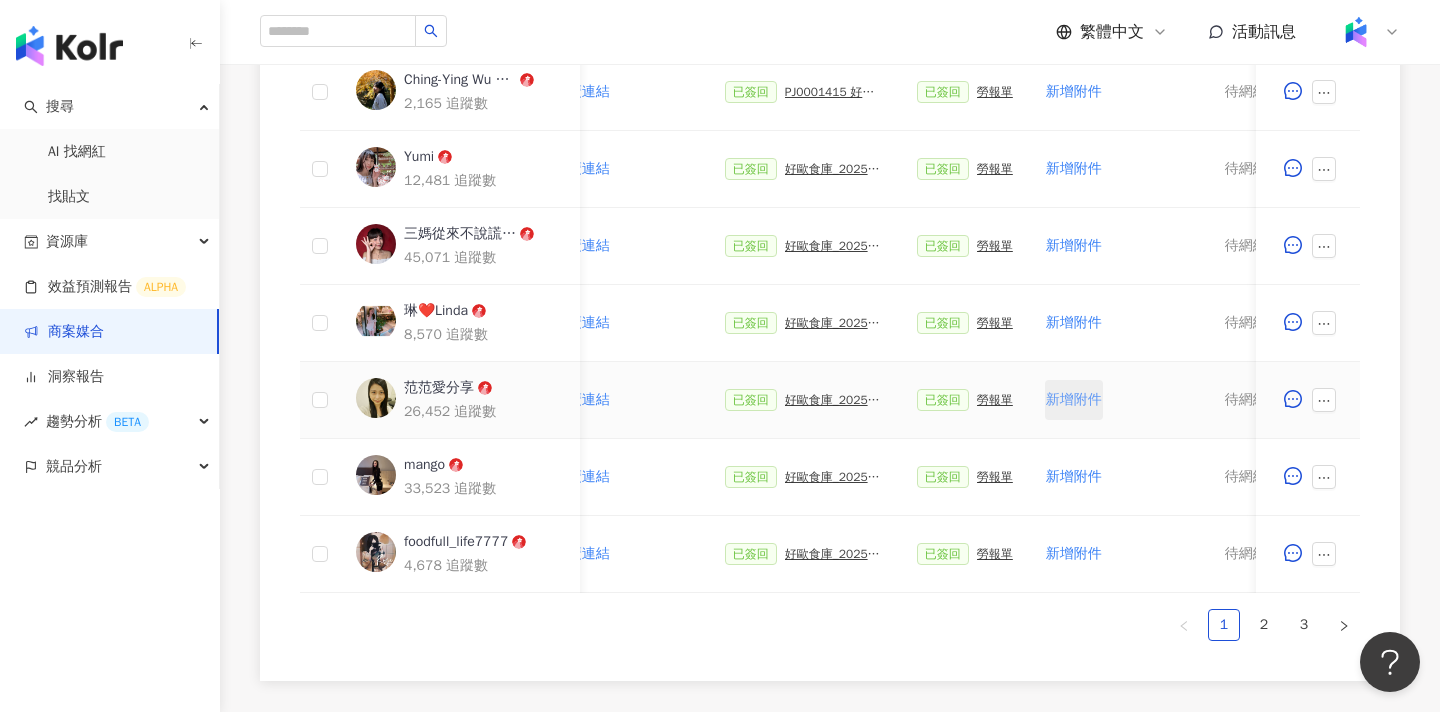 scroll, scrollTop: 969, scrollLeft: 0, axis: vertical 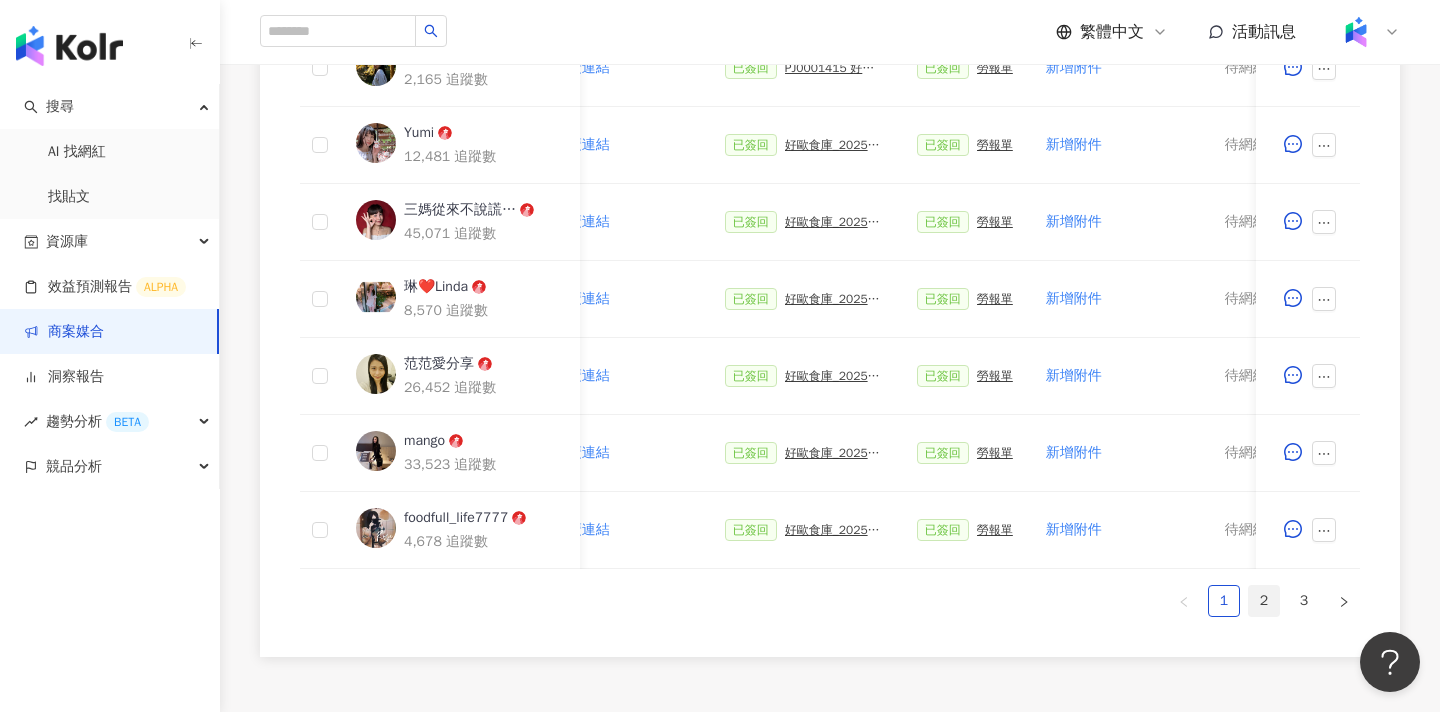 click on "2" at bounding box center (1264, 601) 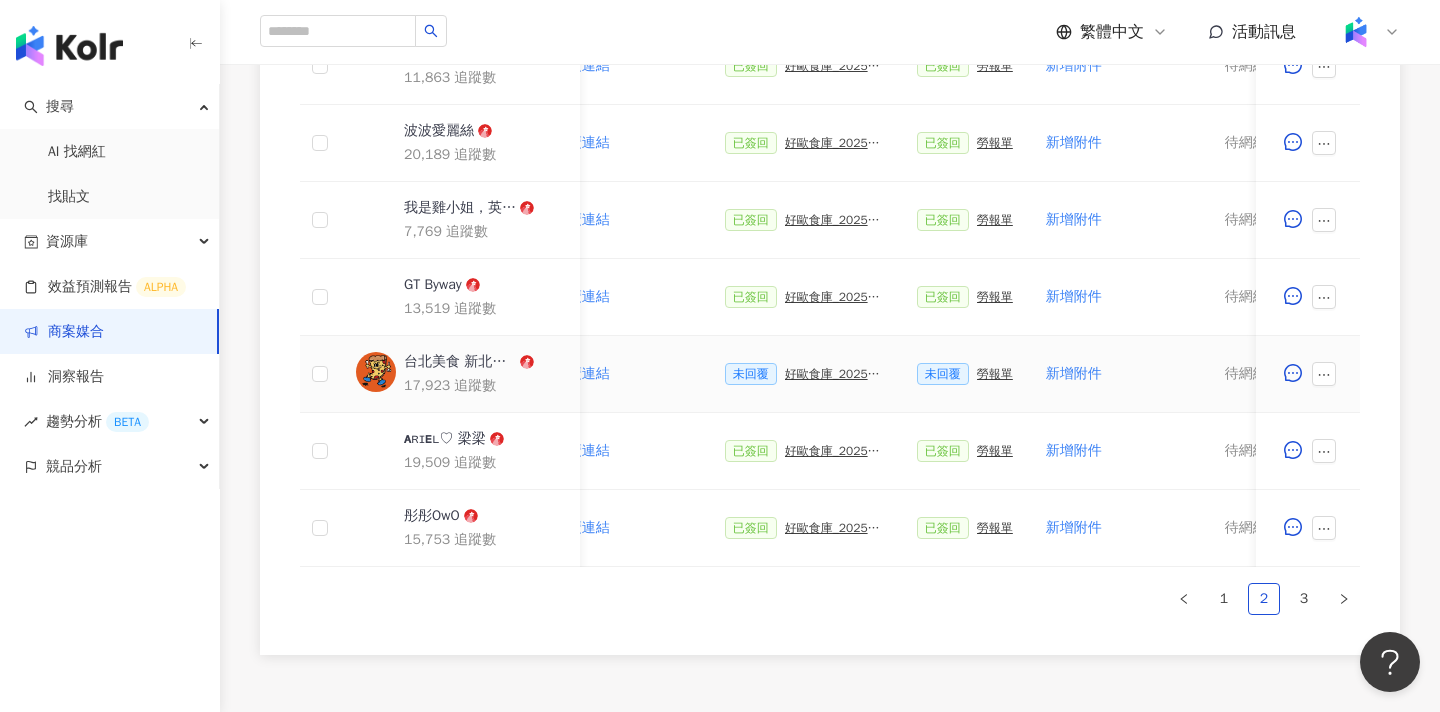 scroll, scrollTop: 952, scrollLeft: 0, axis: vertical 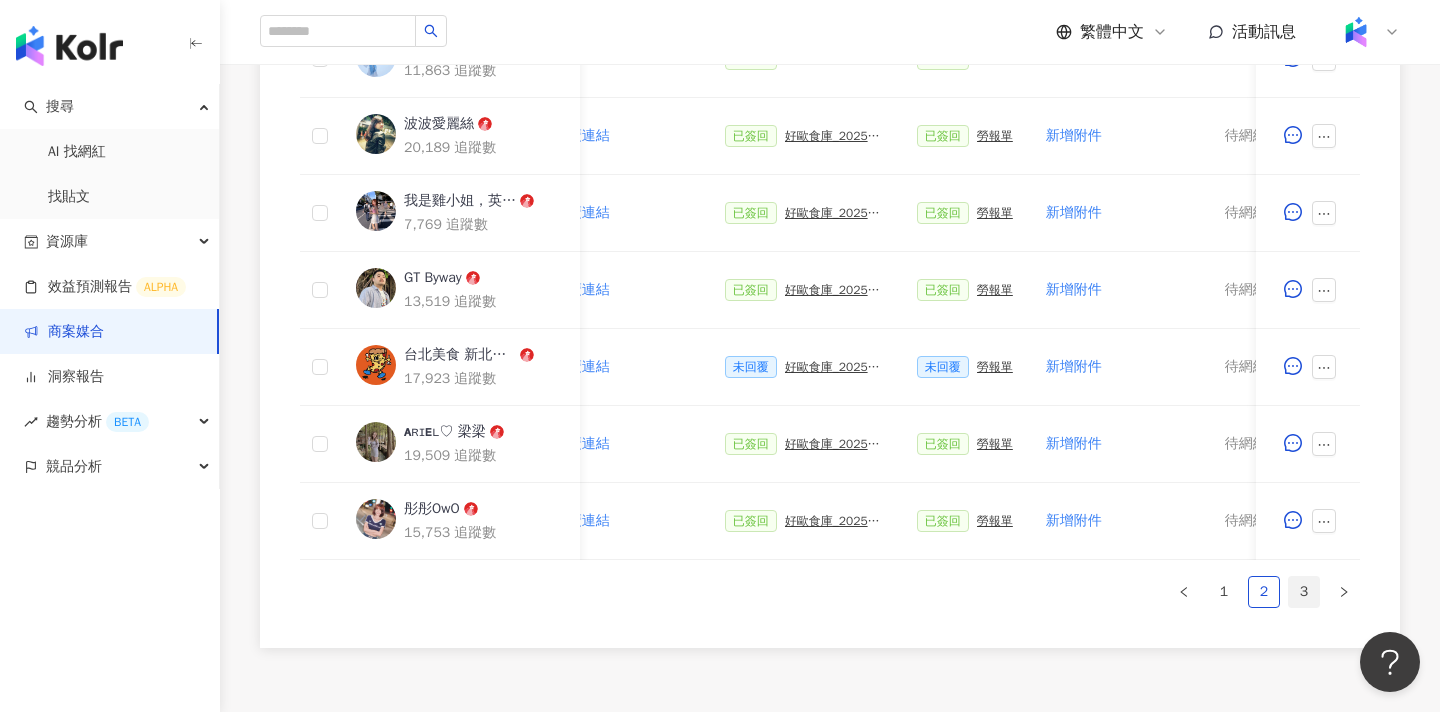click on "3" at bounding box center [1304, 592] 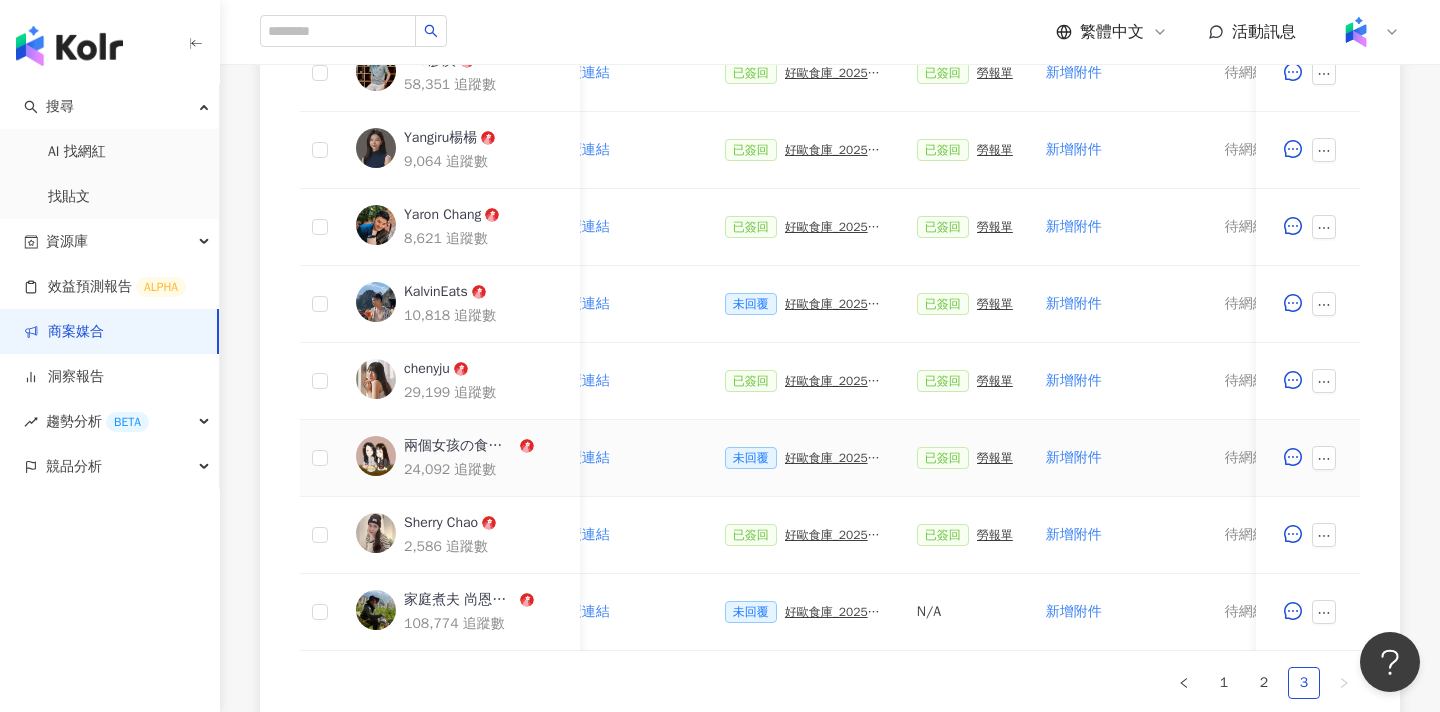 scroll, scrollTop: 743, scrollLeft: 0, axis: vertical 